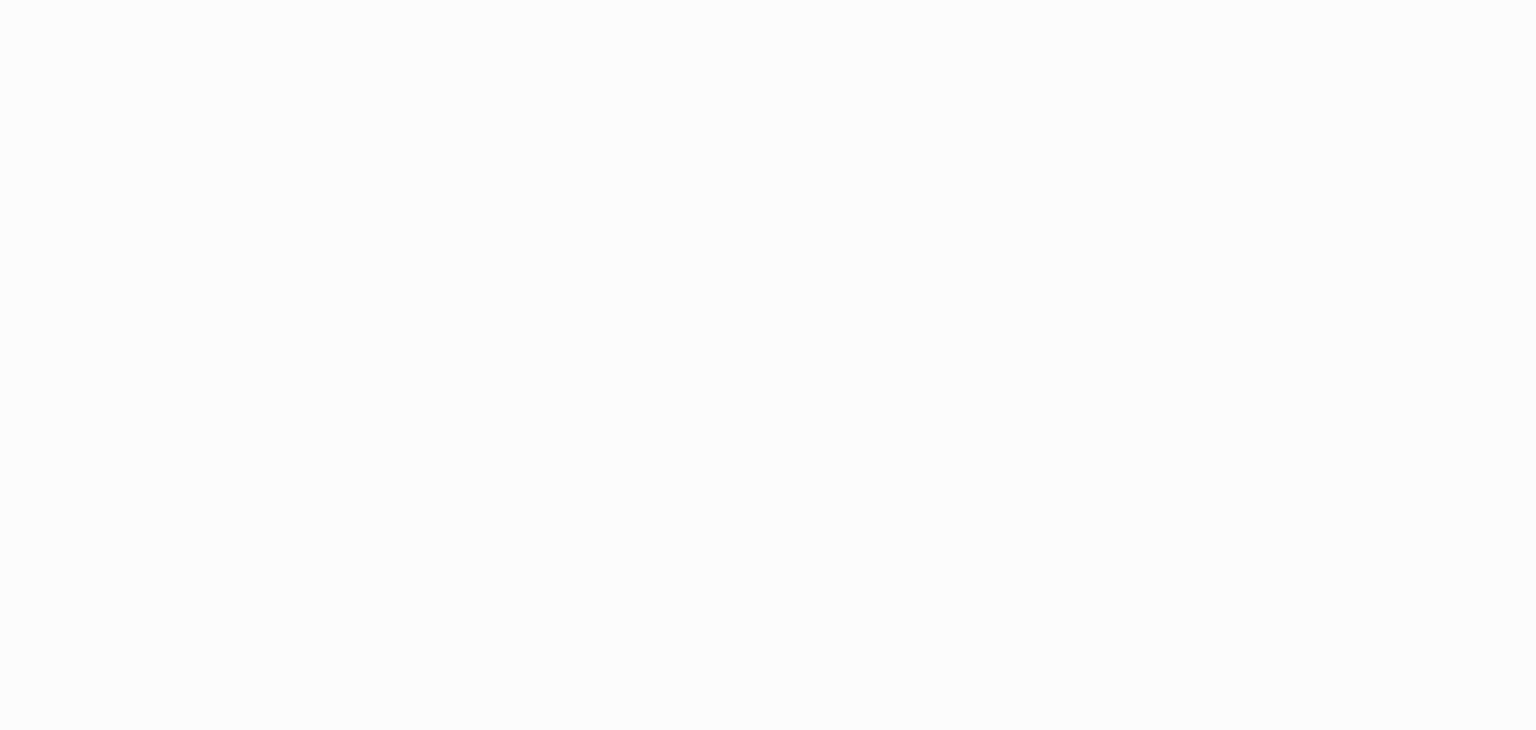 scroll, scrollTop: 0, scrollLeft: 0, axis: both 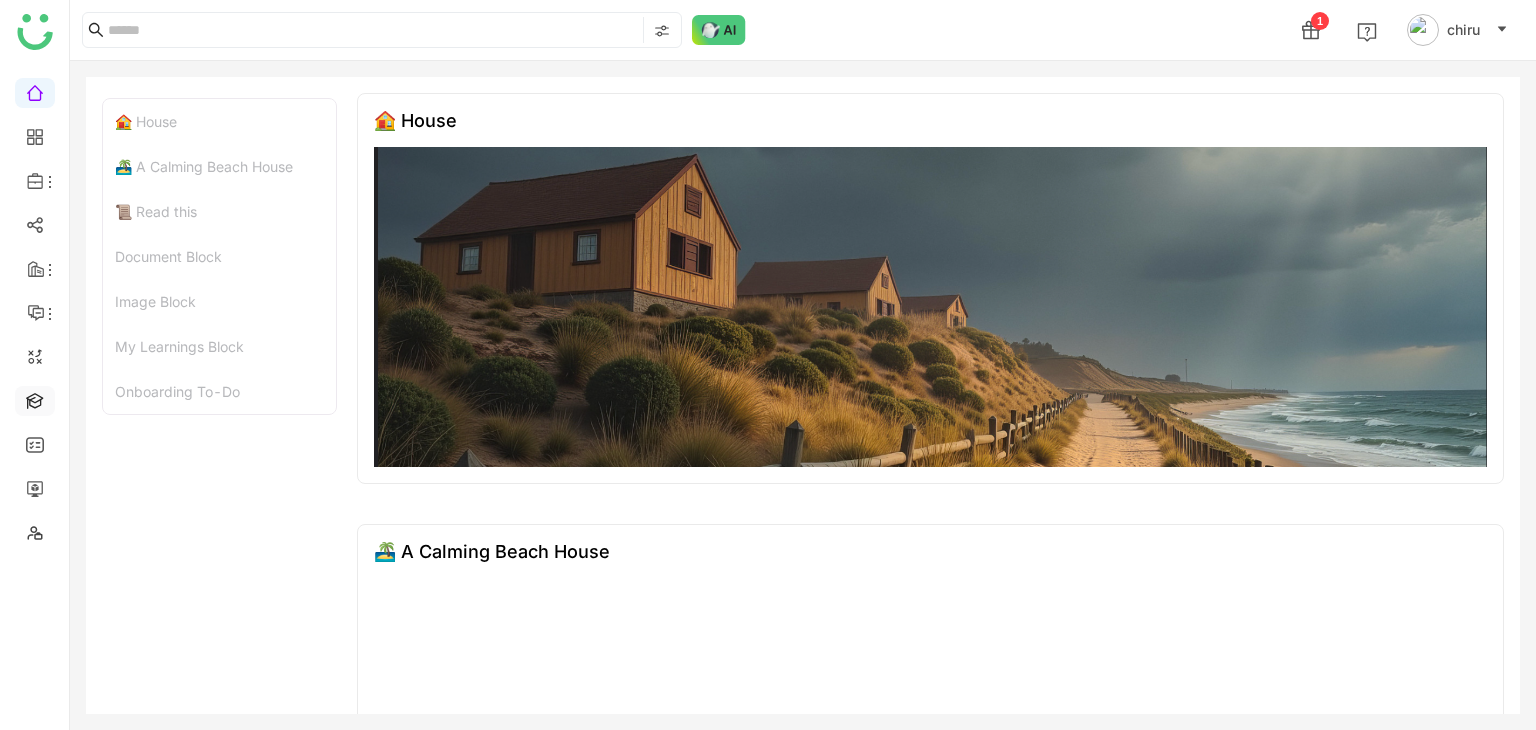 click at bounding box center (35, 399) 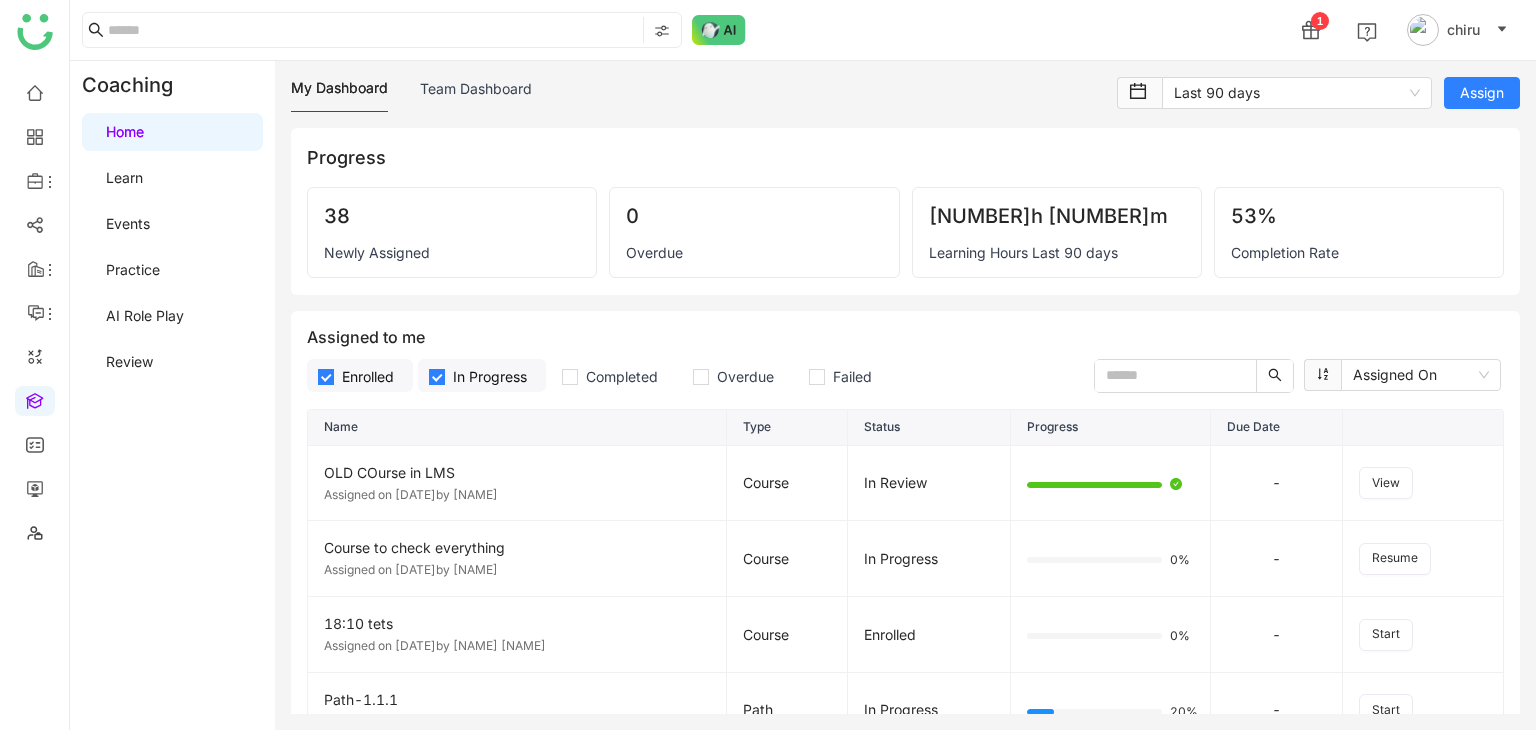 click on "Learn" at bounding box center [124, 177] 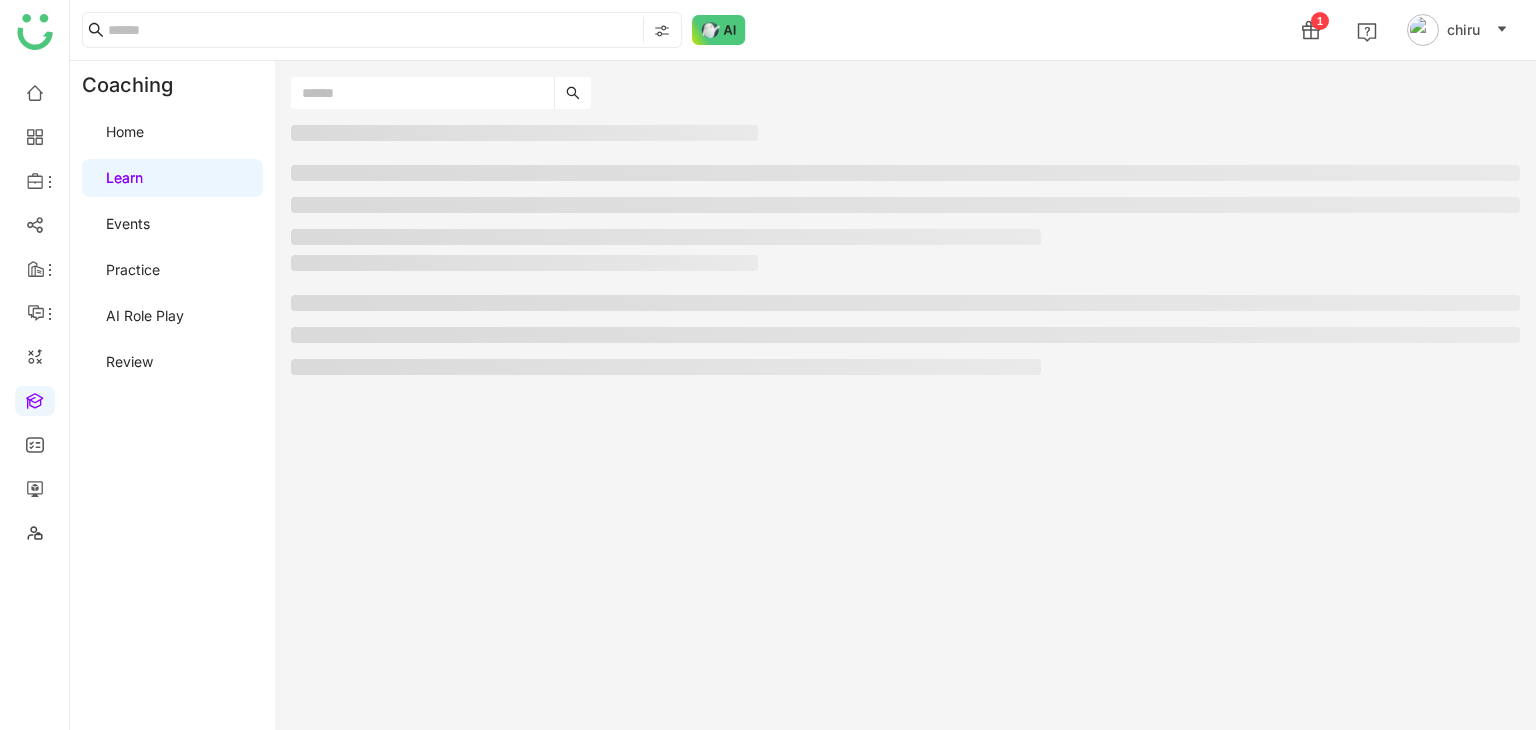 click 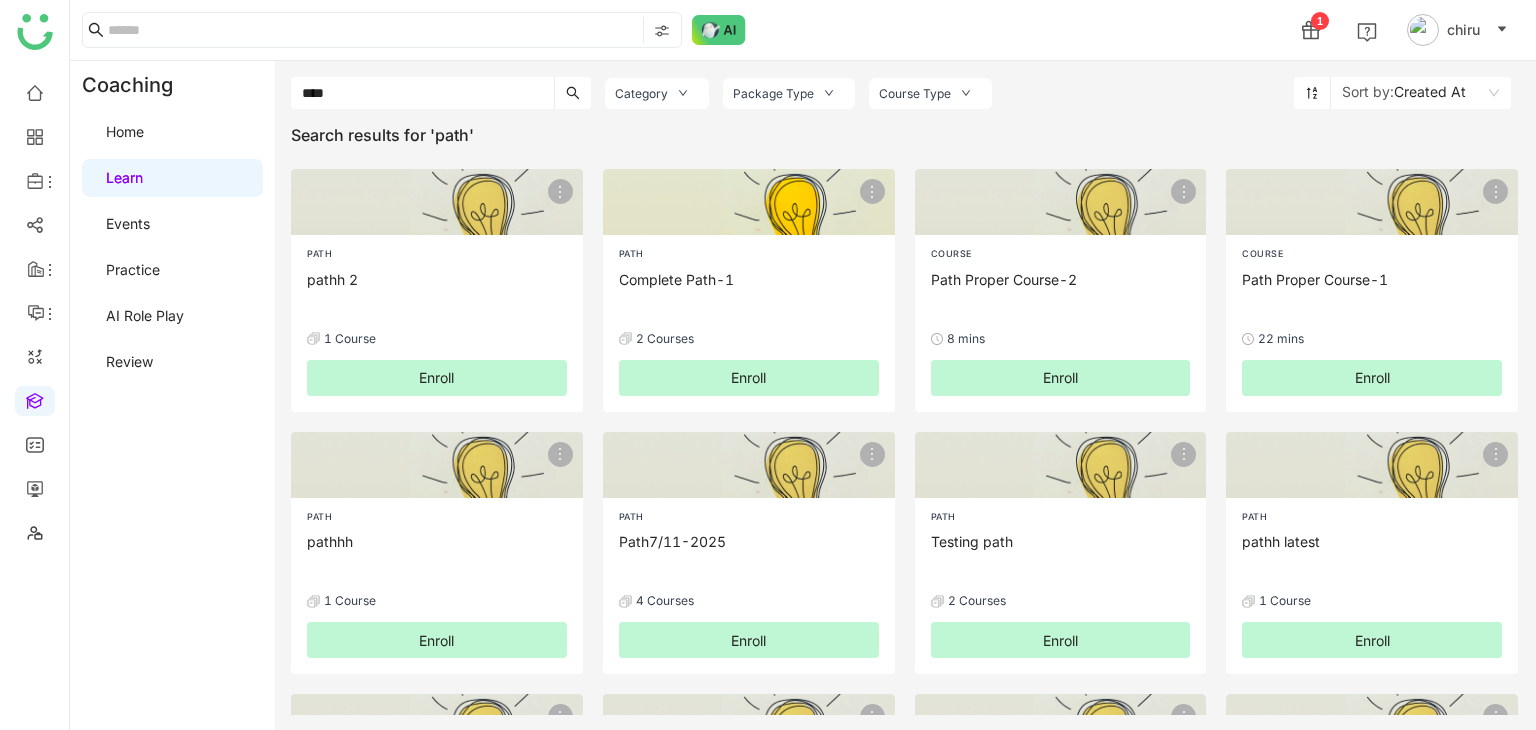 type on "****" 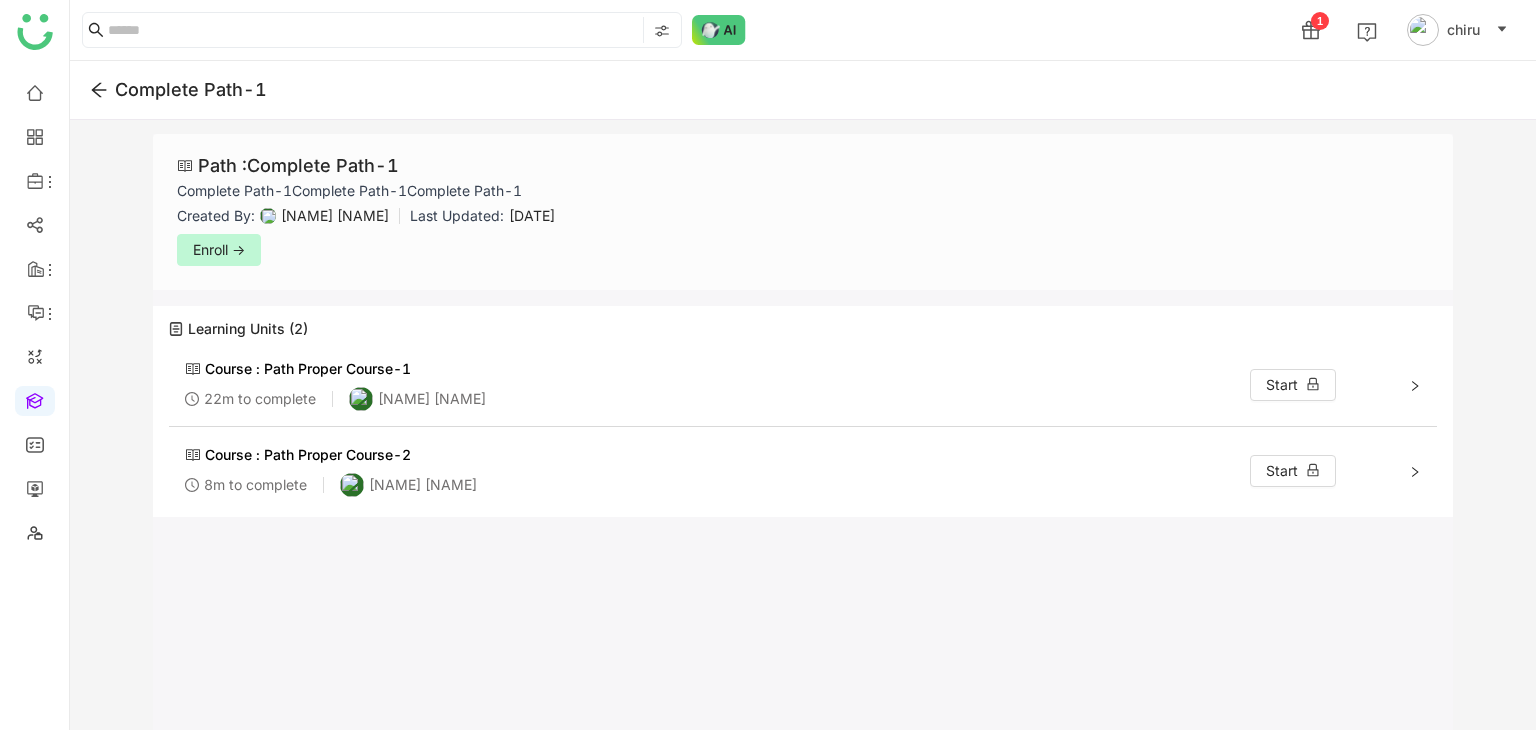 drag, startPoint x: 236, startPoint y: 249, endPoint x: 705, endPoint y: 344, distance: 478.5248 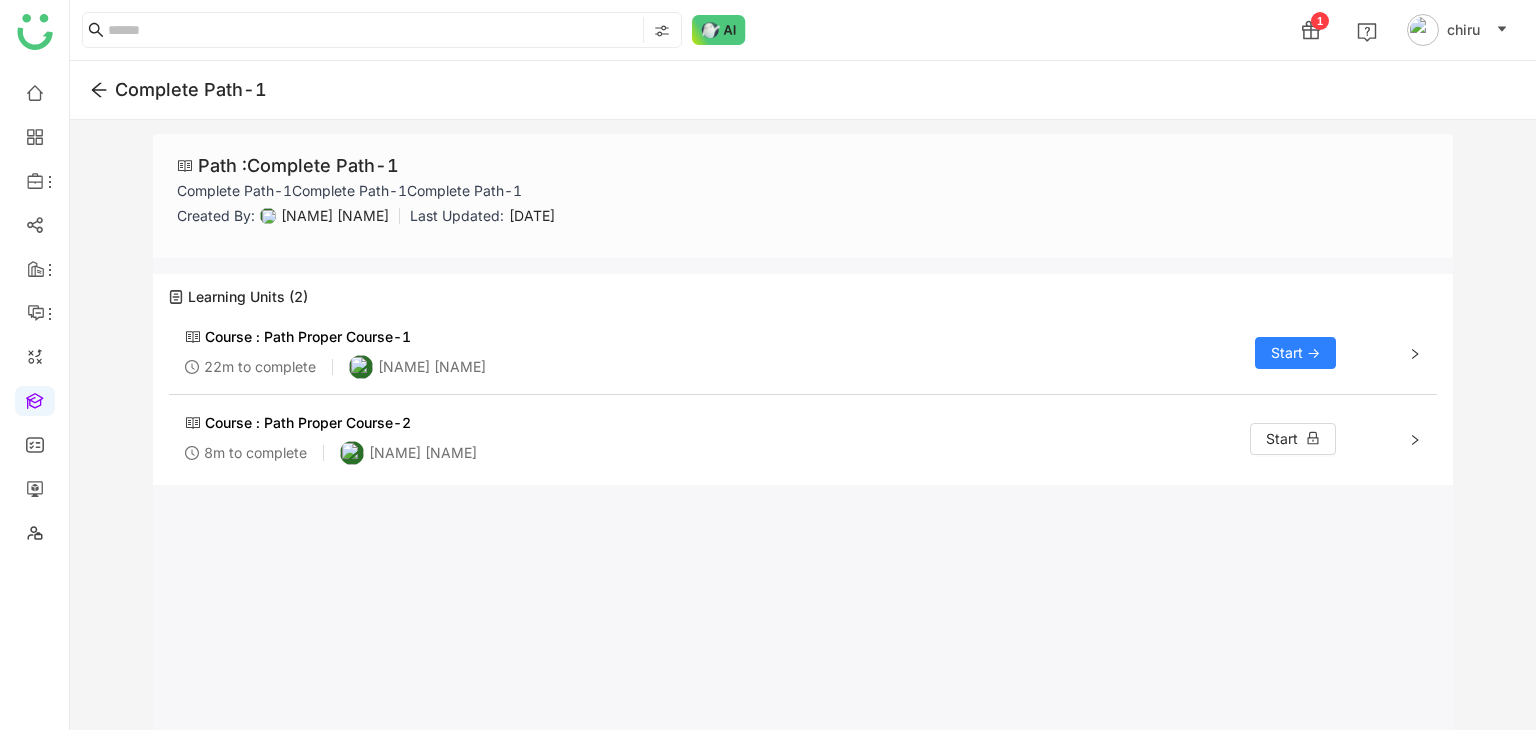 click on "Start ->" 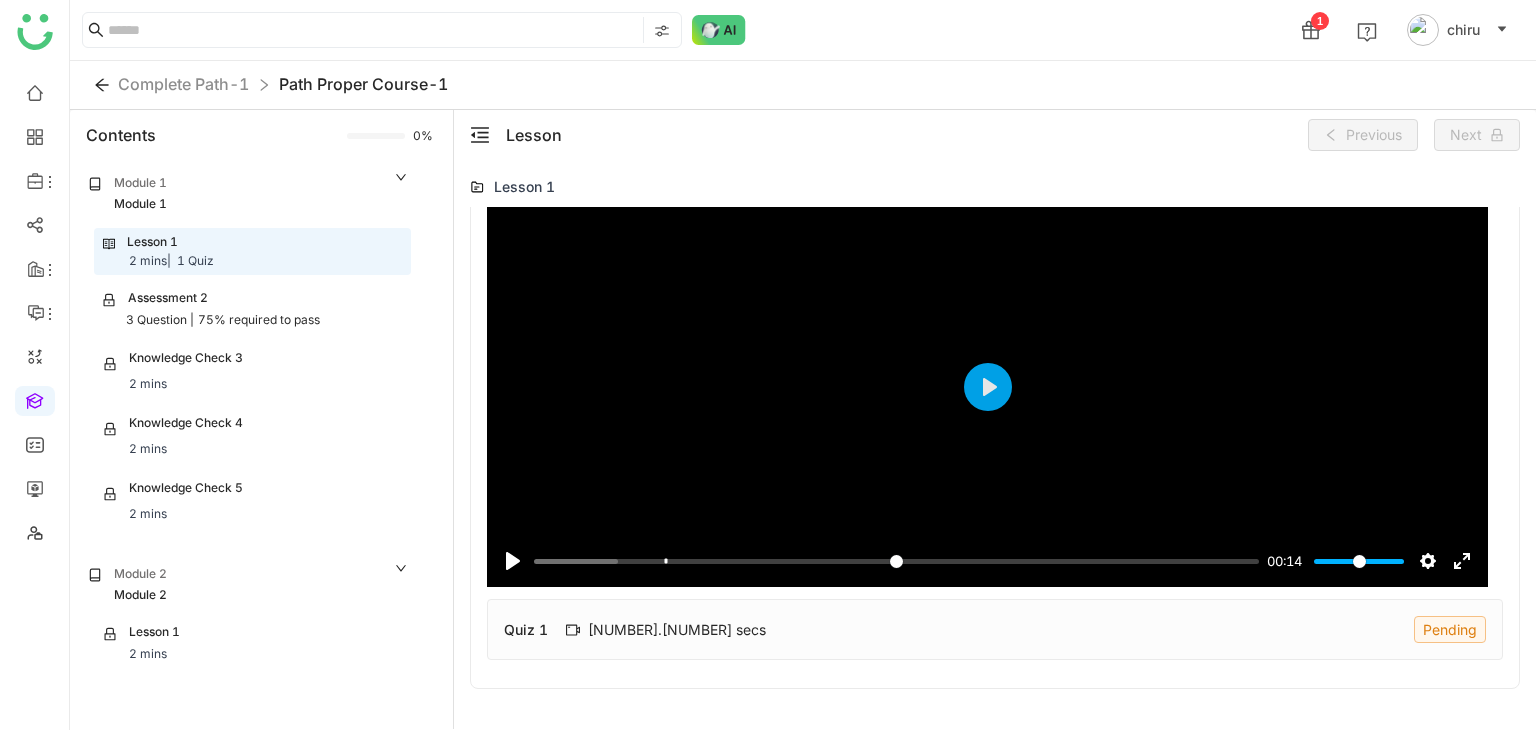 scroll, scrollTop: 100, scrollLeft: 0, axis: vertical 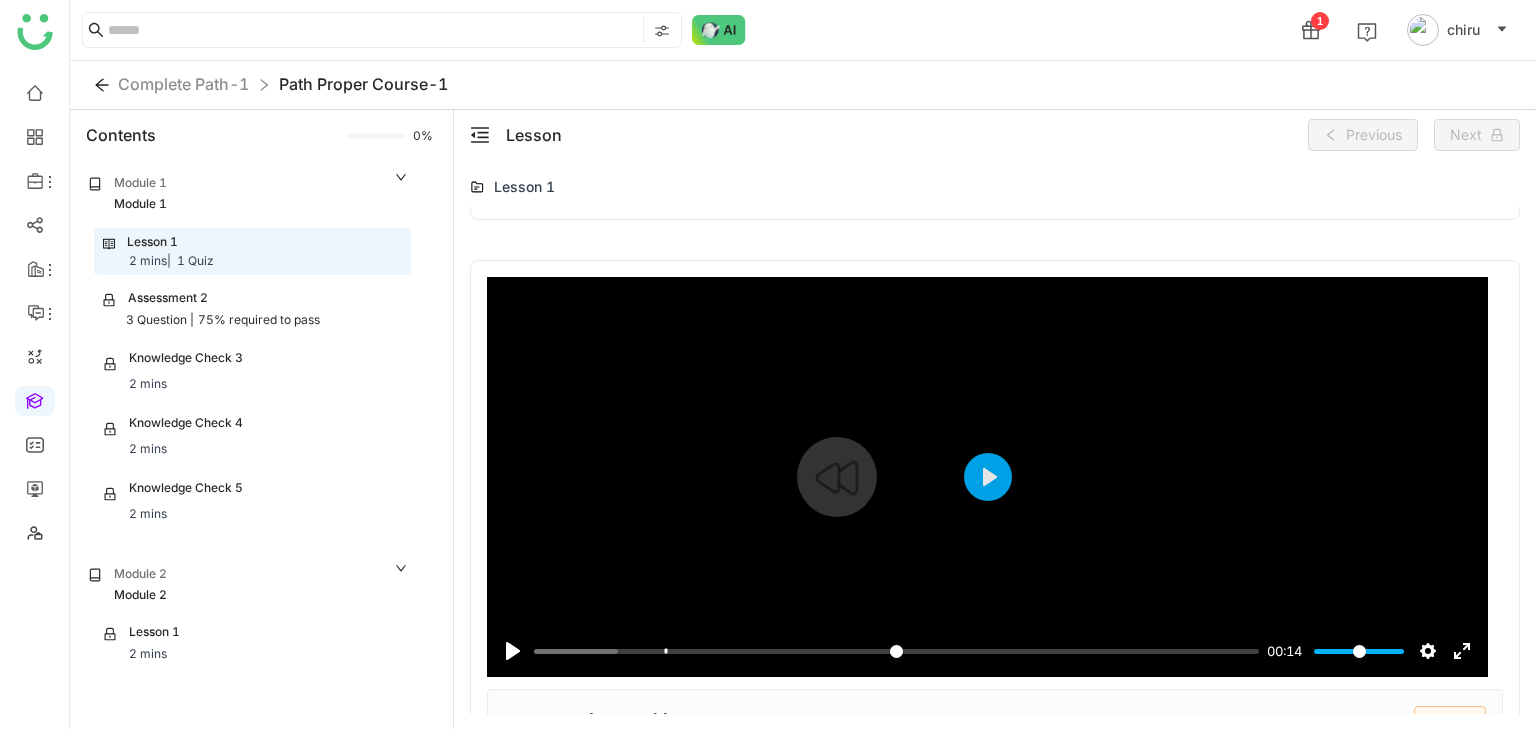 click at bounding box center [987, 477] 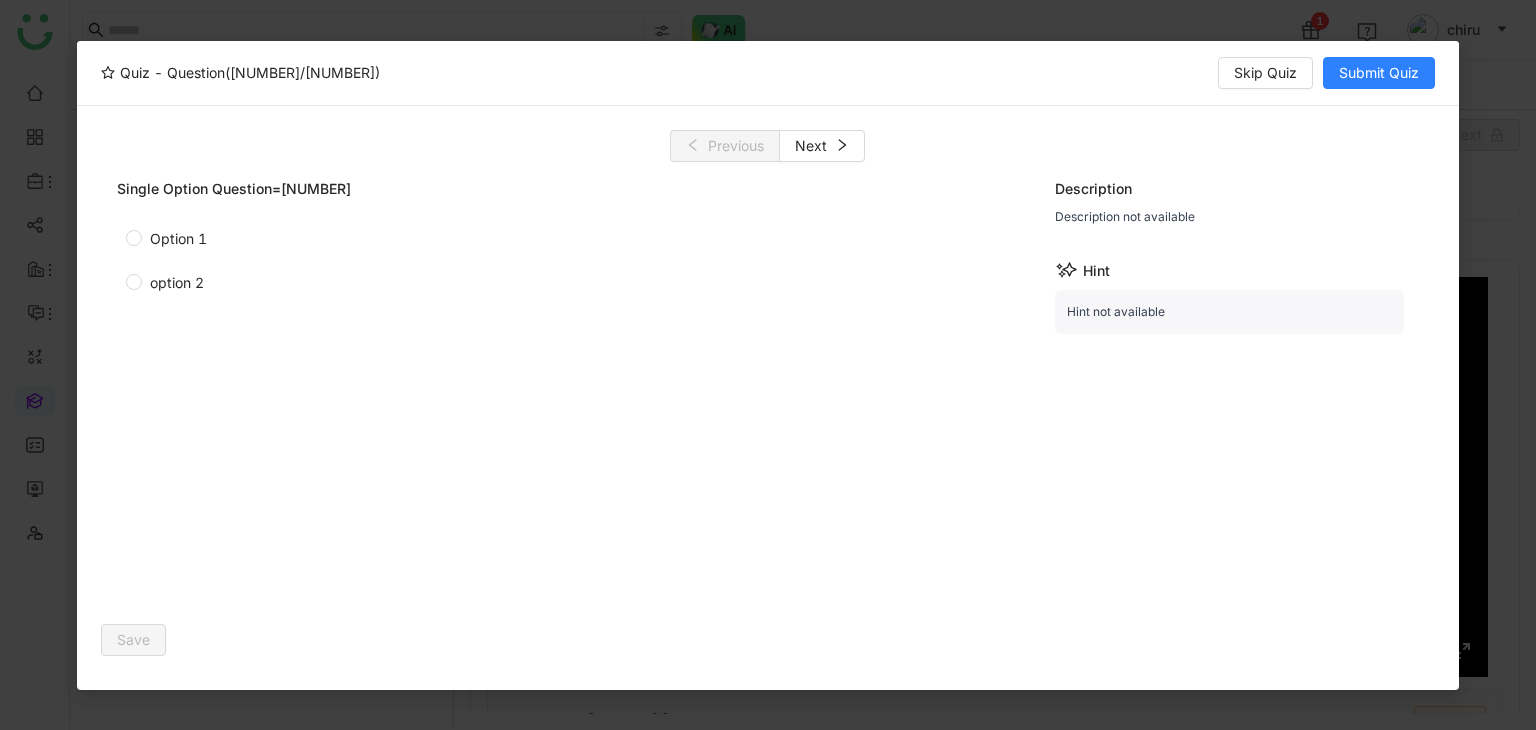 click on "Option 1" at bounding box center [178, 239] 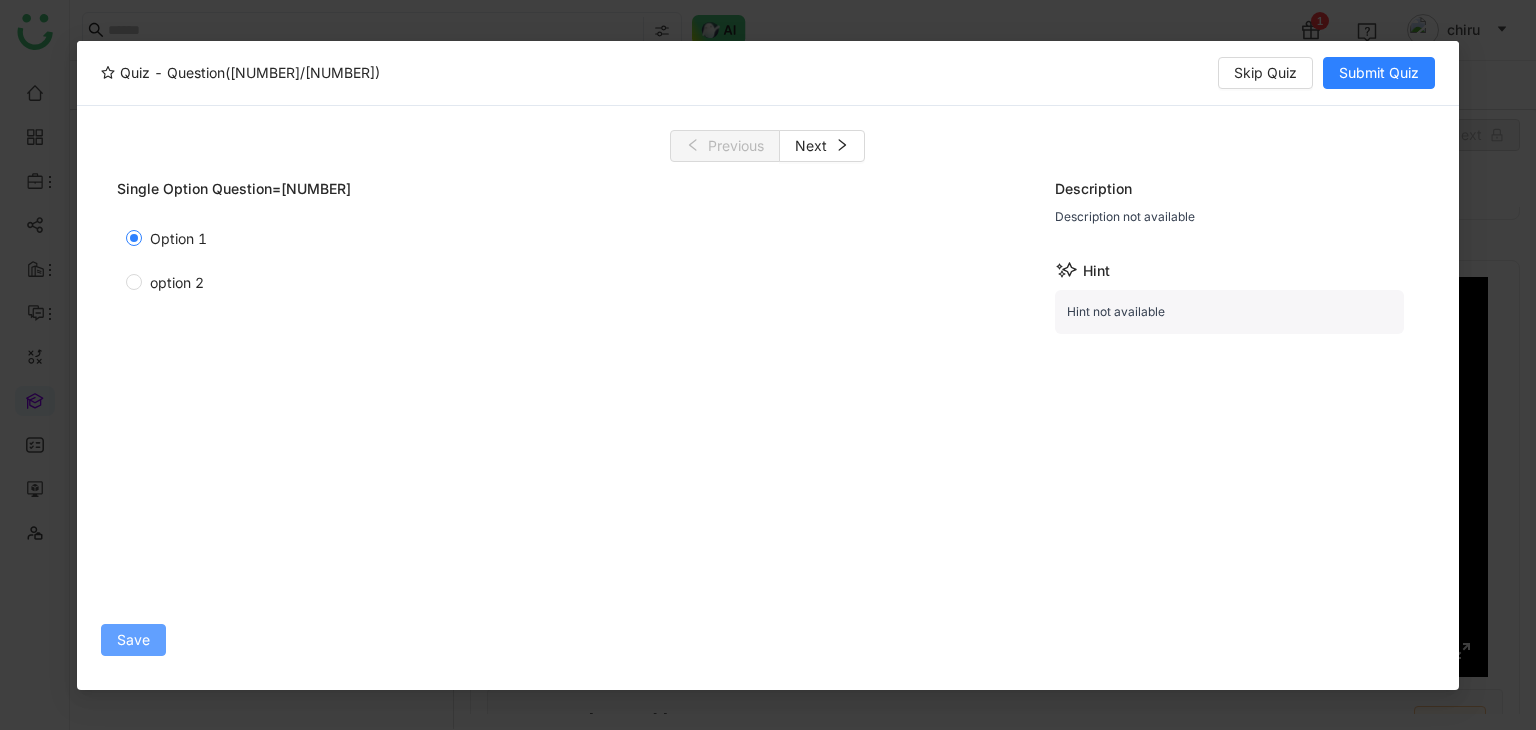 click on "Save" at bounding box center [133, 640] 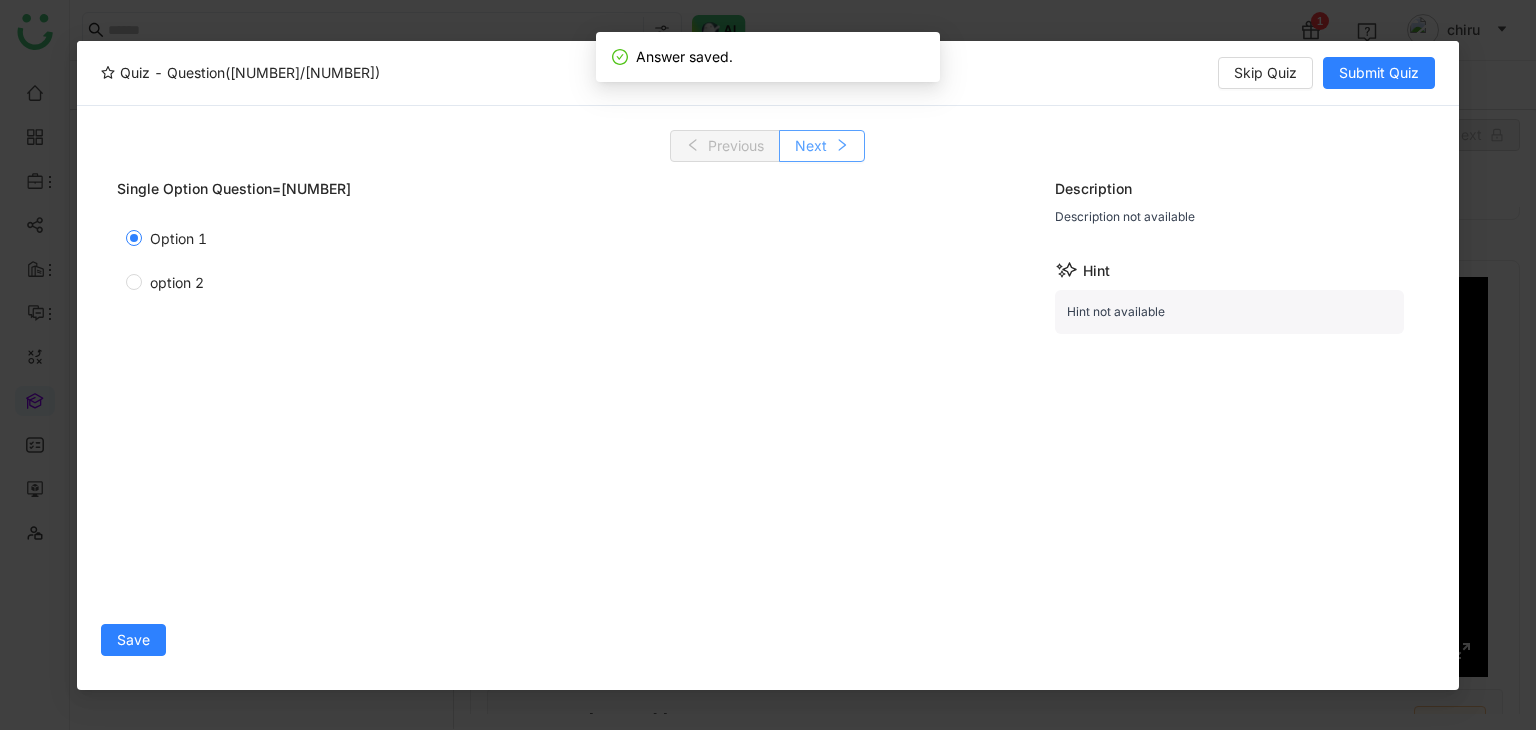 click on "Next" at bounding box center (822, 146) 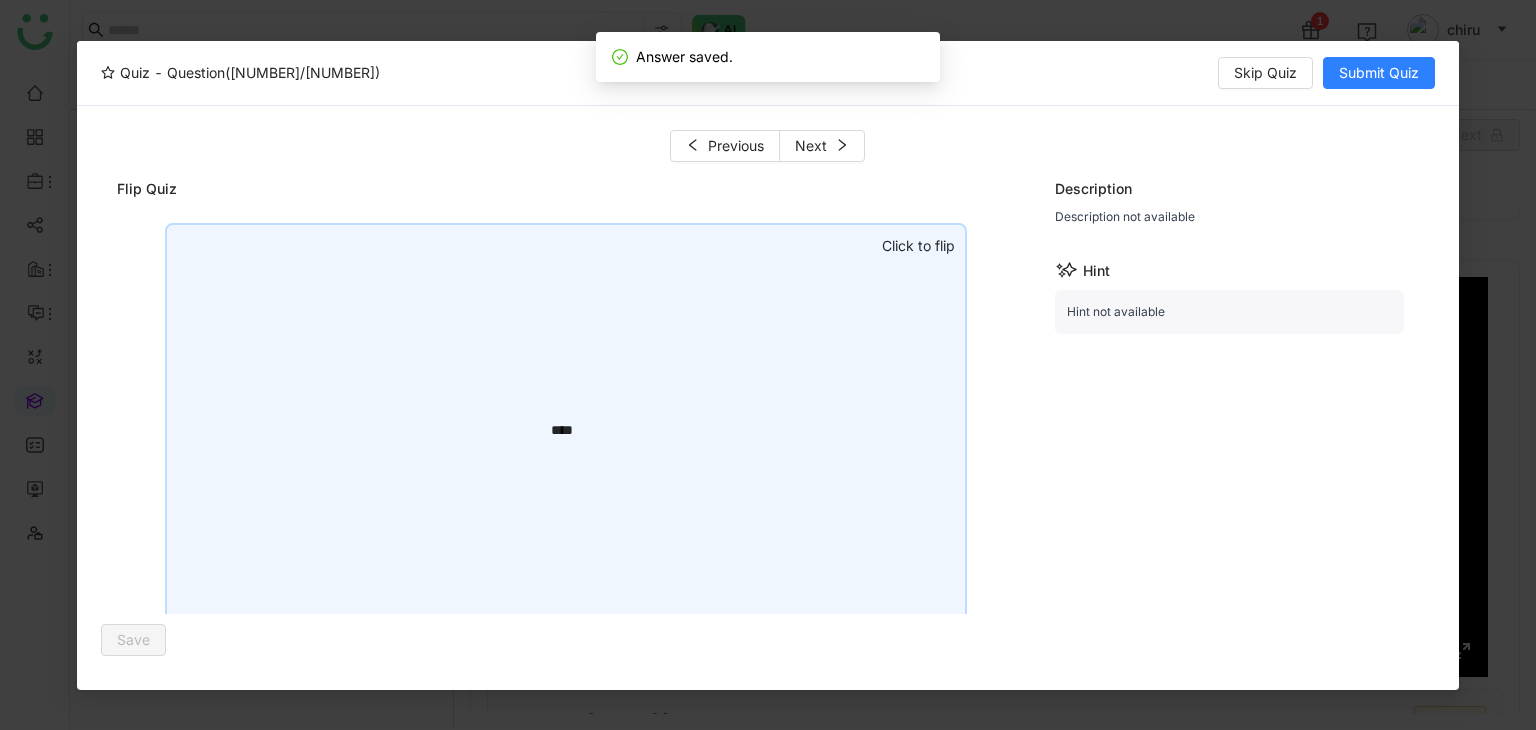 click on "****" at bounding box center (566, 423) 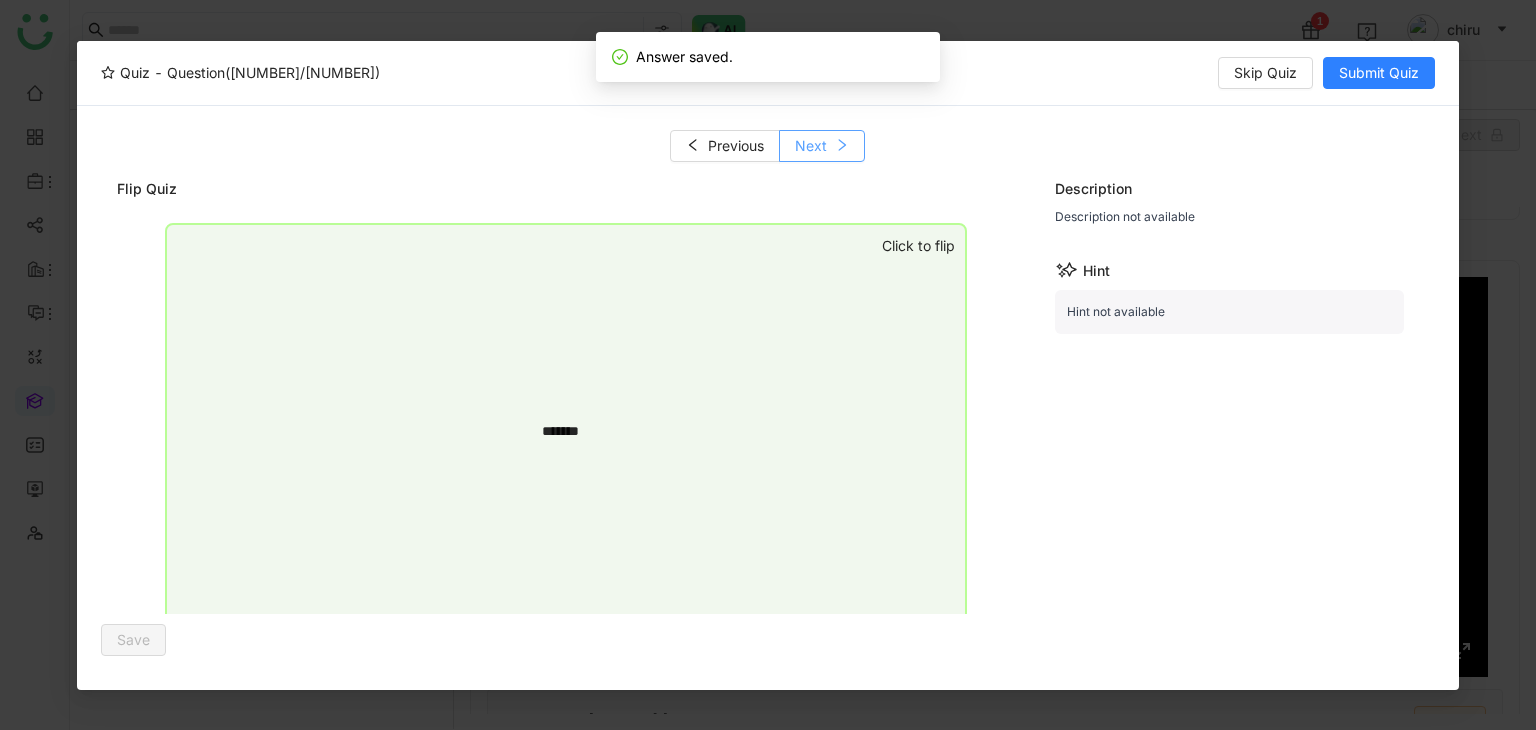 click on "Next" at bounding box center (822, 146) 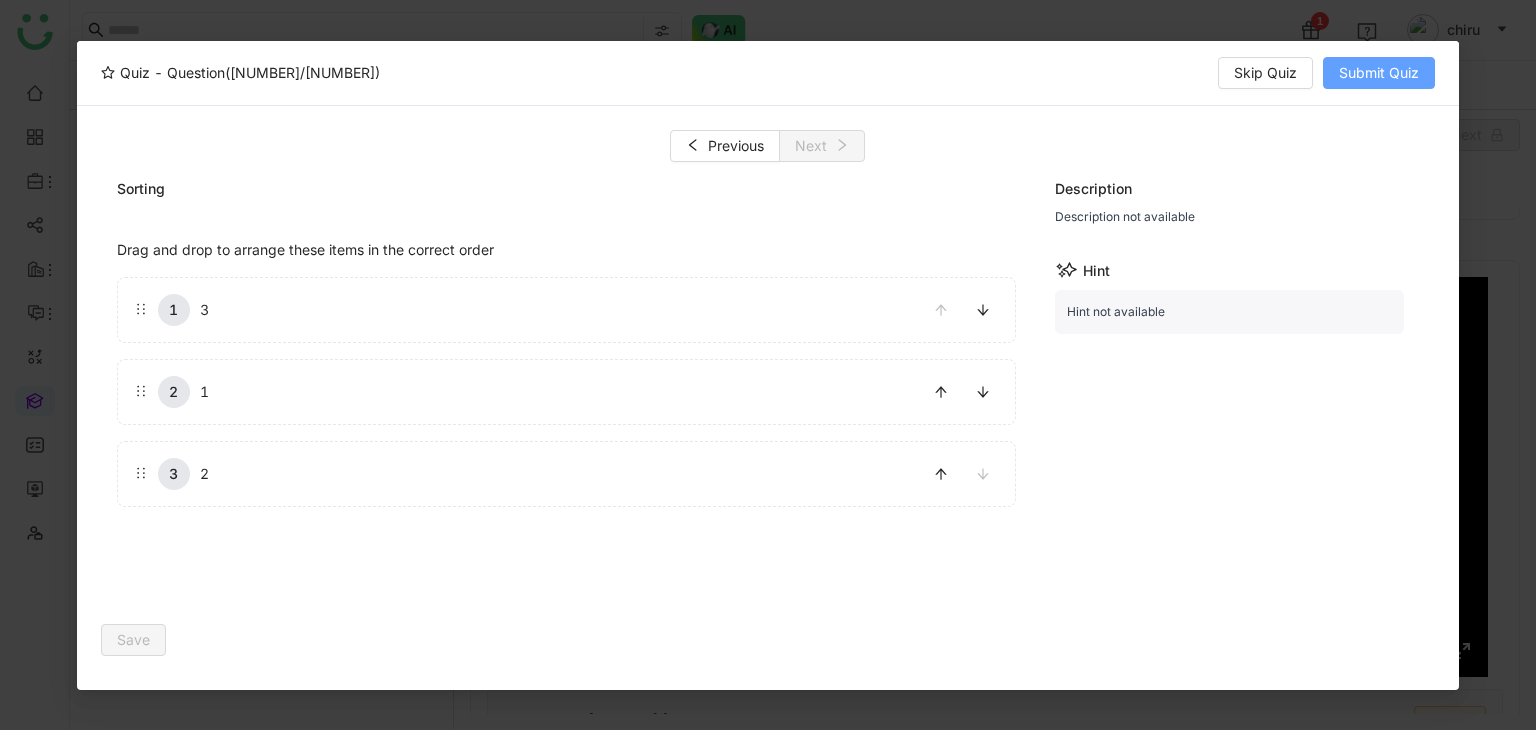 click on "Submit Quiz" at bounding box center [1379, 73] 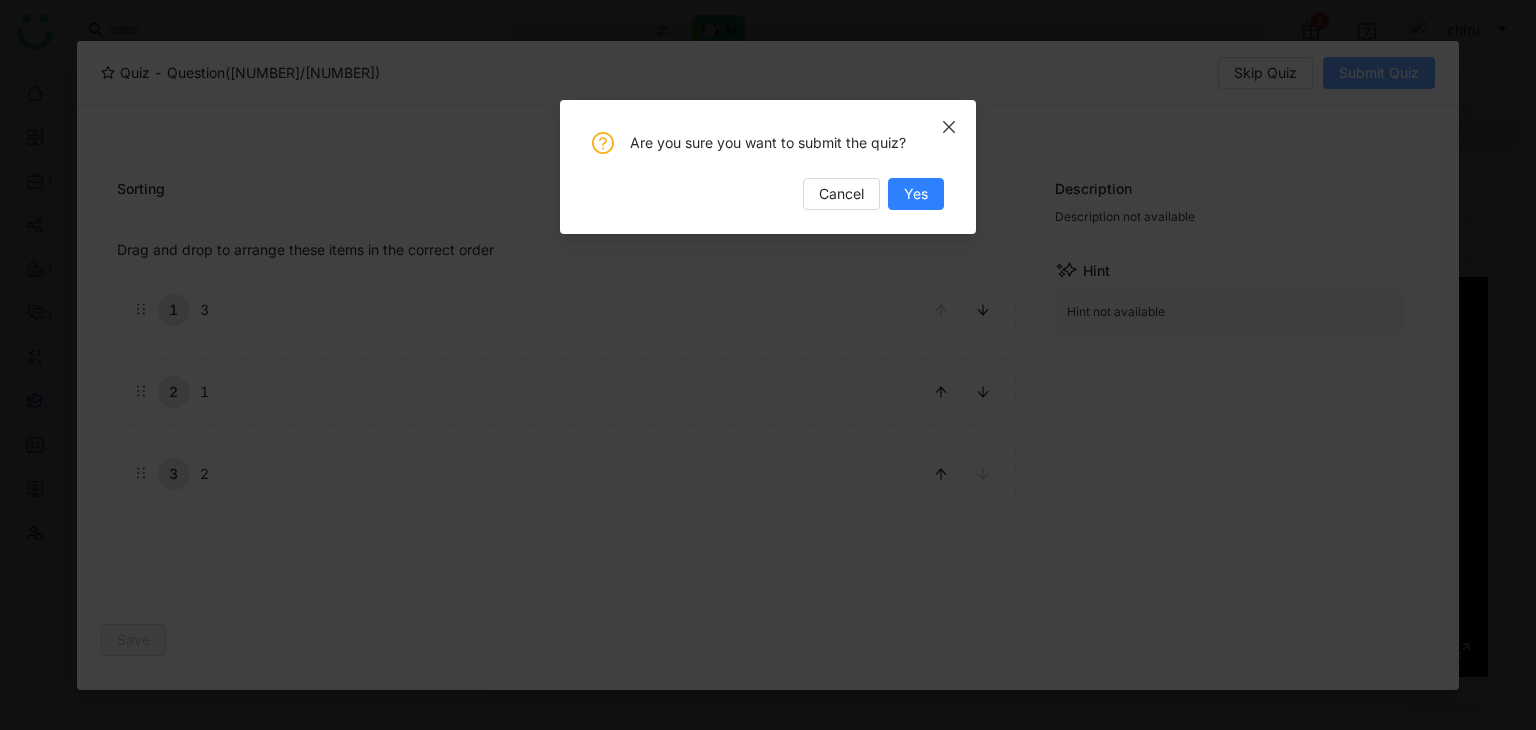 click on "Are you sure you want to submit the quiz?  Cancel   Yes" at bounding box center (768, 365) 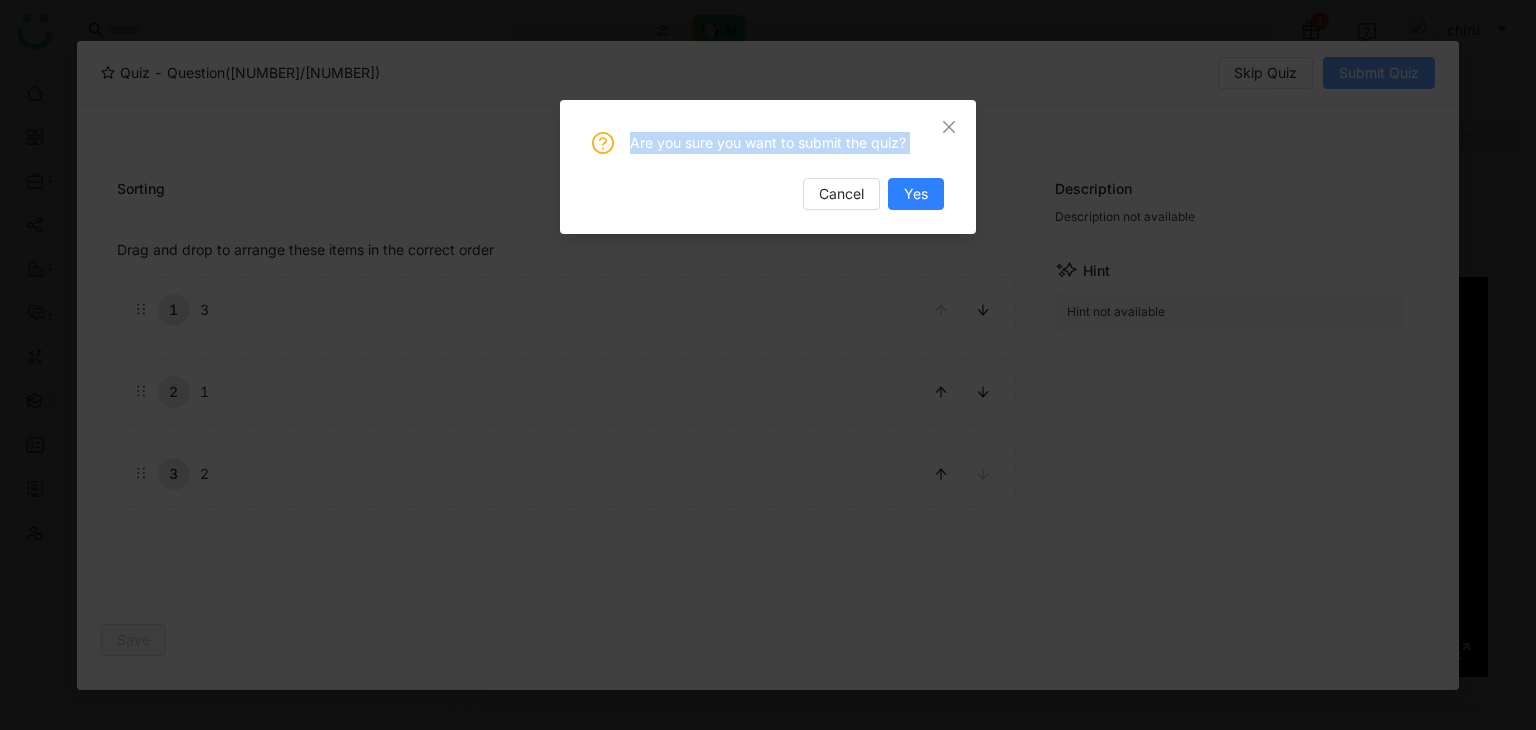 click on "Are you sure you want to submit the quiz?  Cancel   Yes" at bounding box center [768, 365] 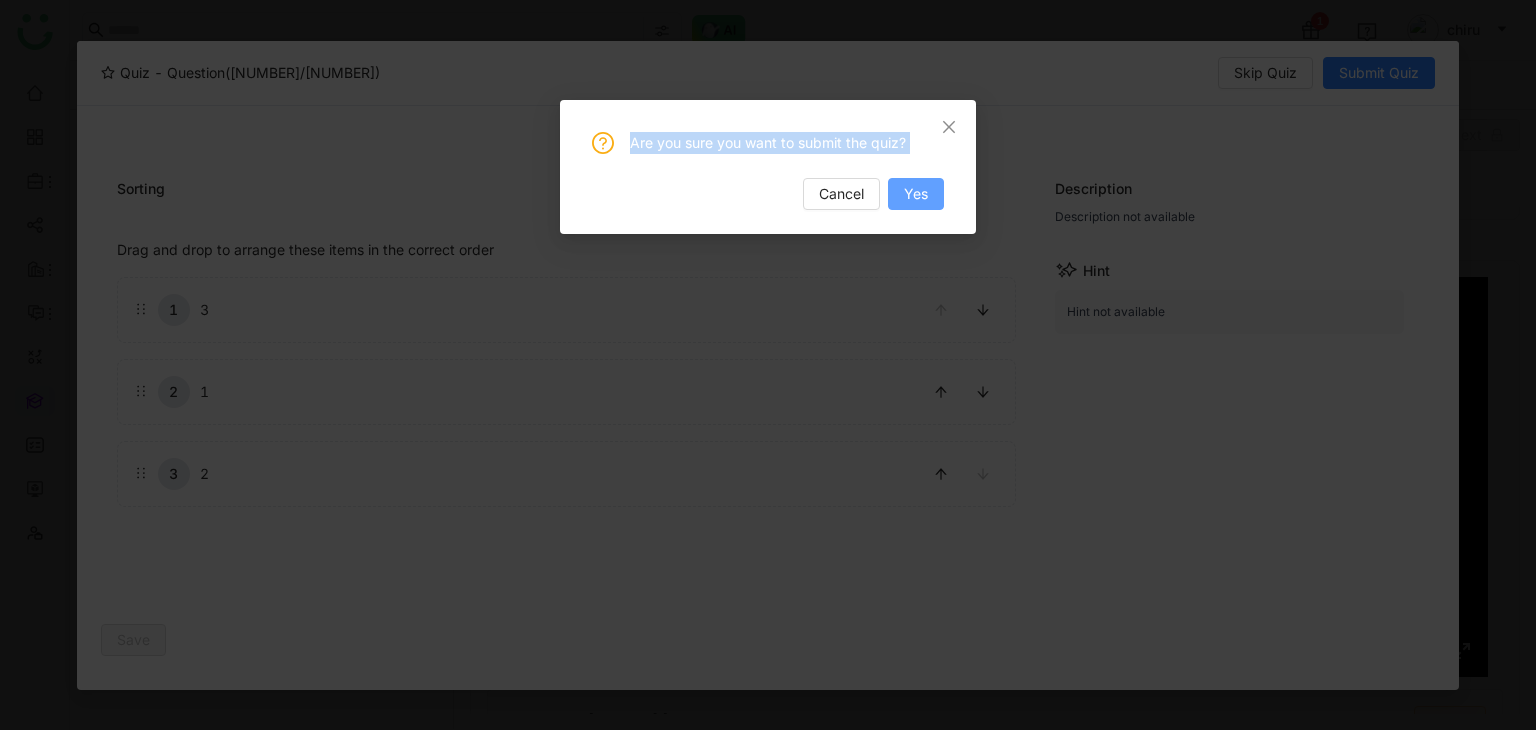 click on "Yes" at bounding box center [916, 194] 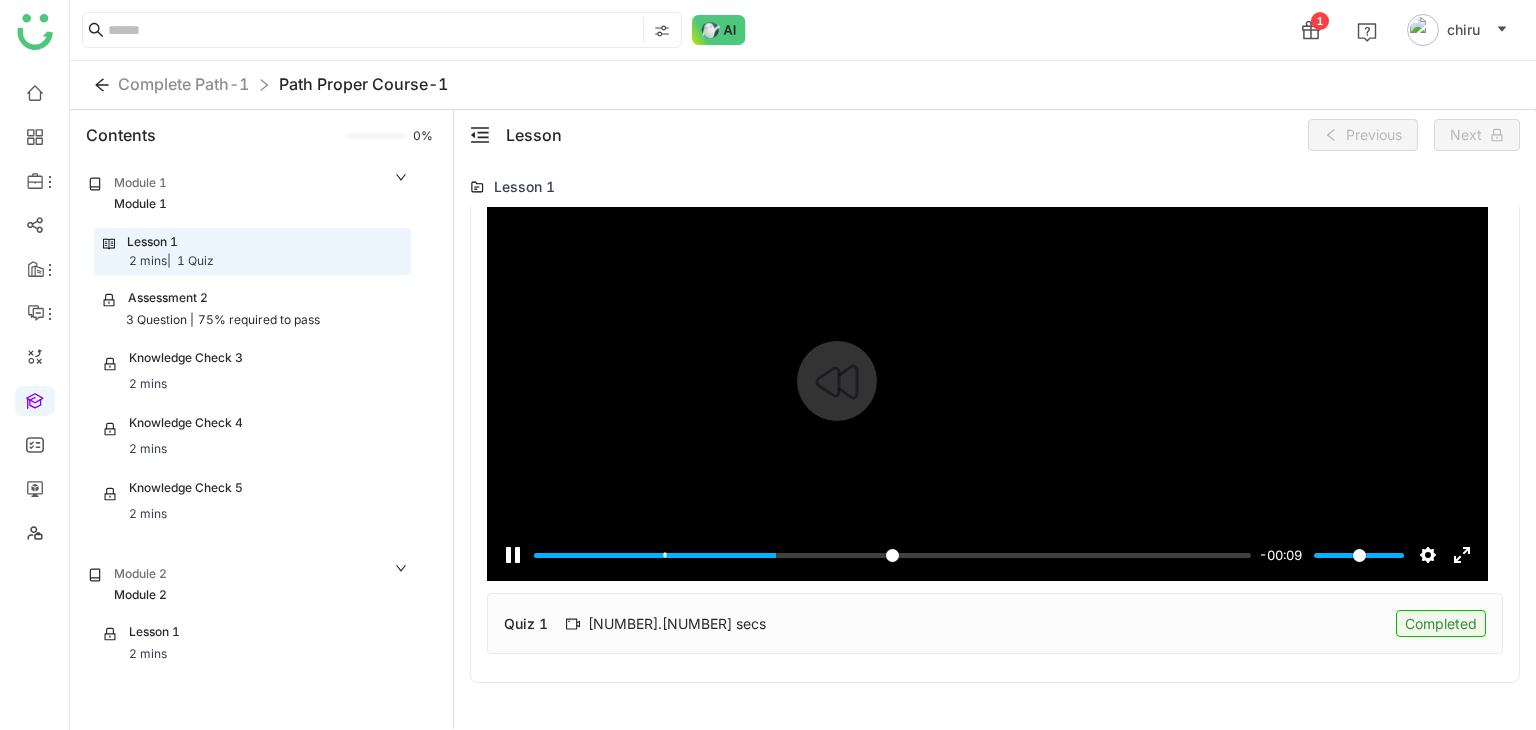 scroll, scrollTop: 200, scrollLeft: 0, axis: vertical 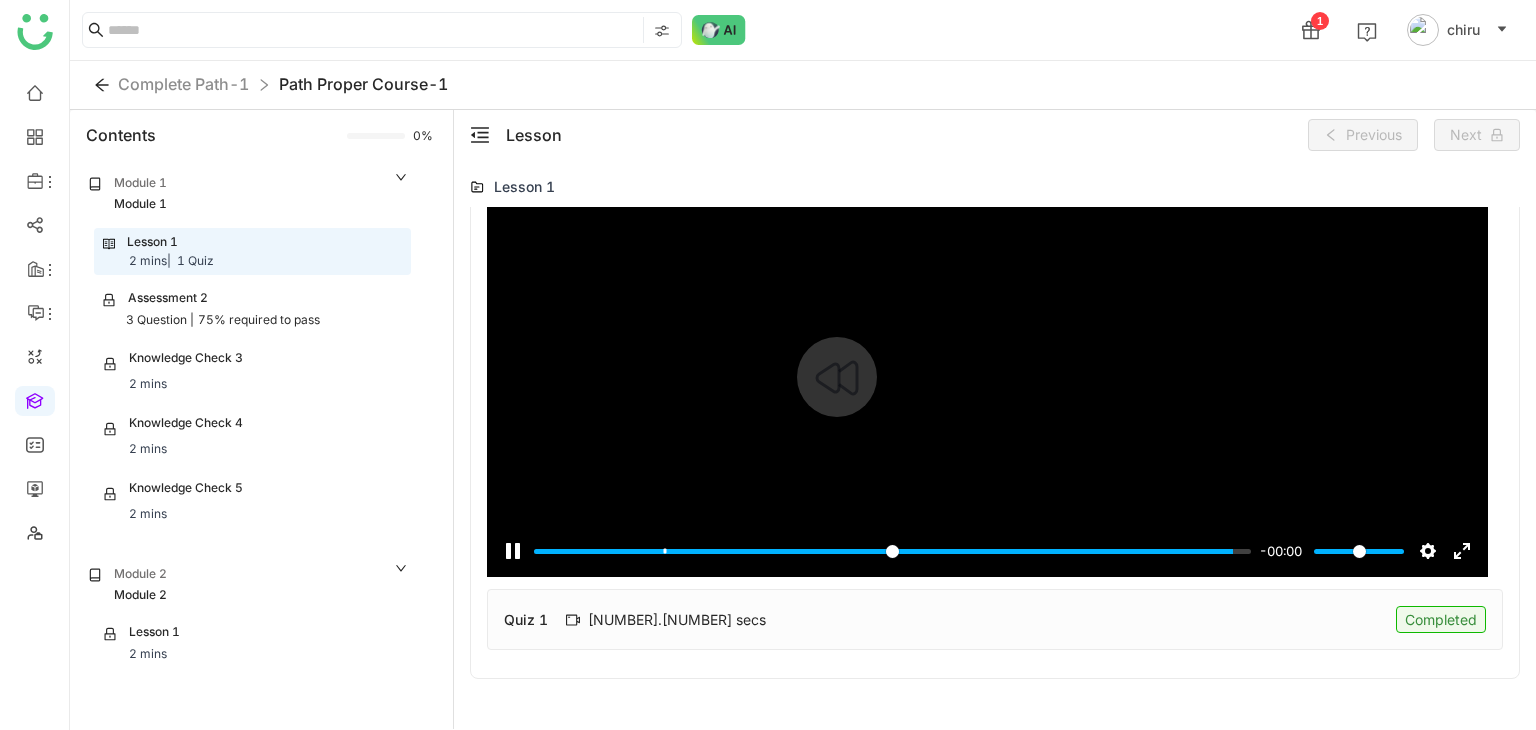 type on "***" 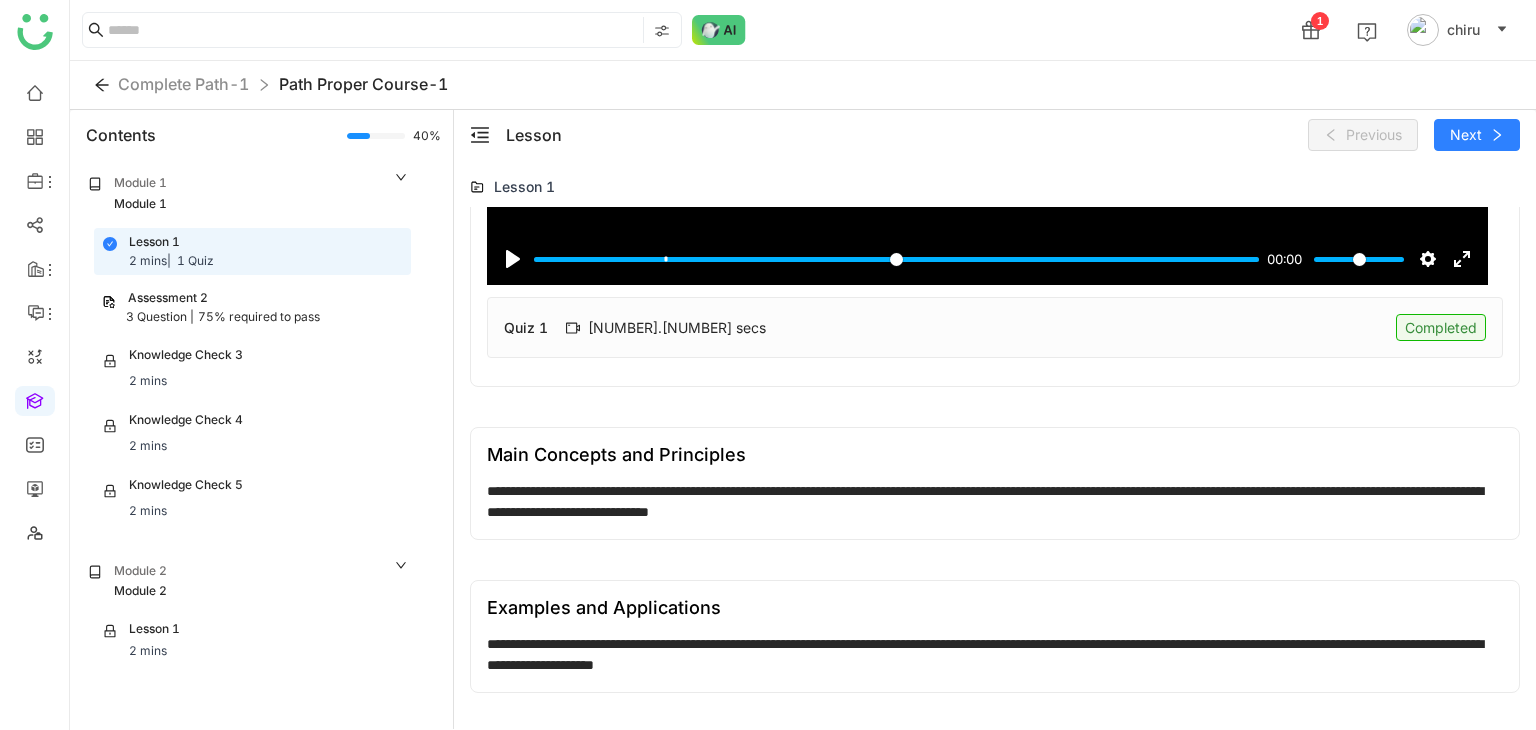scroll, scrollTop: 776, scrollLeft: 0, axis: vertical 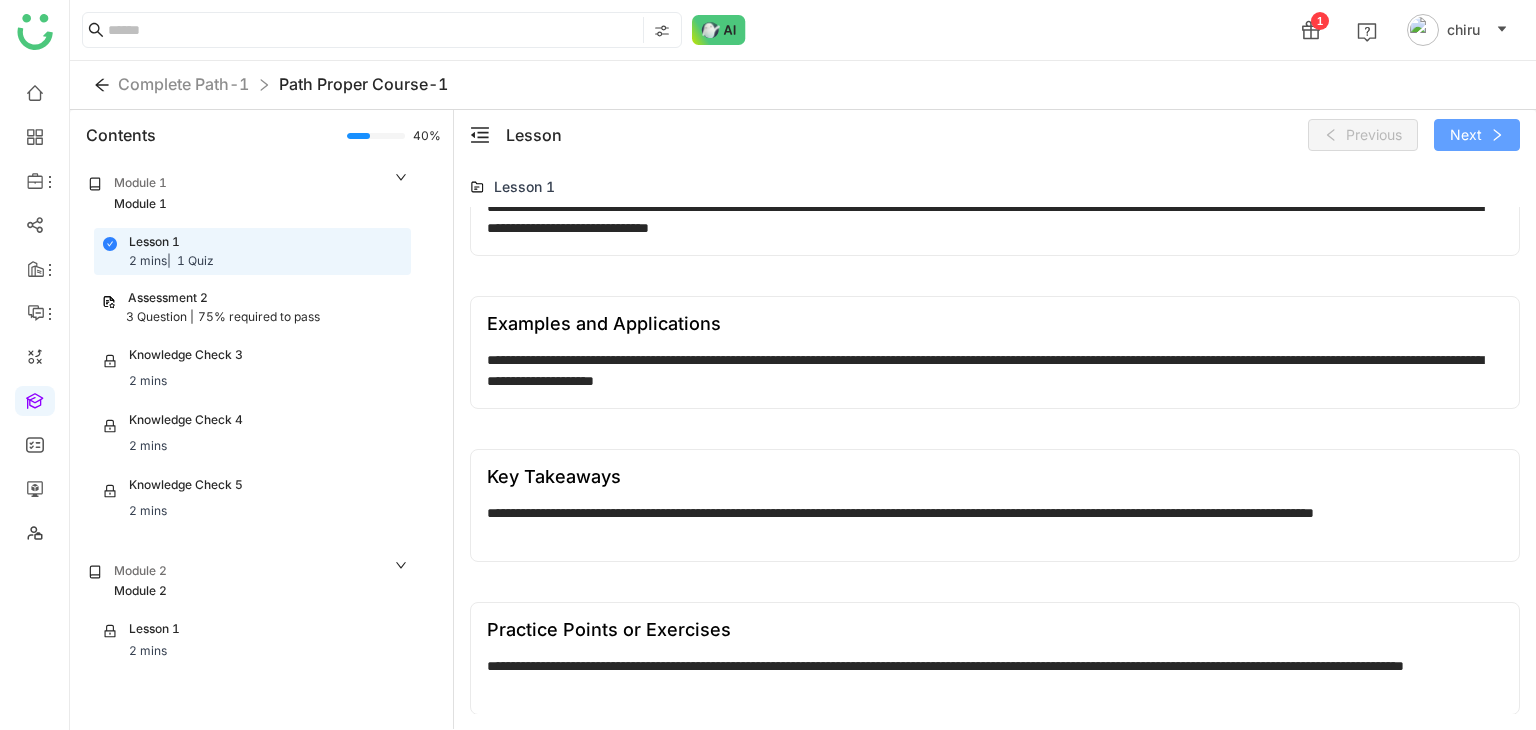click on "Next" 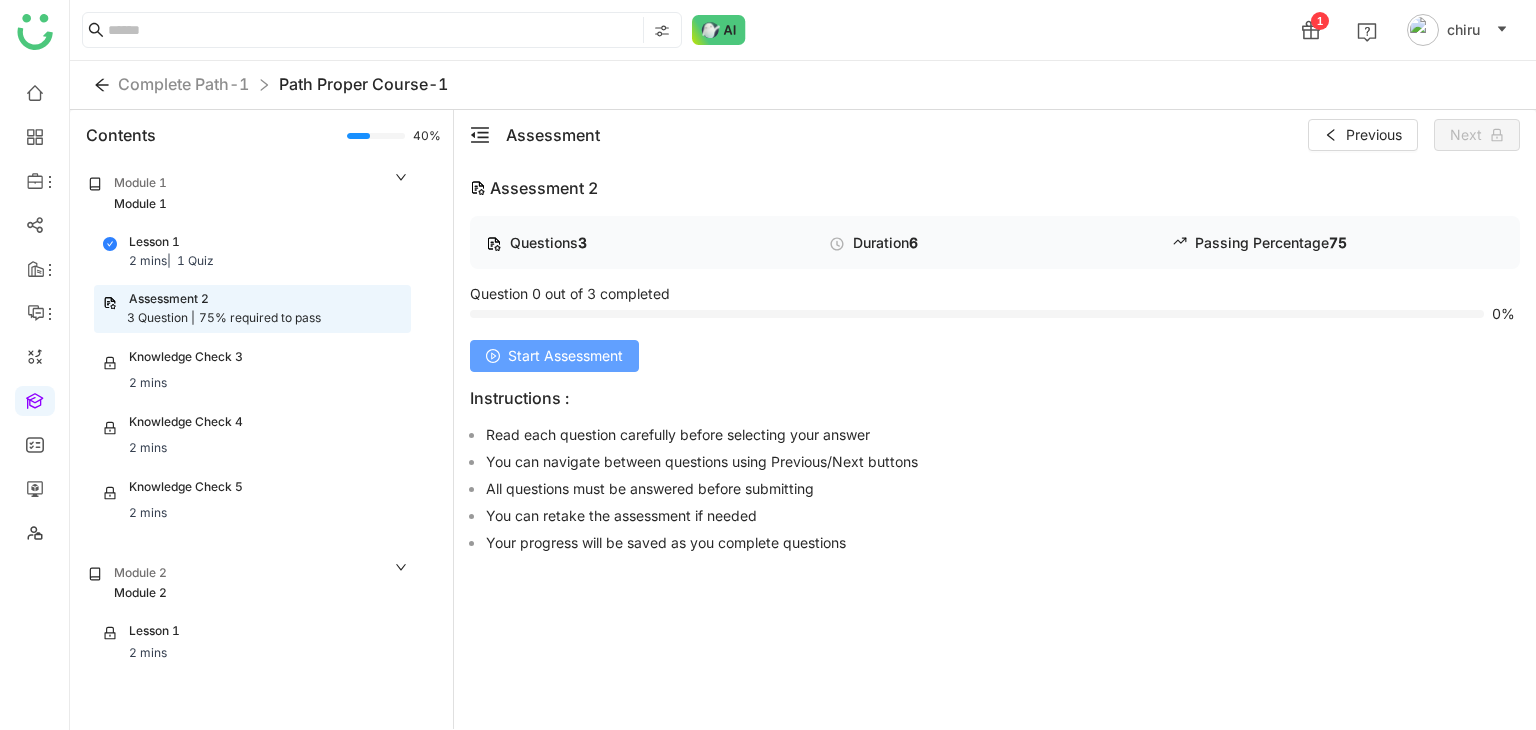 click on "Start Assessment" 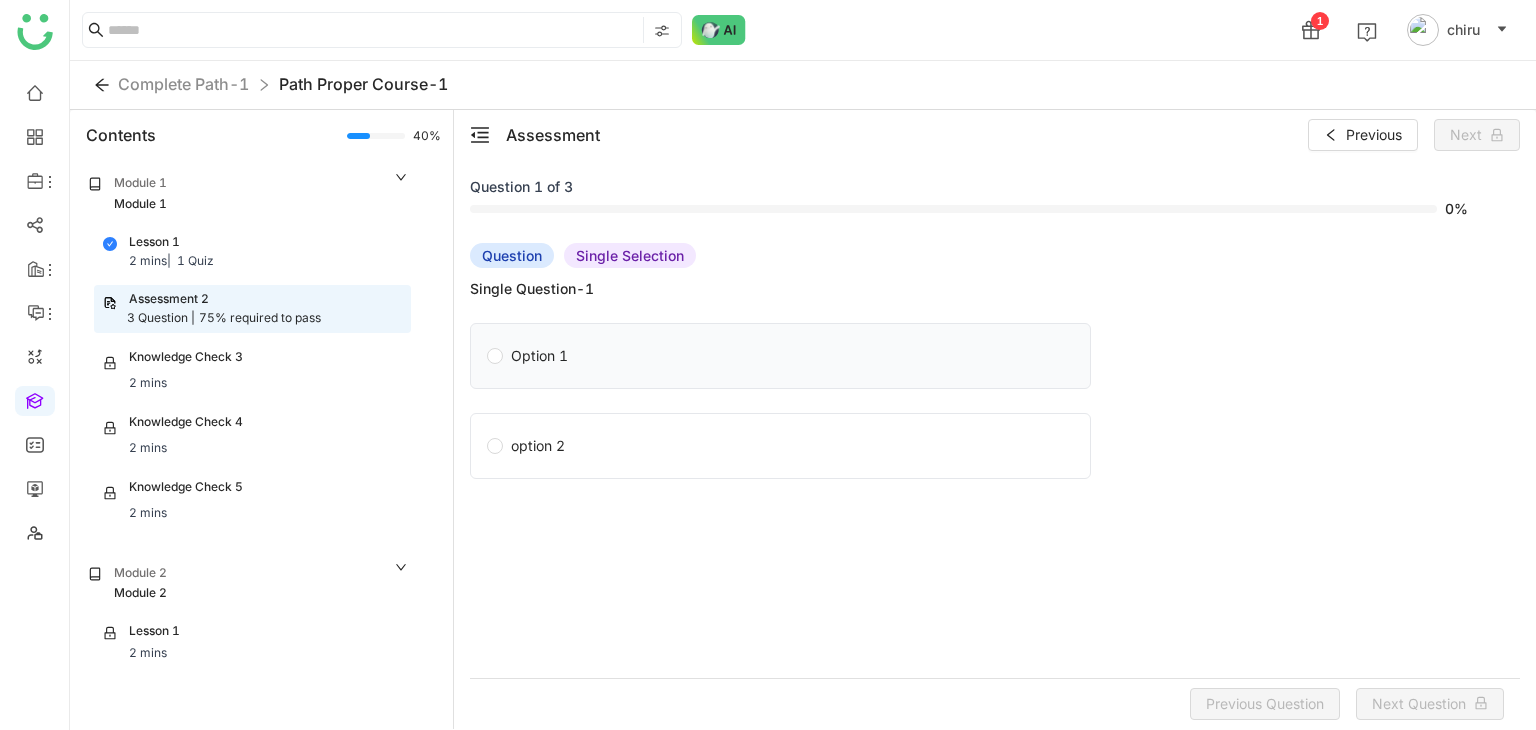 click on "Option 1" 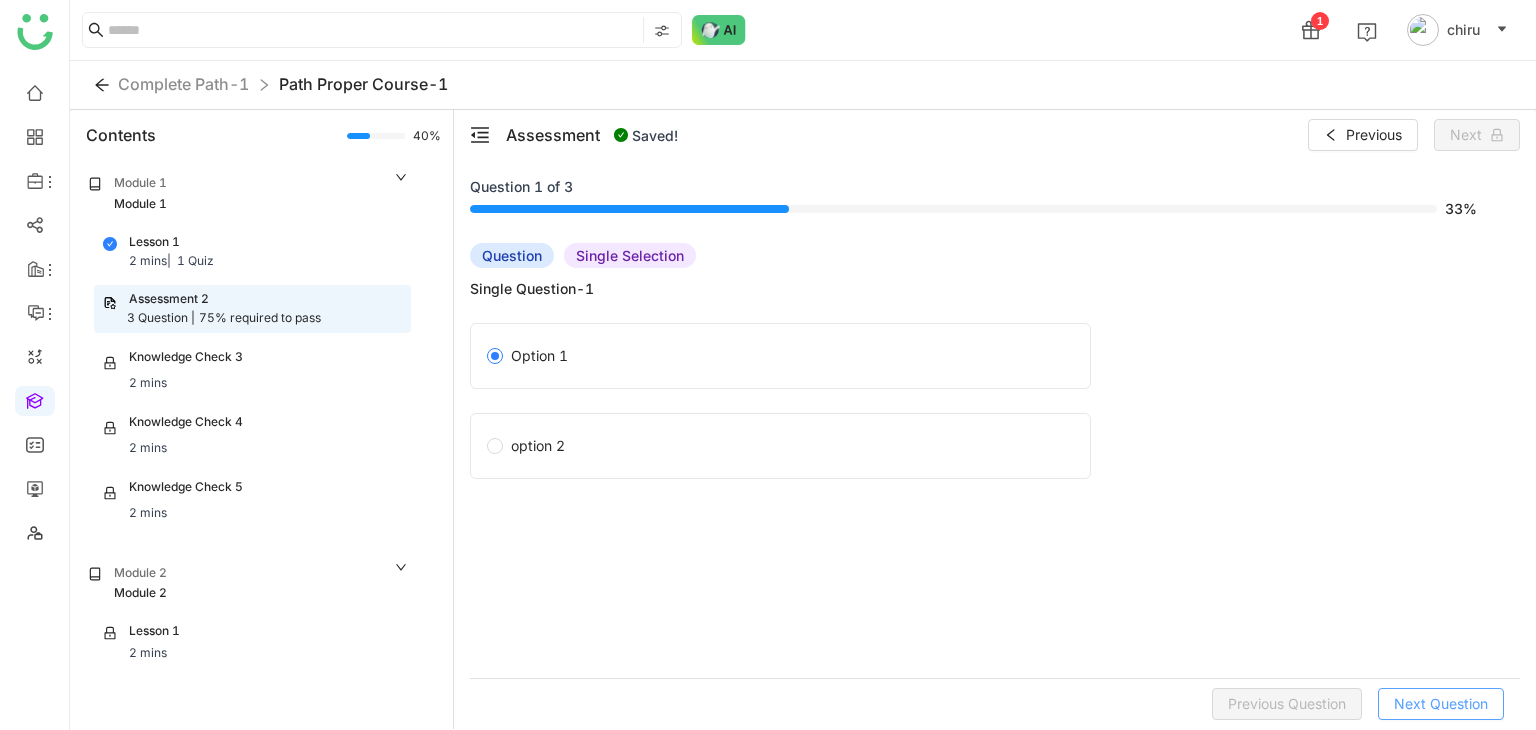 click on "Next Question" 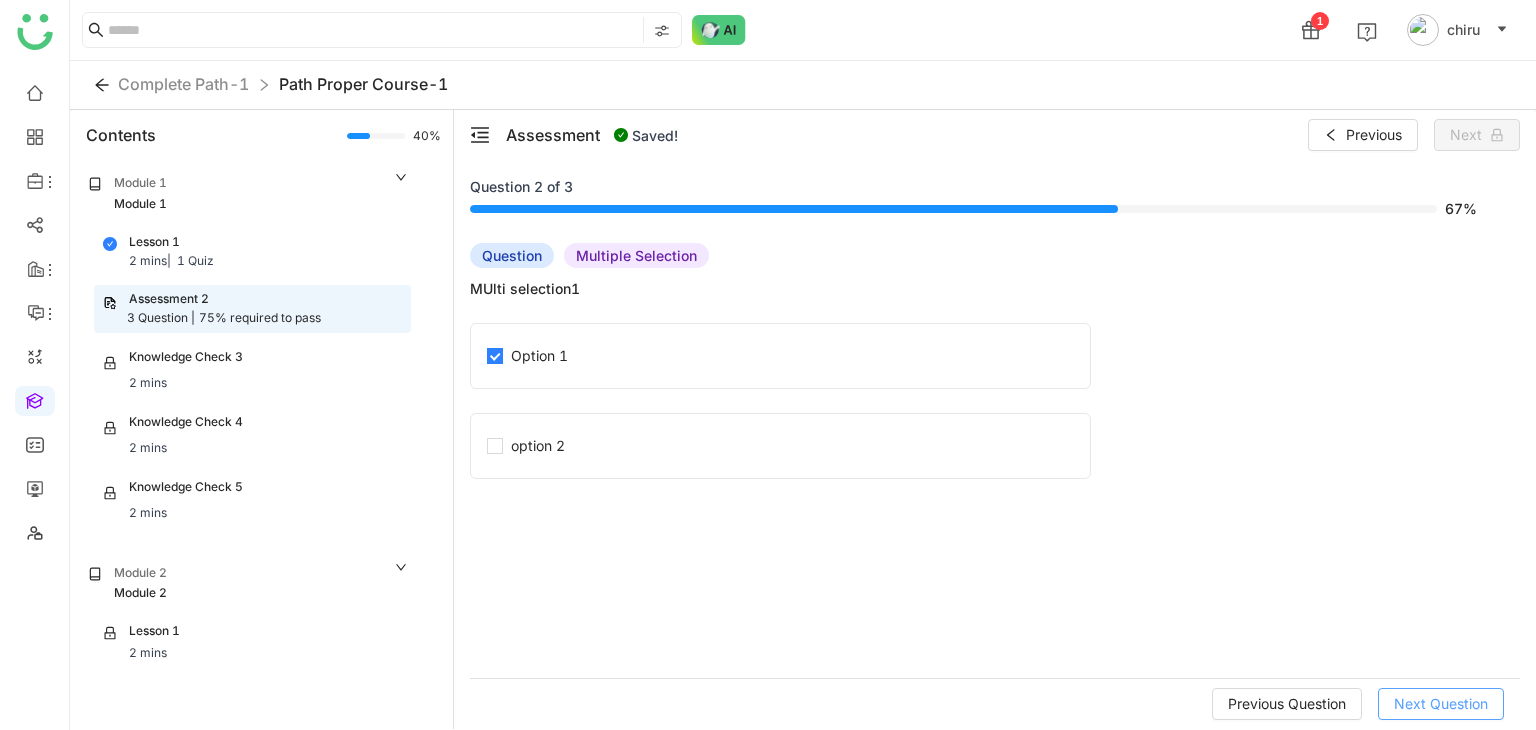 click on "Next Question" 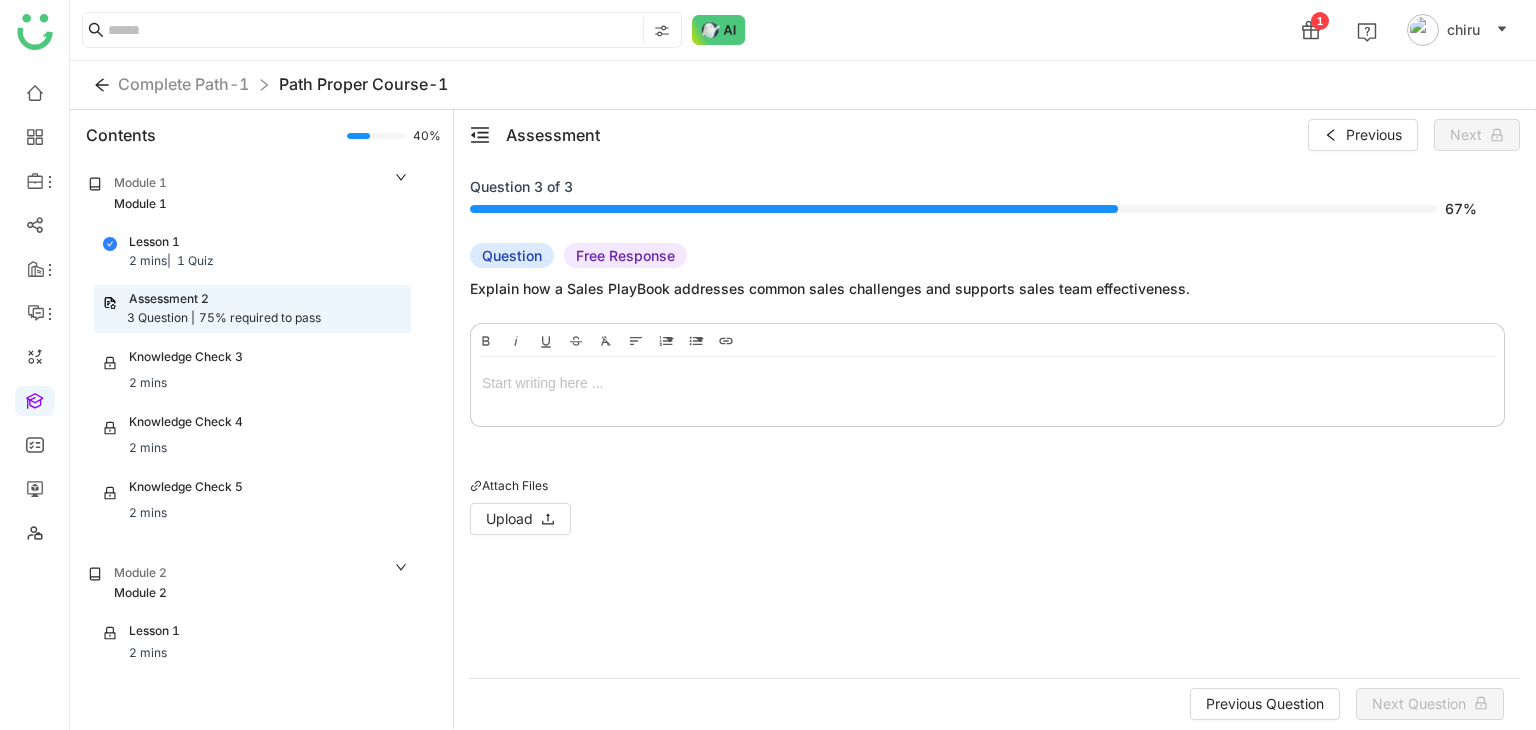 click at bounding box center (987, 383) 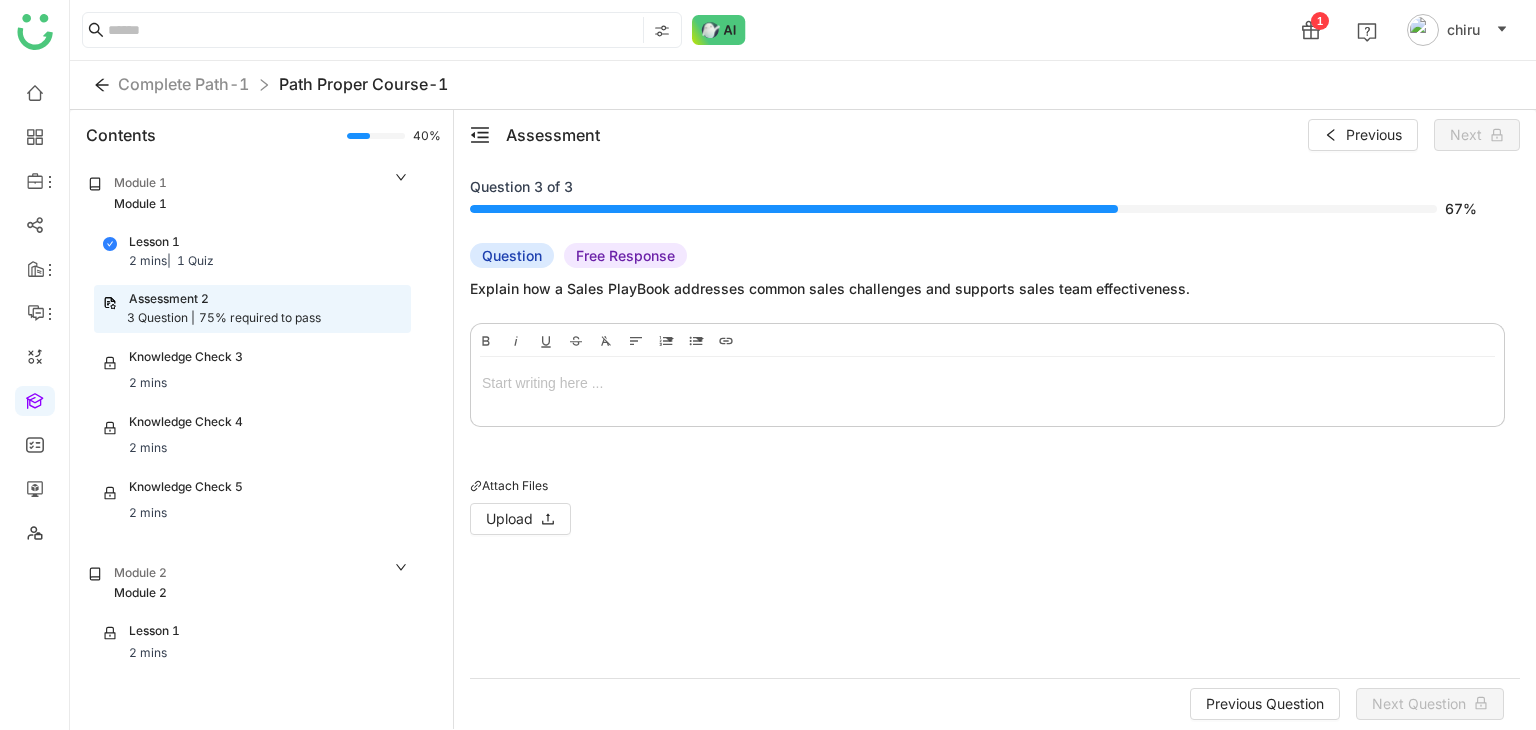 scroll, scrollTop: 0, scrollLeft: 8, axis: horizontal 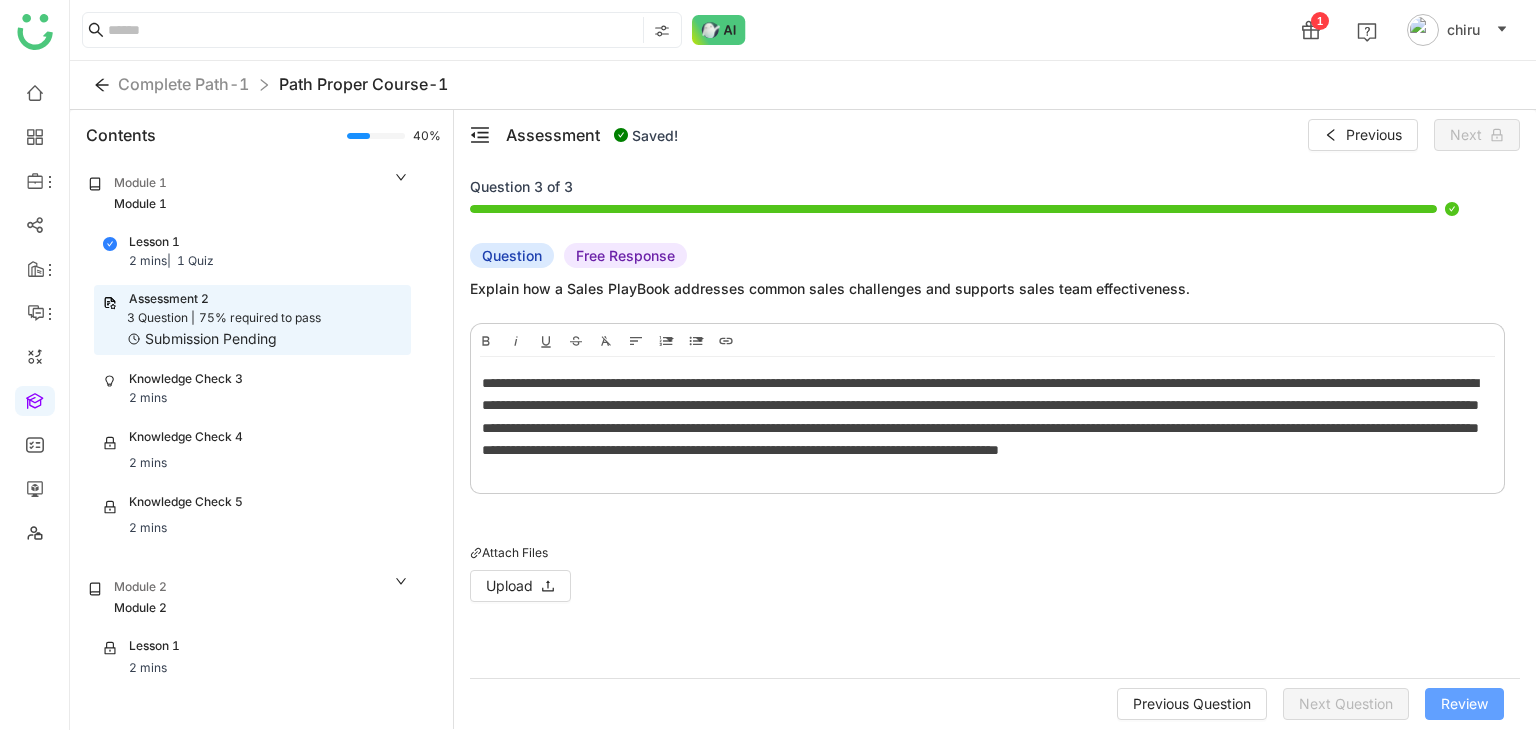 click on "Review" 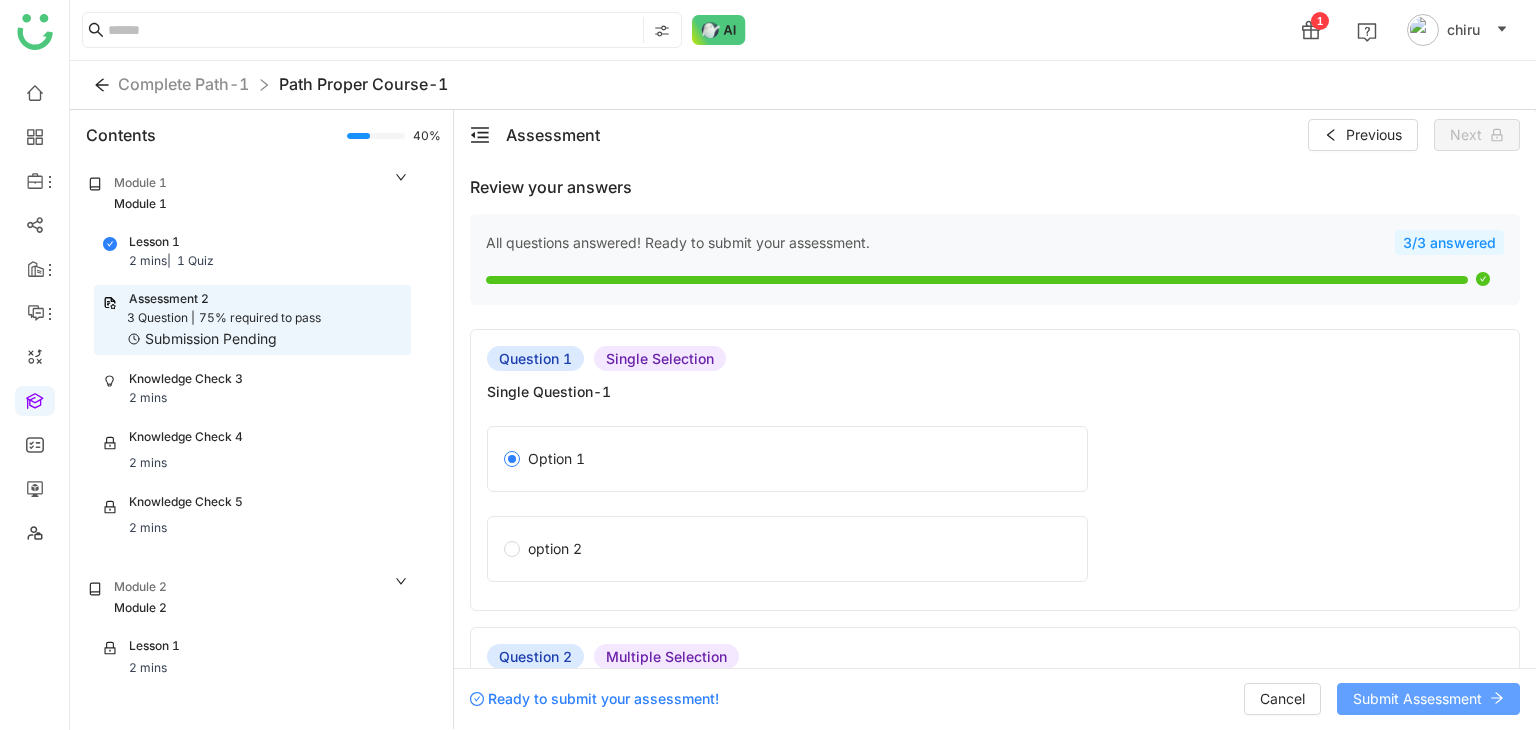 click on "Submit Assessment" 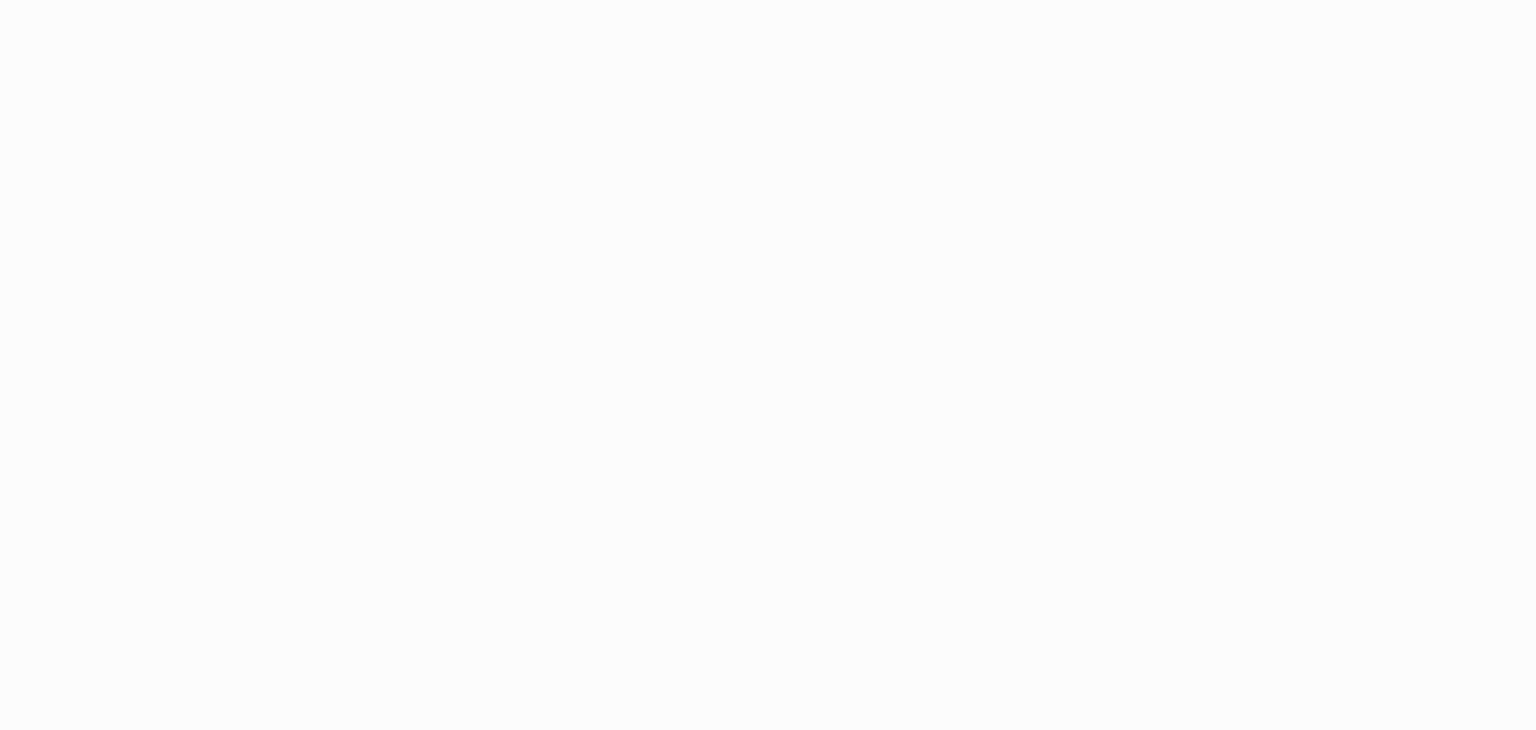 scroll, scrollTop: 0, scrollLeft: 0, axis: both 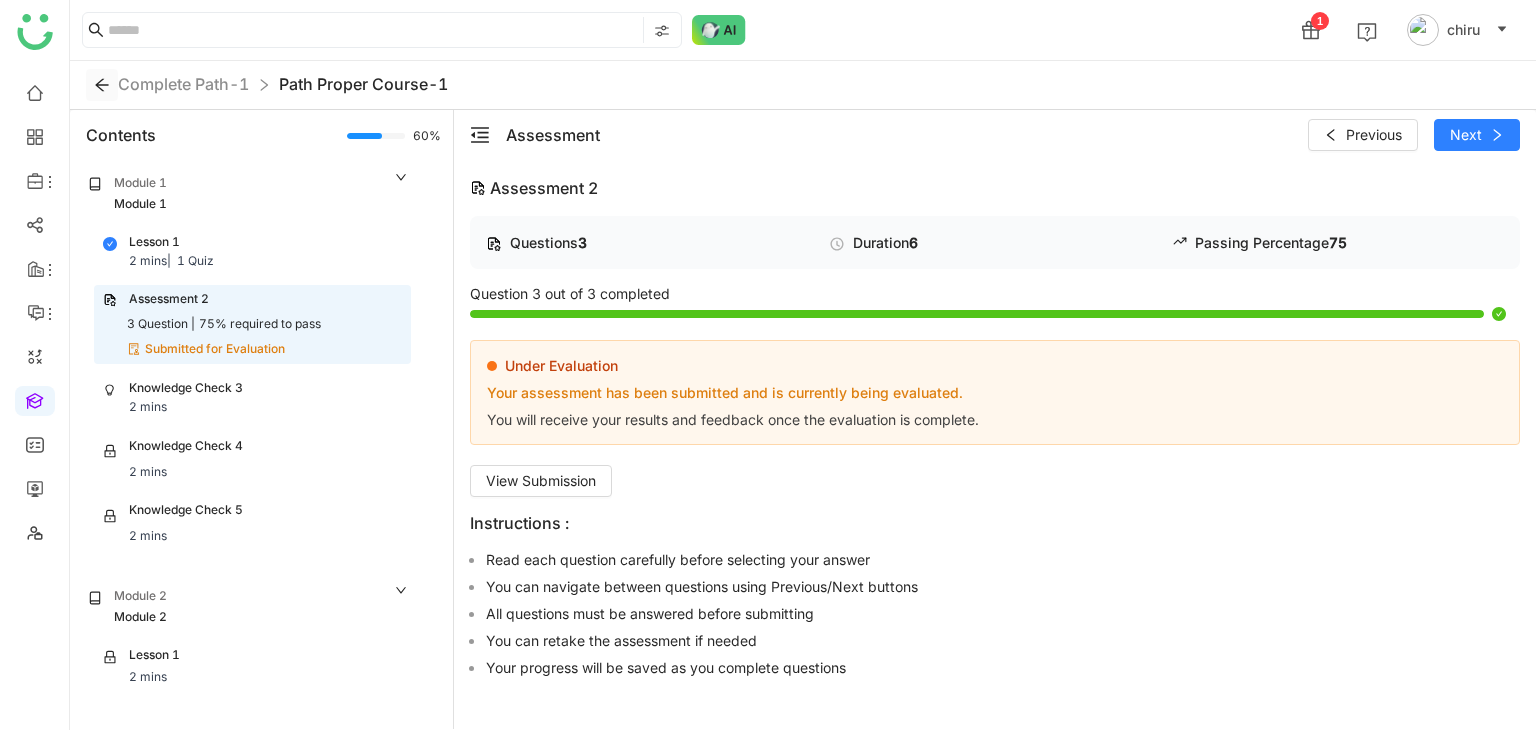 click 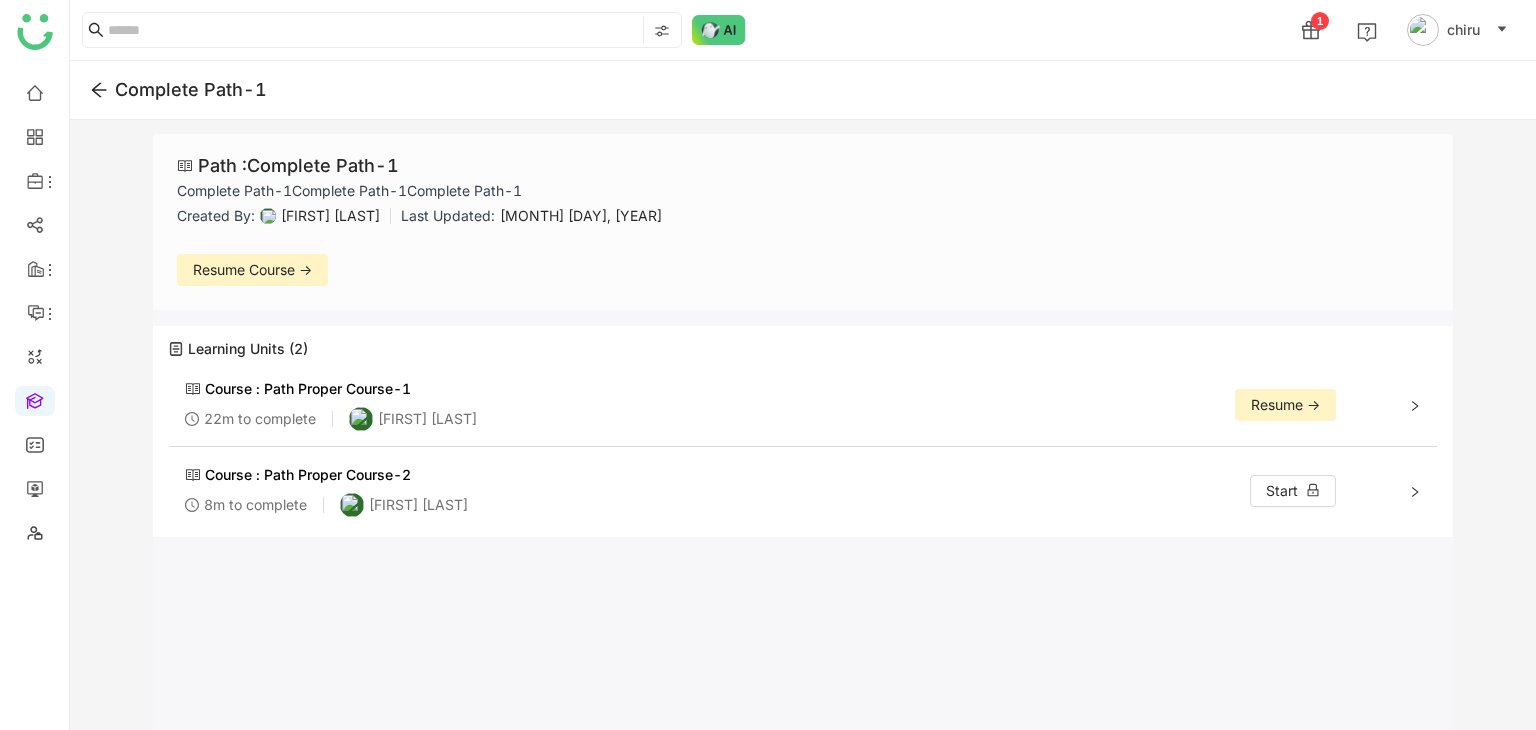 click on "Resume Course ->" 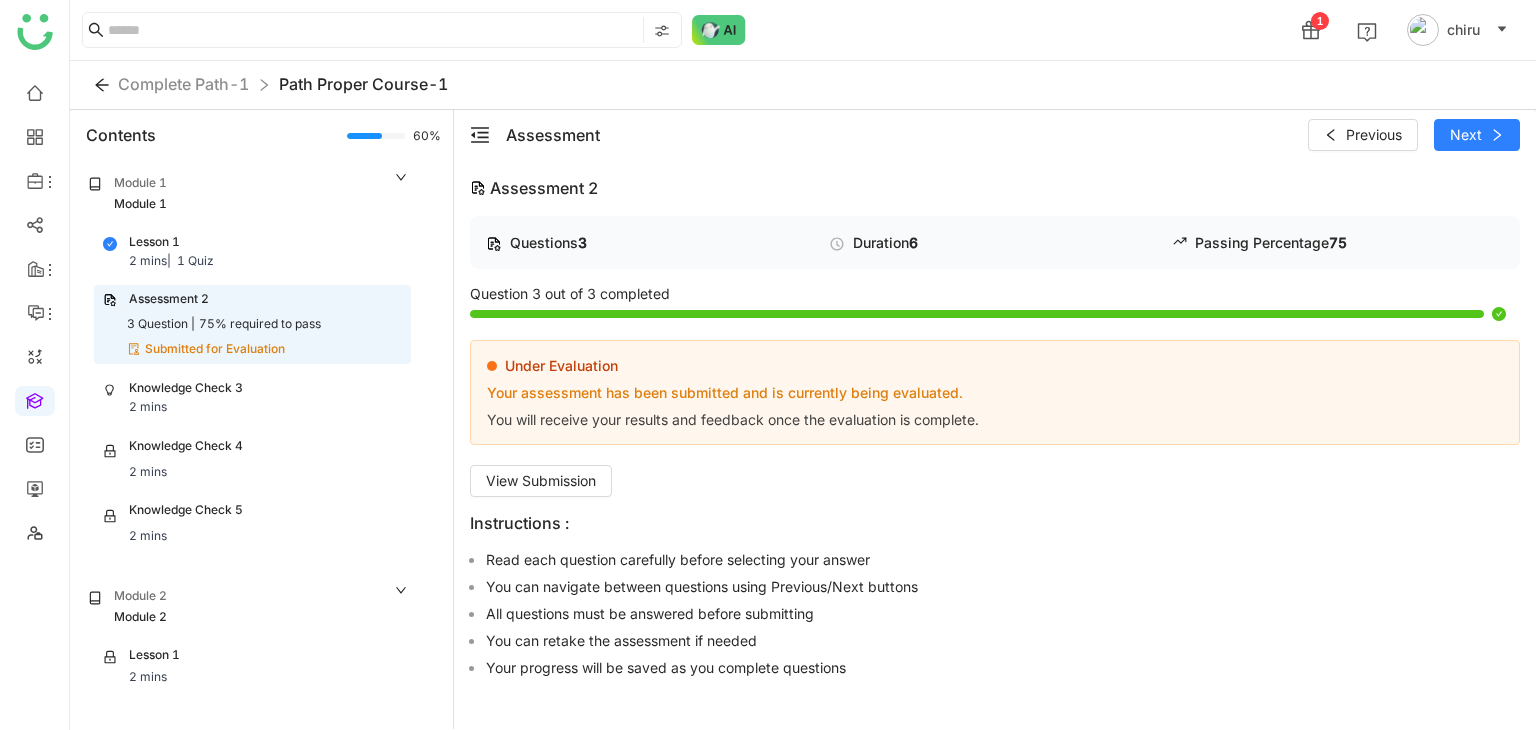 click on "Knowledge Check 3 2 mins" 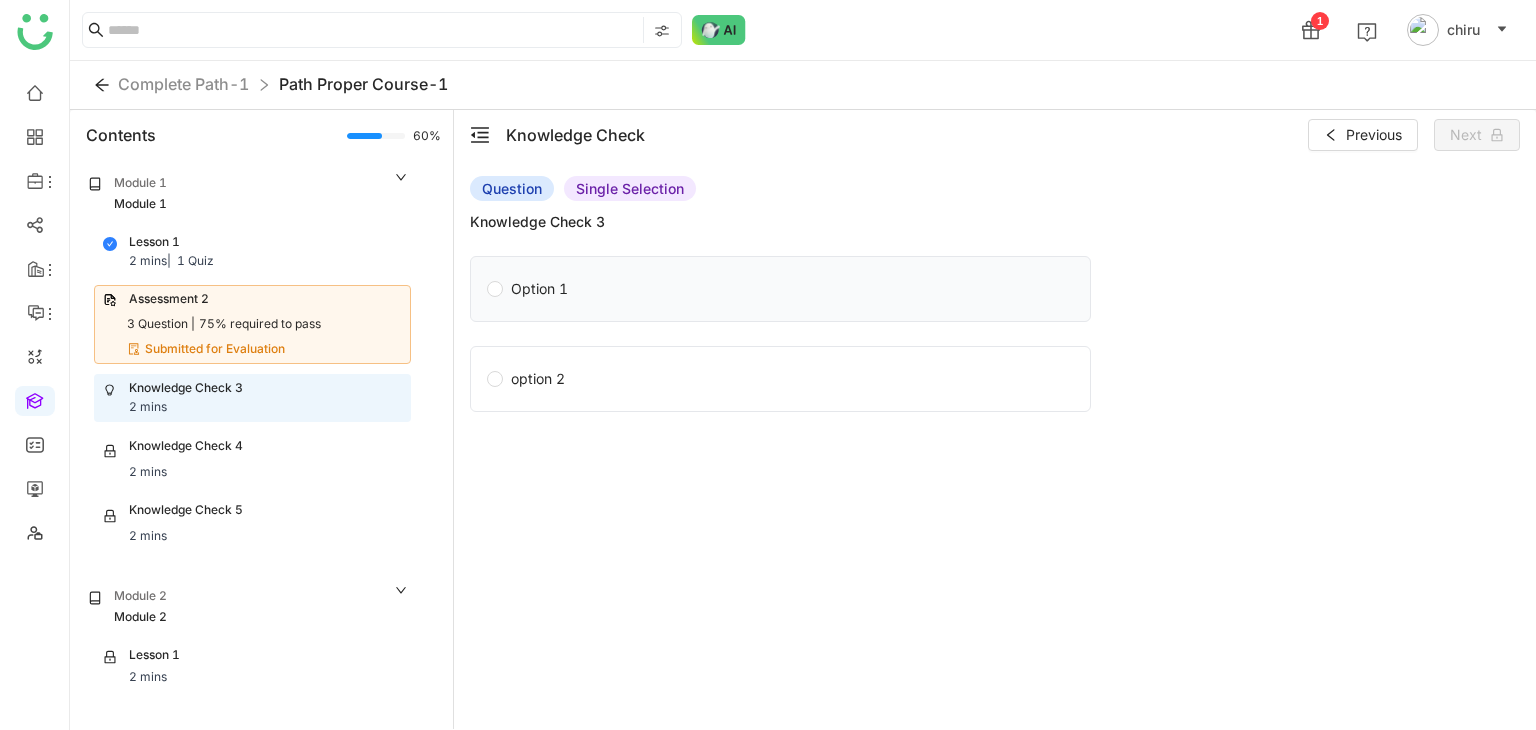 click on "Option 1" 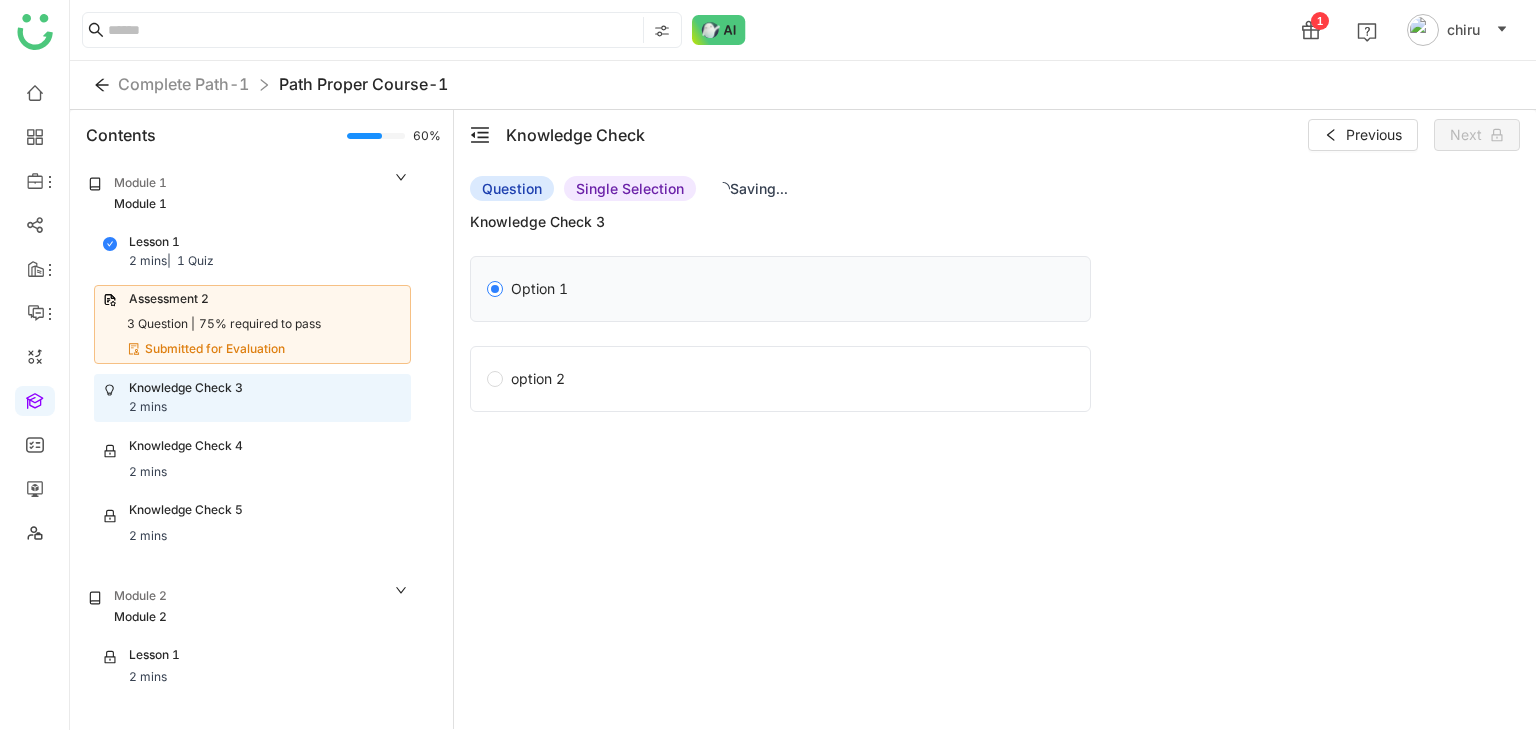 click on "Option 1" 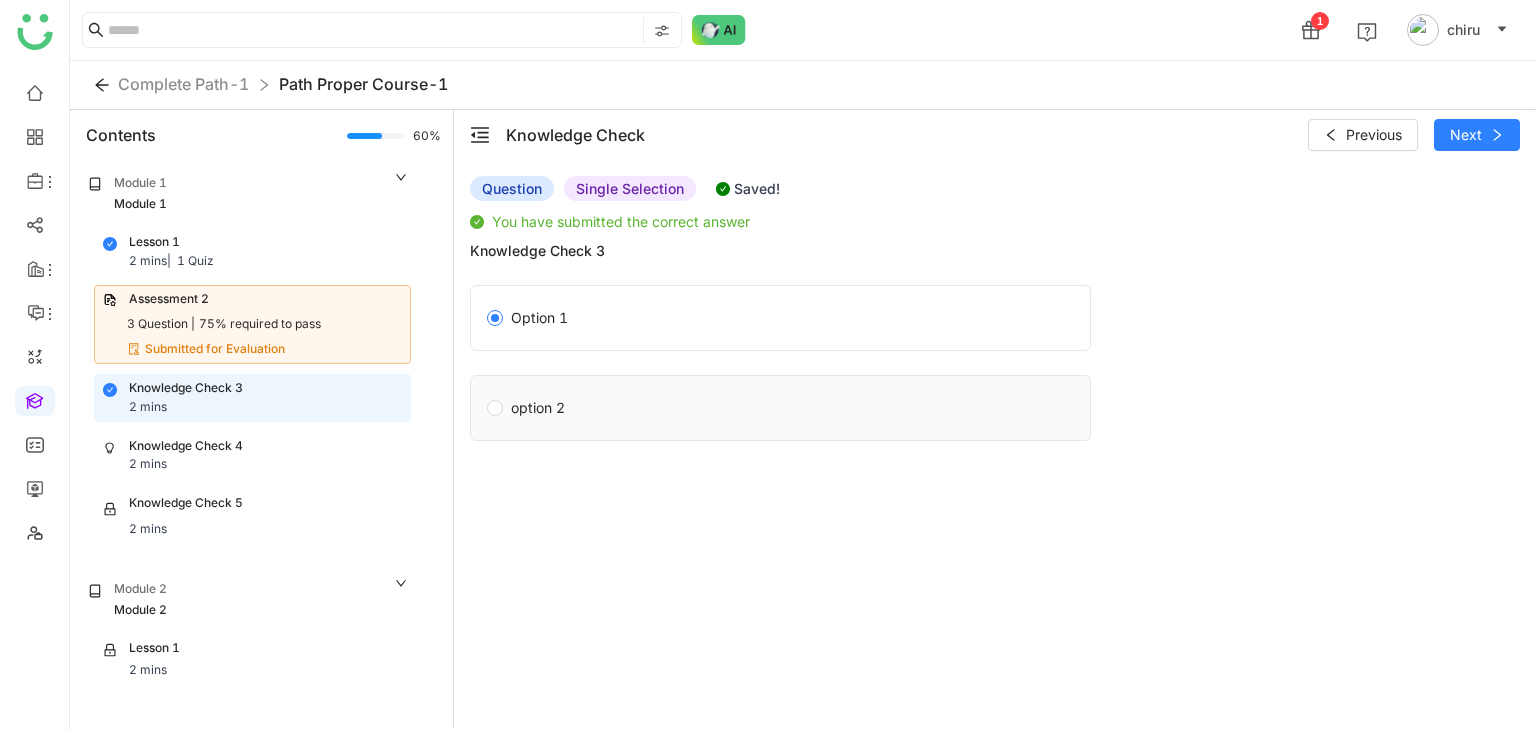 click on "option 2" 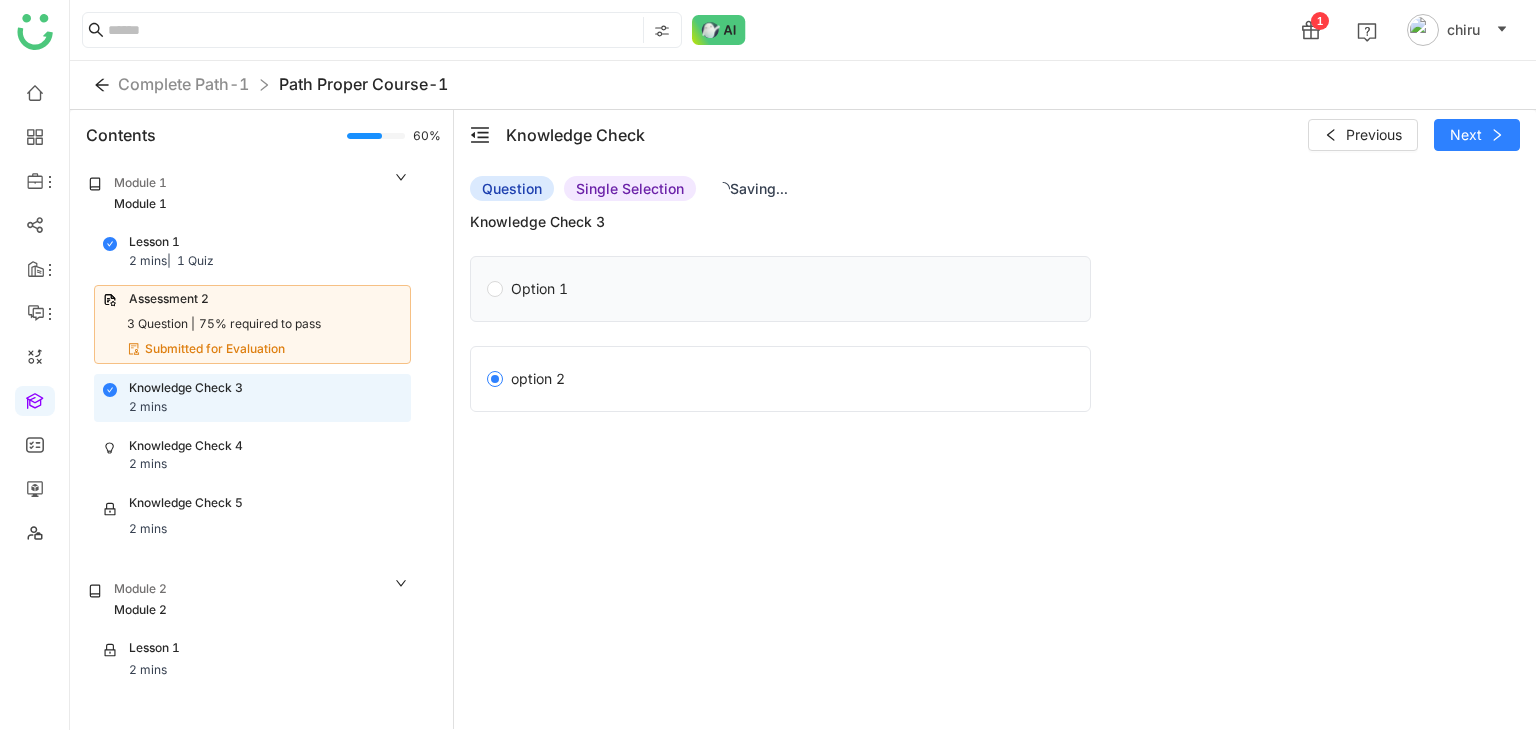 click on "Option 1" 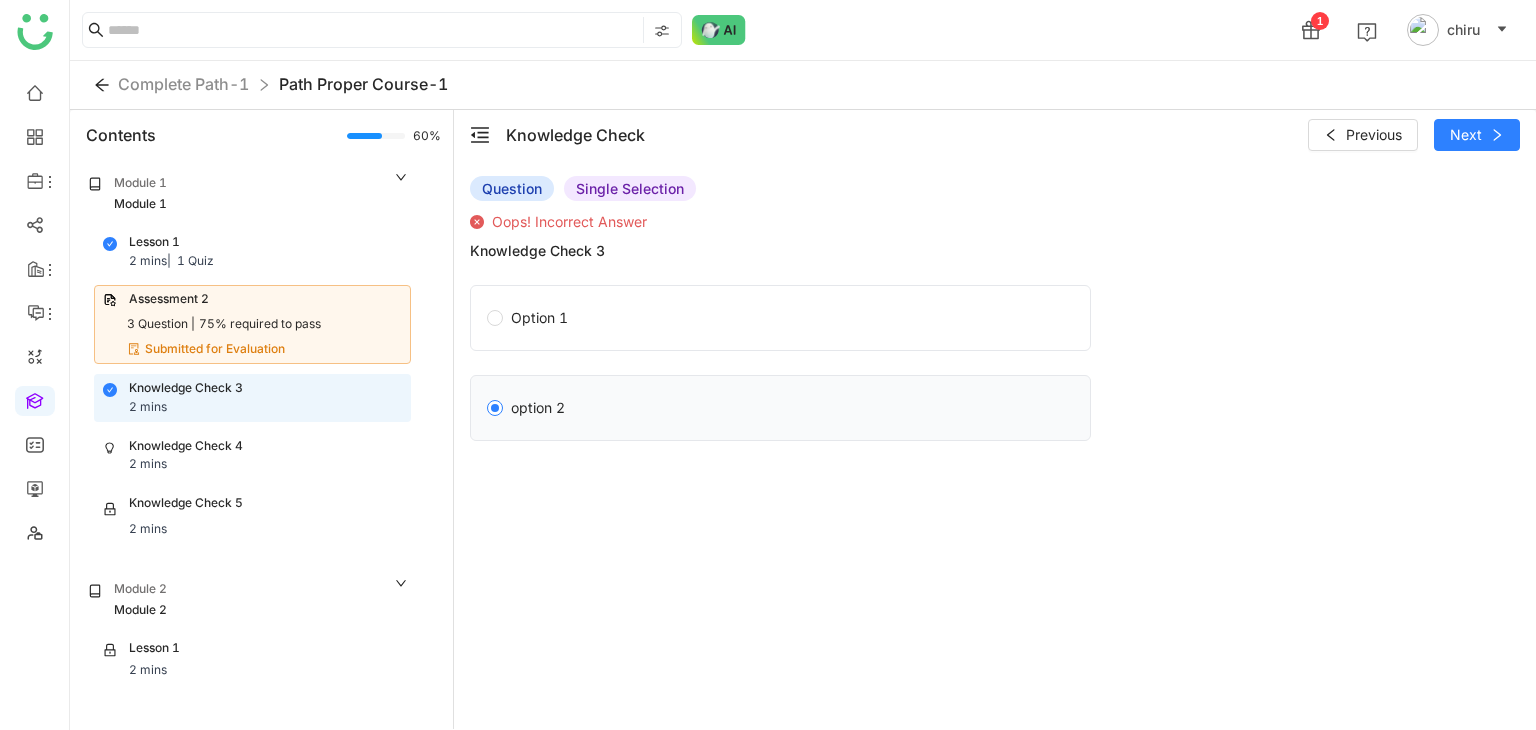 click on "option 2" 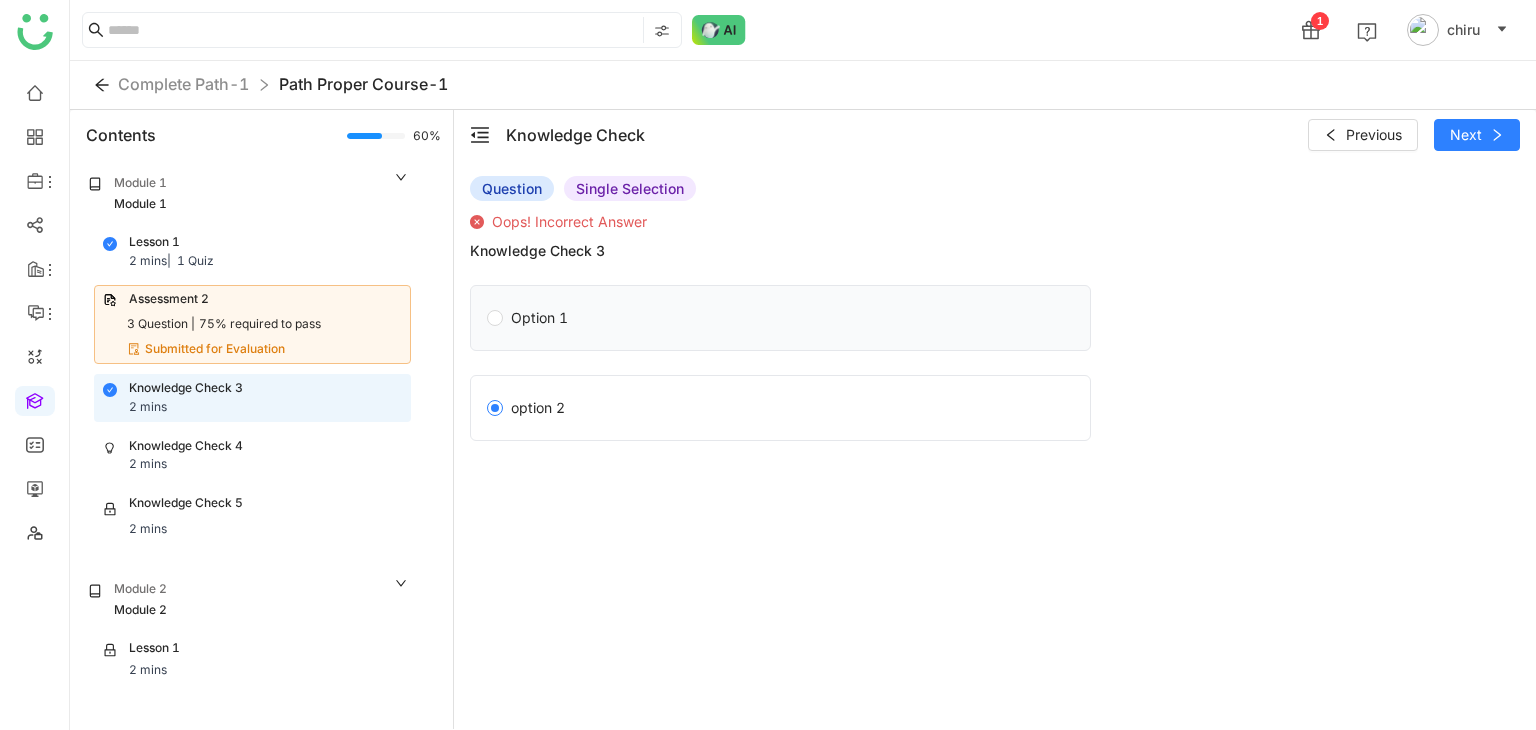 click on "Option 1" 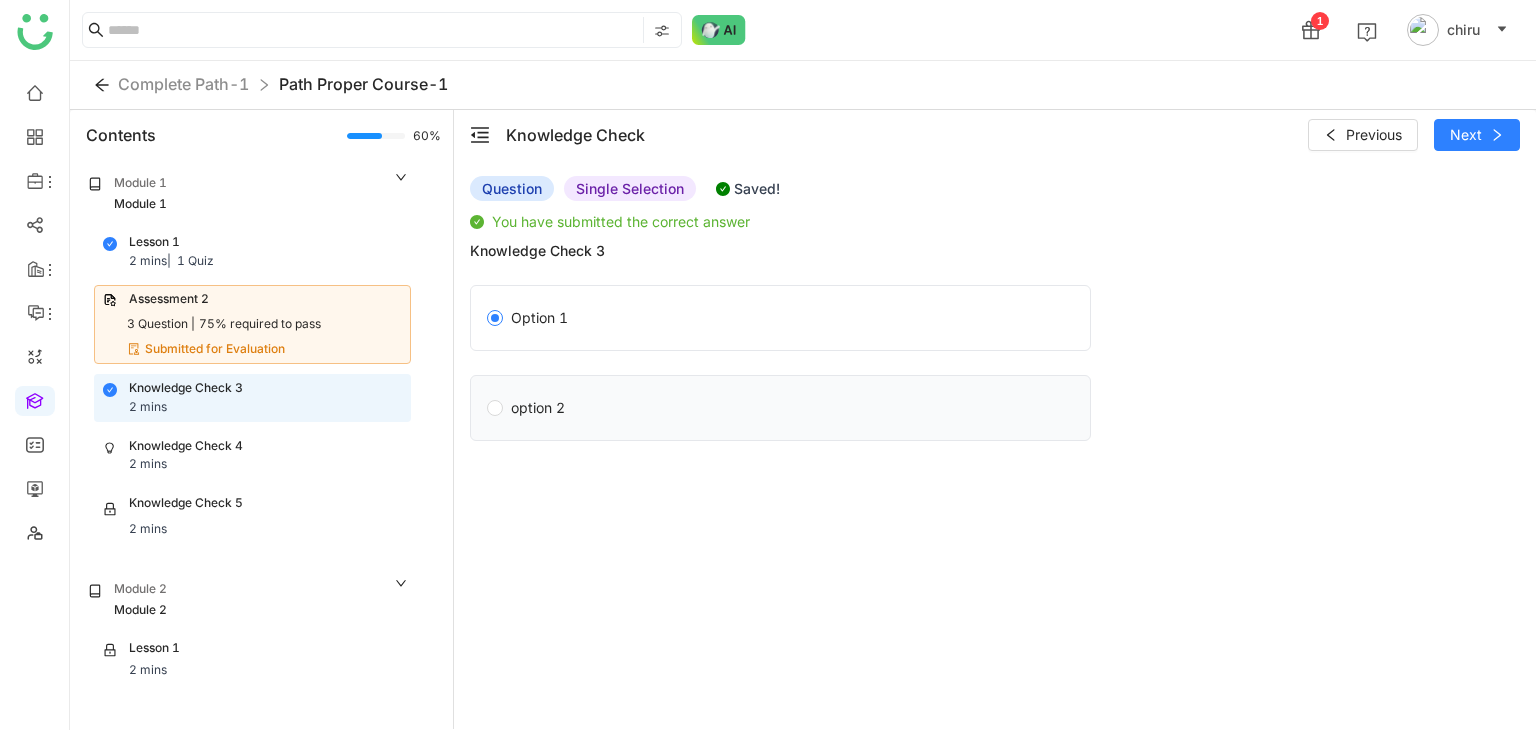 click on "option 2" 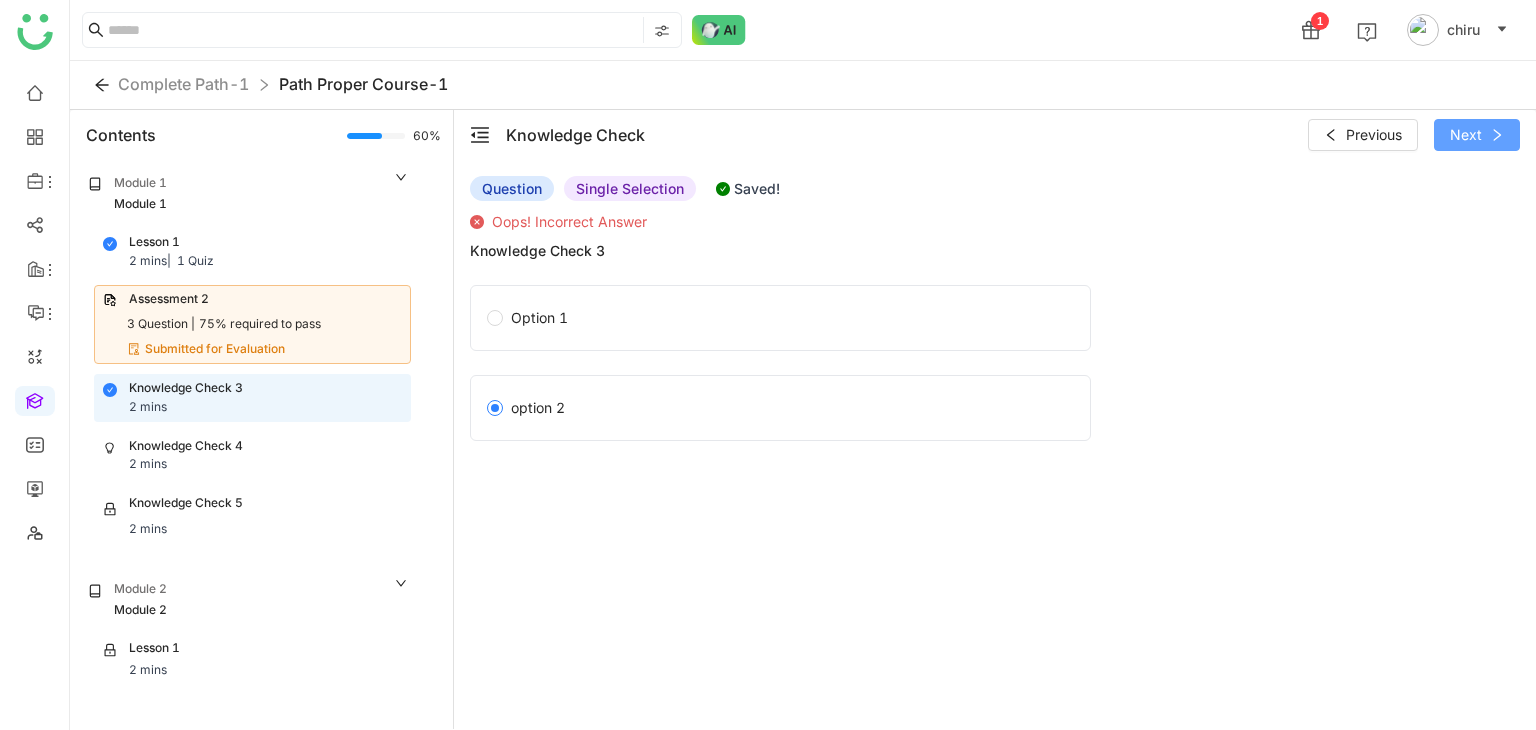 click on "Next" 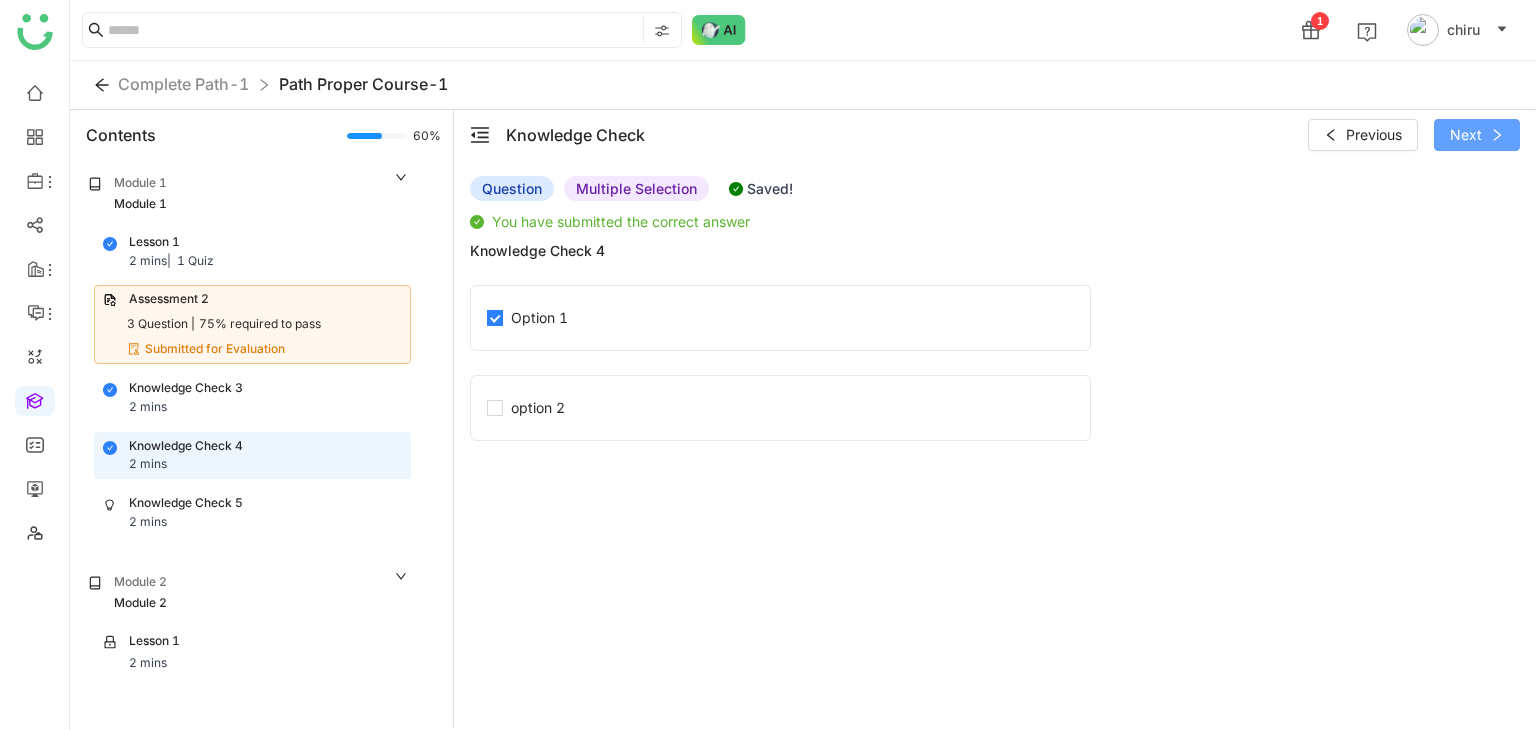 click on "Next" 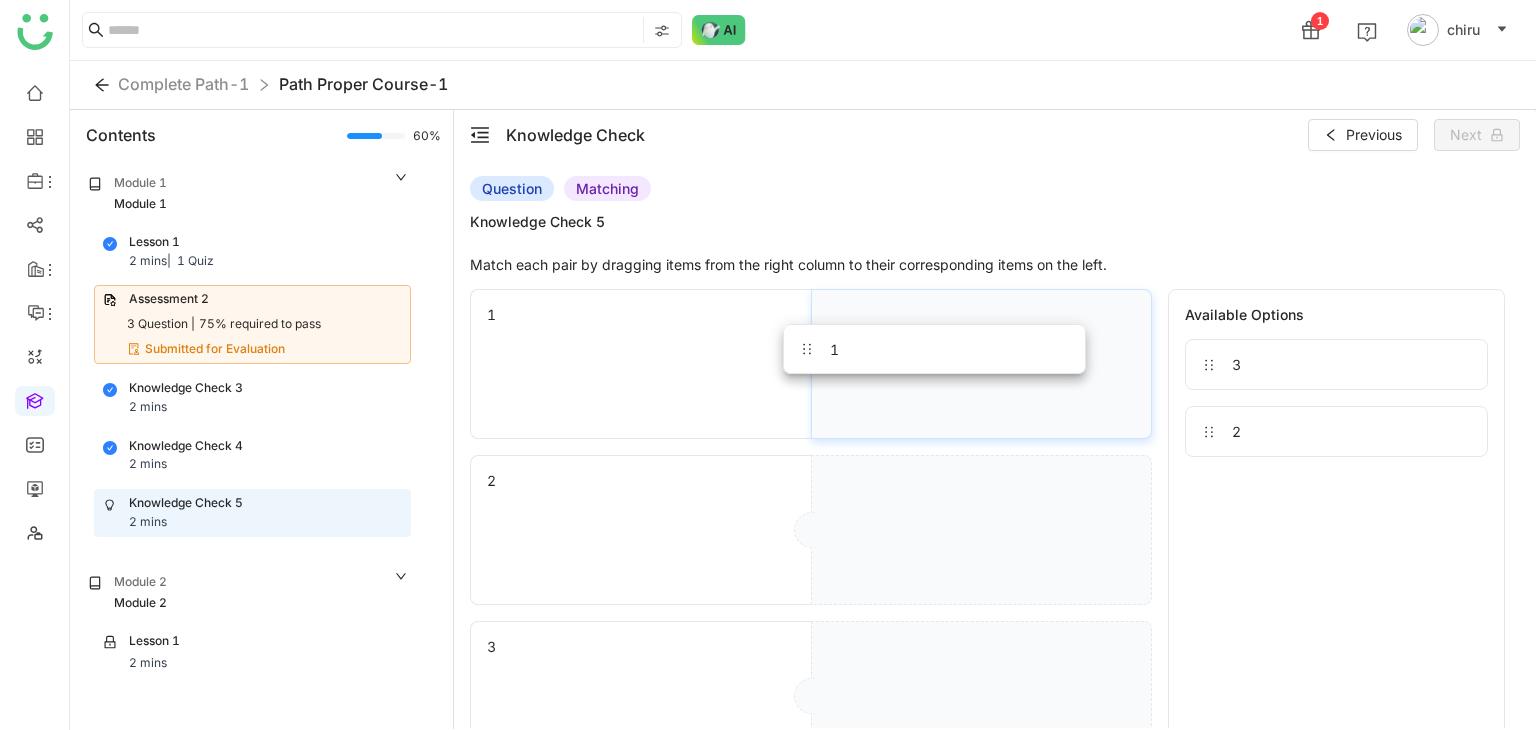 drag, startPoint x: 1254, startPoint y: 418, endPoint x: 852, endPoint y: 338, distance: 409.8829 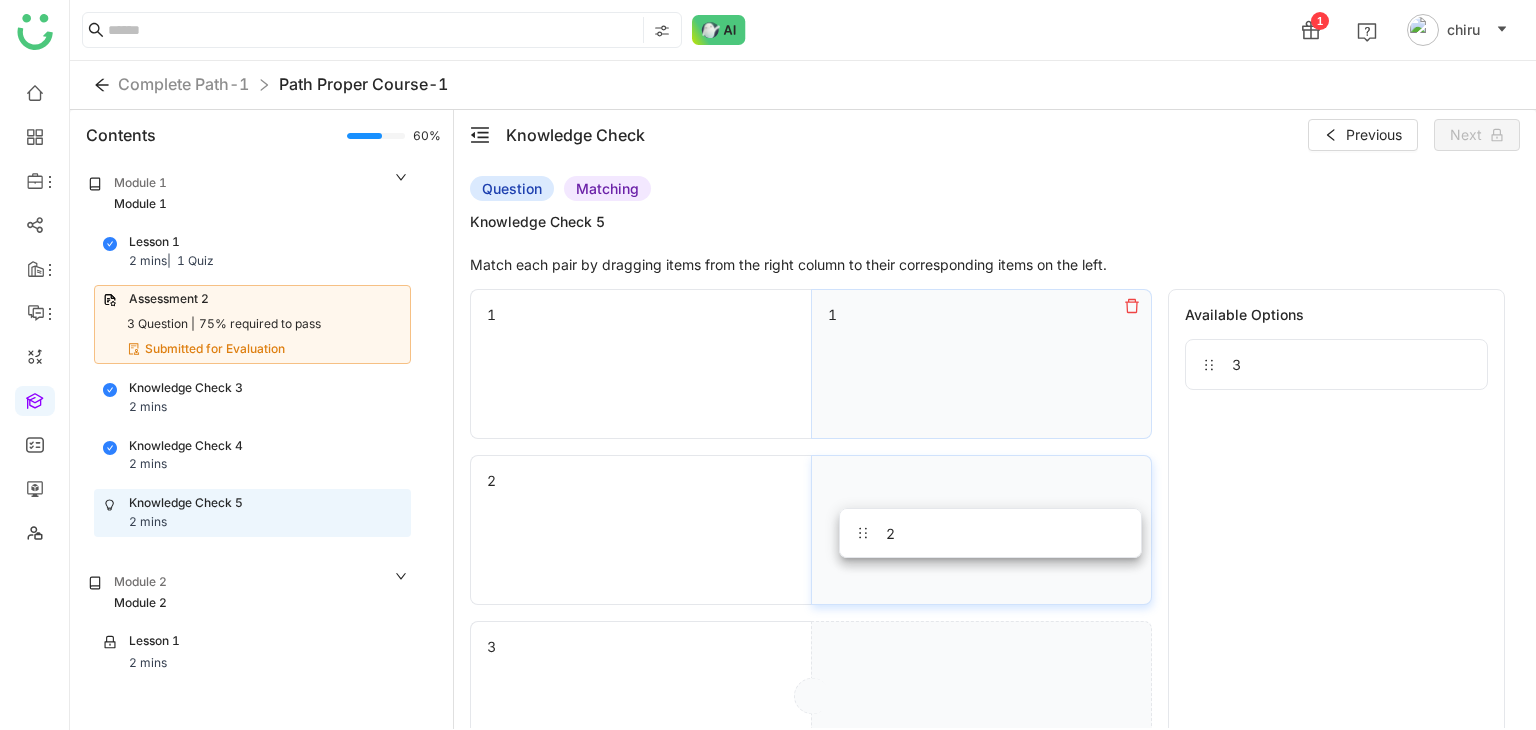 drag, startPoint x: 1125, startPoint y: 469, endPoint x: 878, endPoint y: 537, distance: 256.1894 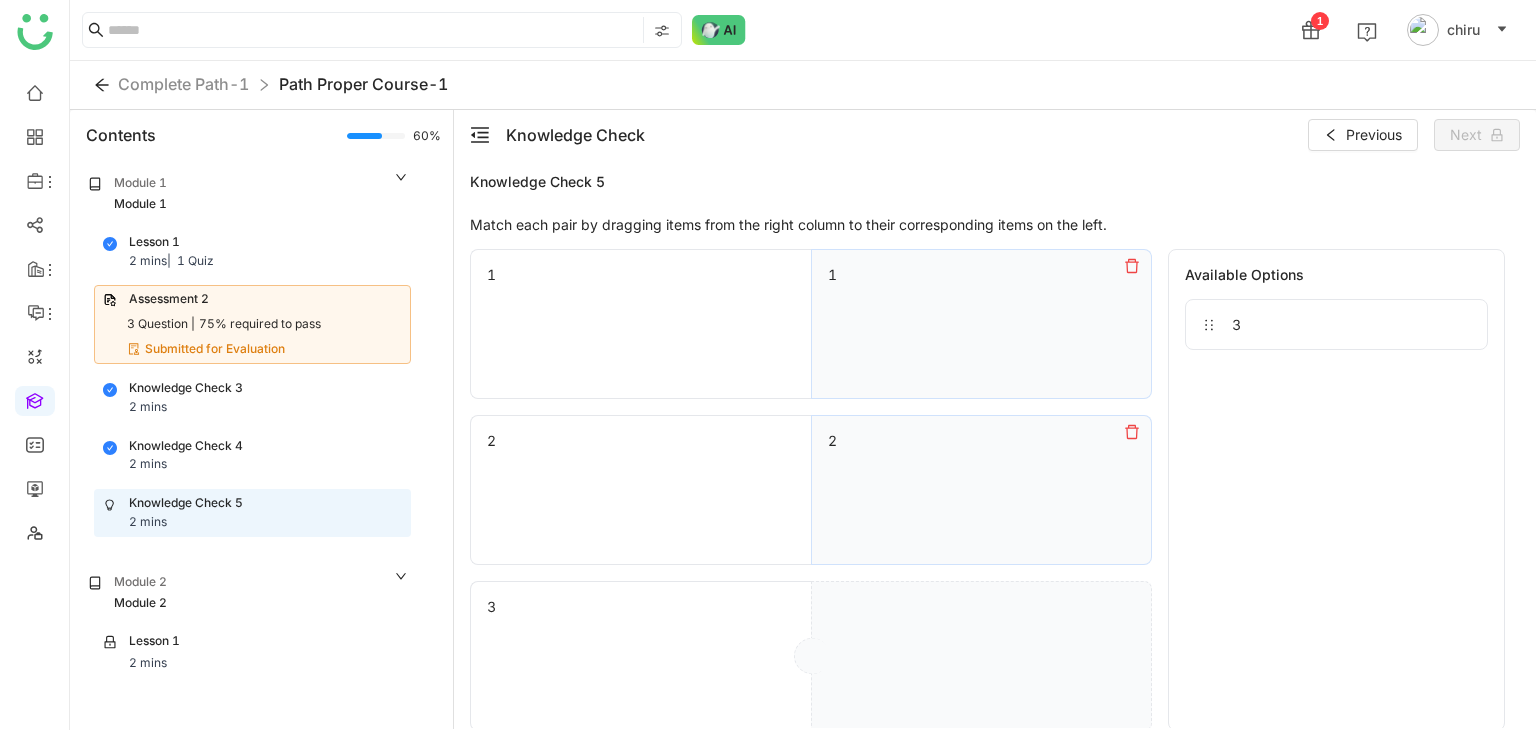 scroll, scrollTop: 58, scrollLeft: 0, axis: vertical 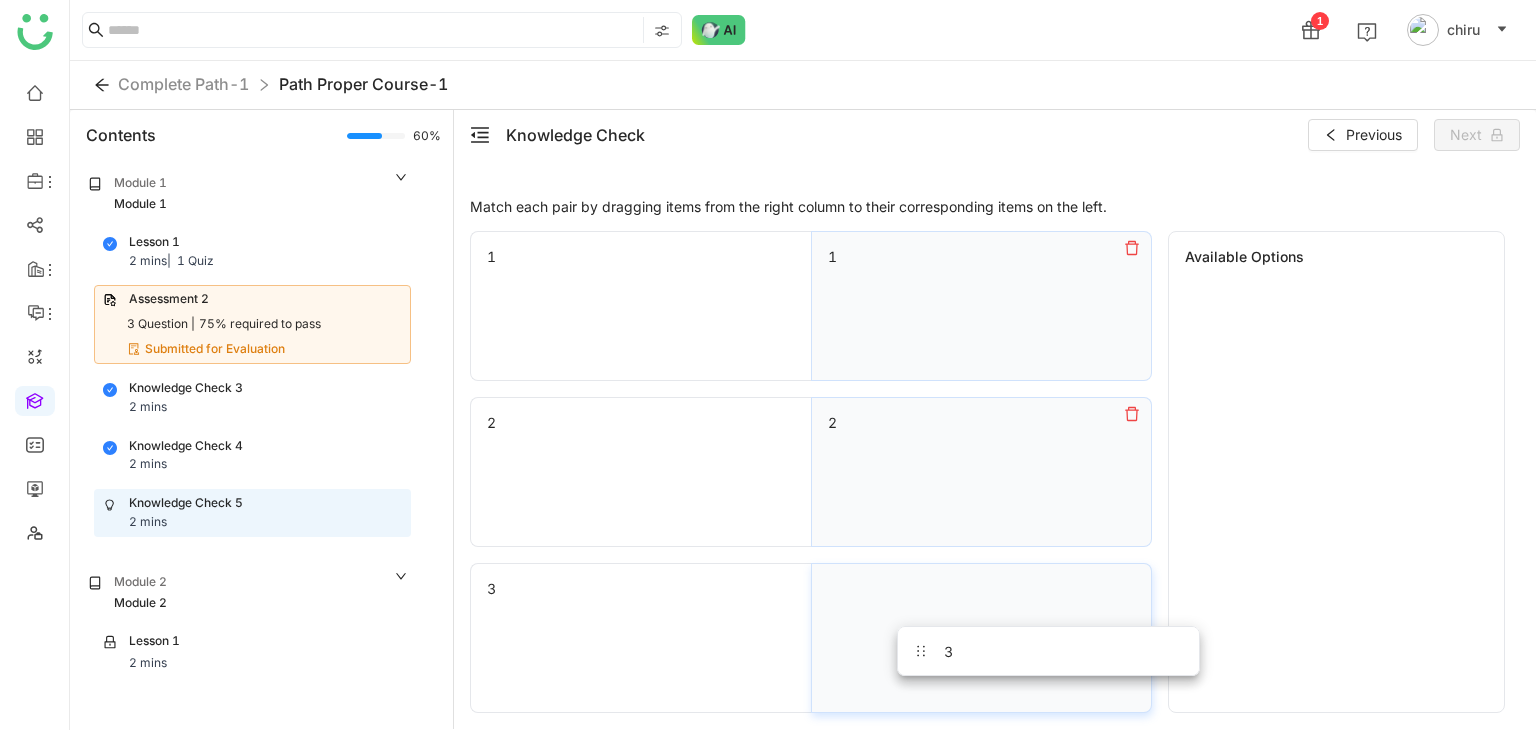 drag, startPoint x: 1266, startPoint y: 312, endPoint x: 1021, endPoint y: 608, distance: 384.2408 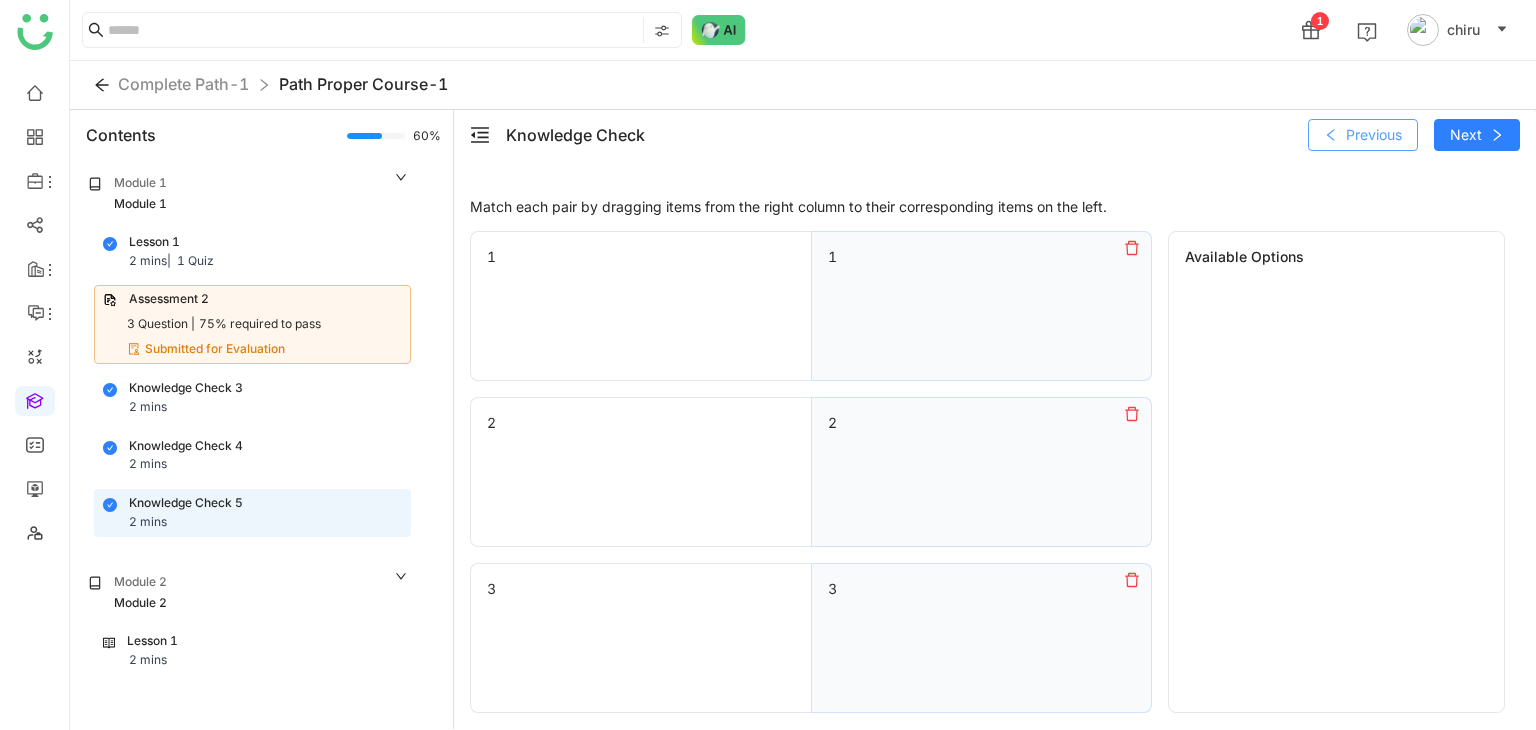 click on "Previous" 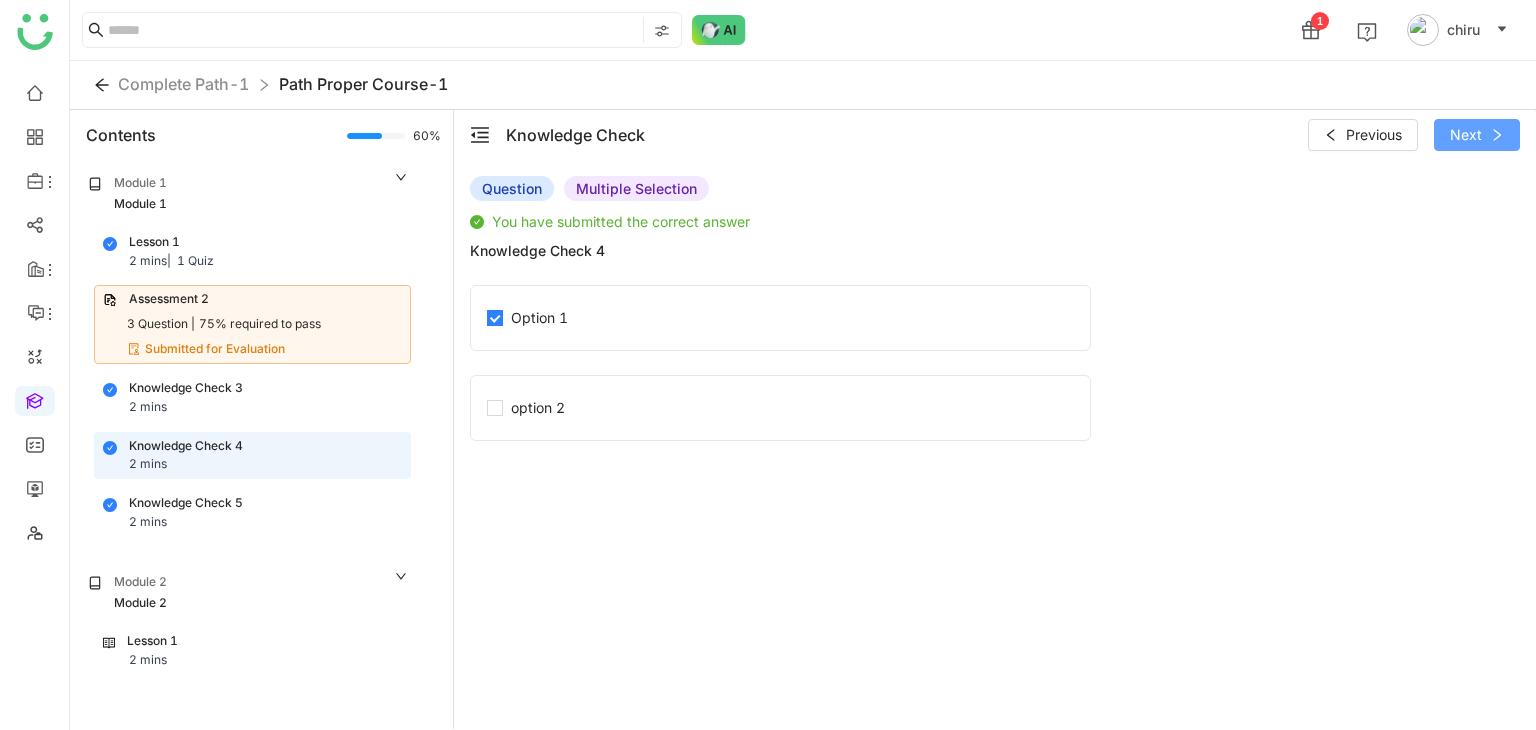 click on "Next" 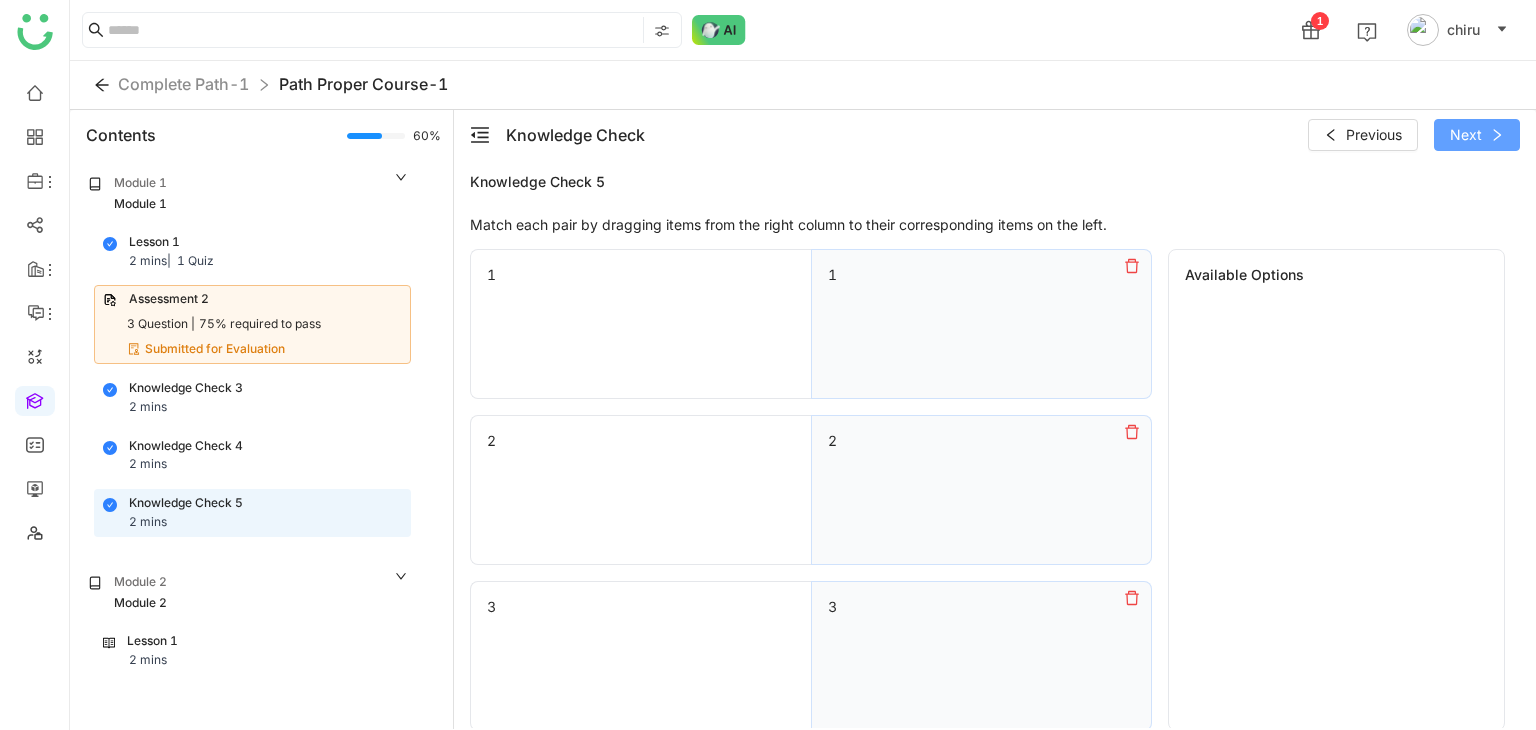 scroll, scrollTop: 58, scrollLeft: 0, axis: vertical 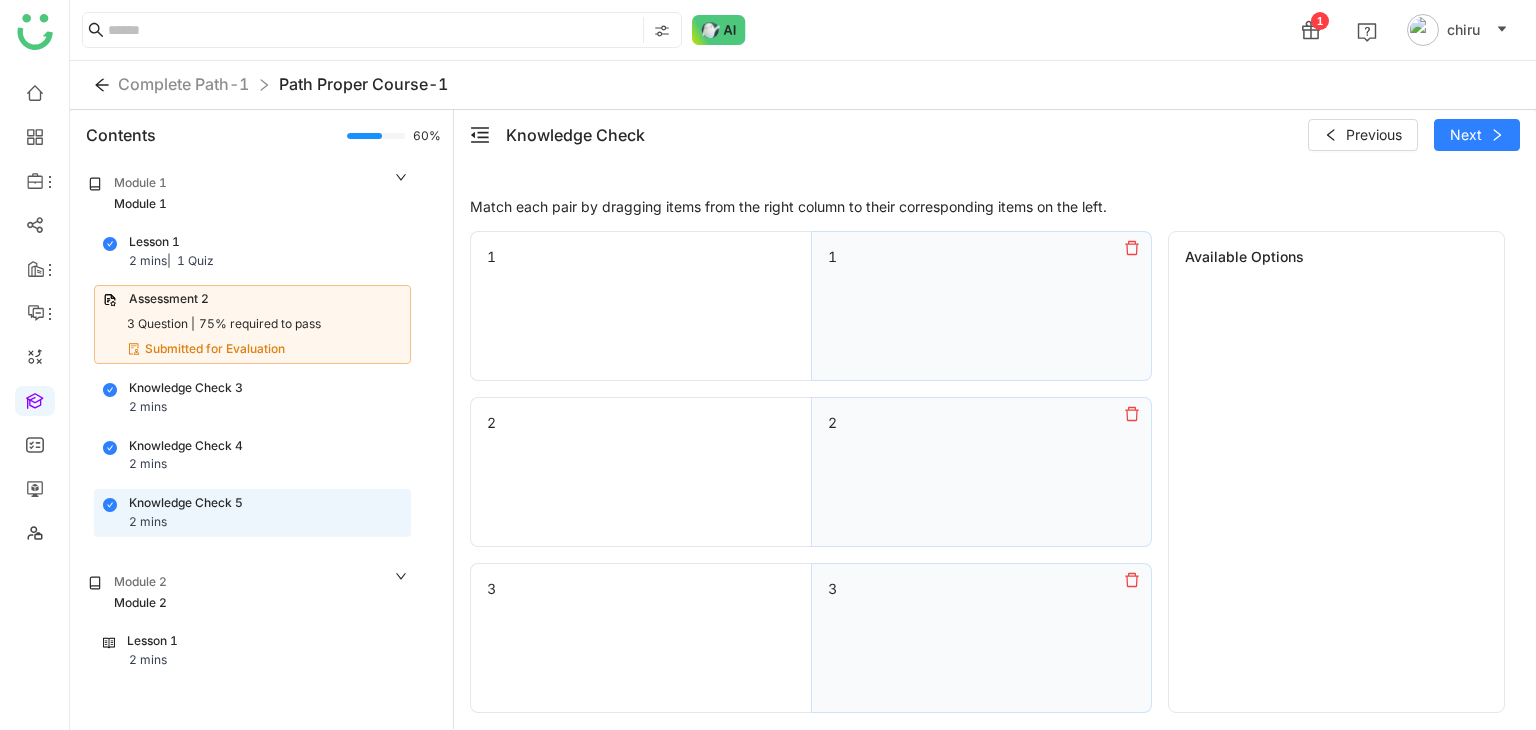 click 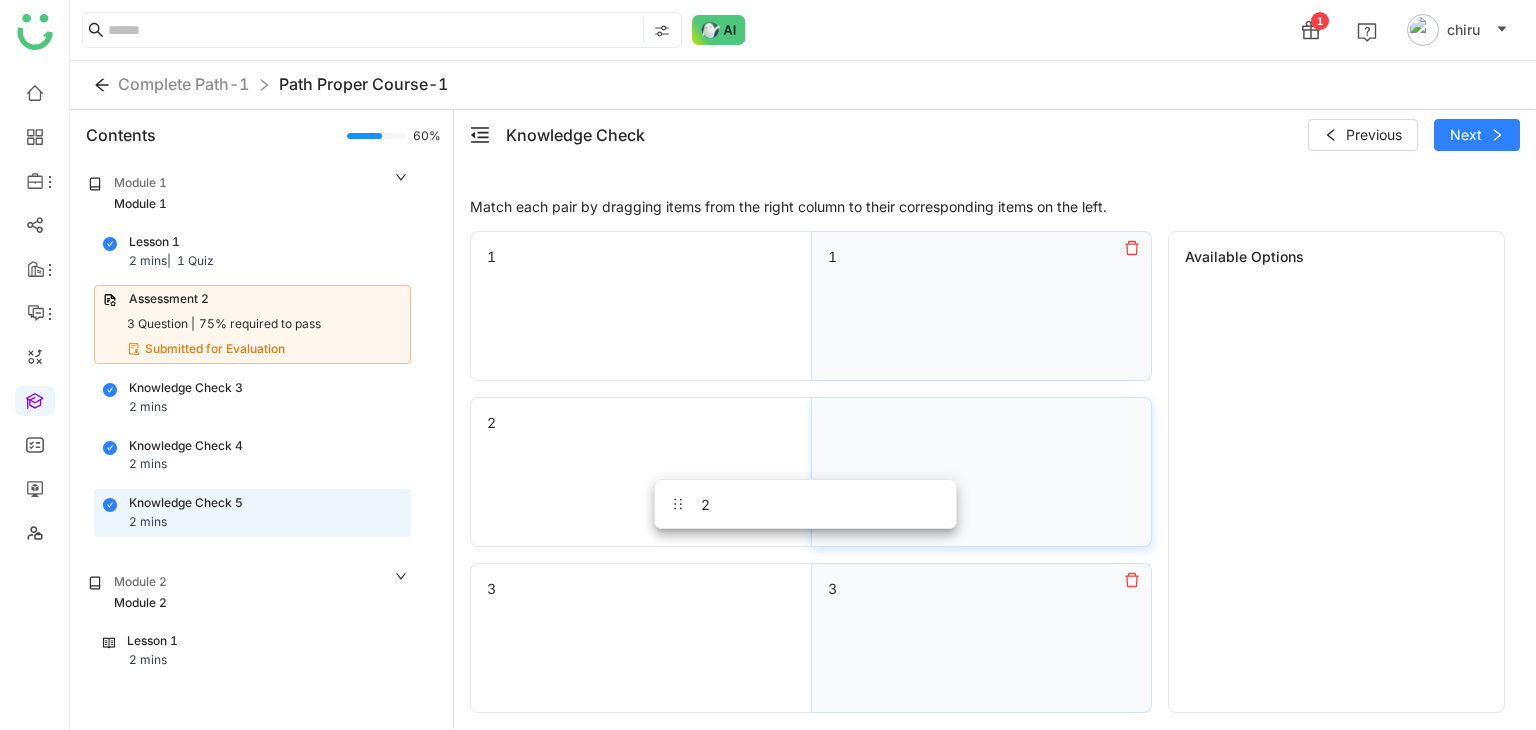 drag, startPoint x: 1356, startPoint y: 302, endPoint x: 931, endPoint y: 486, distance: 463.12094 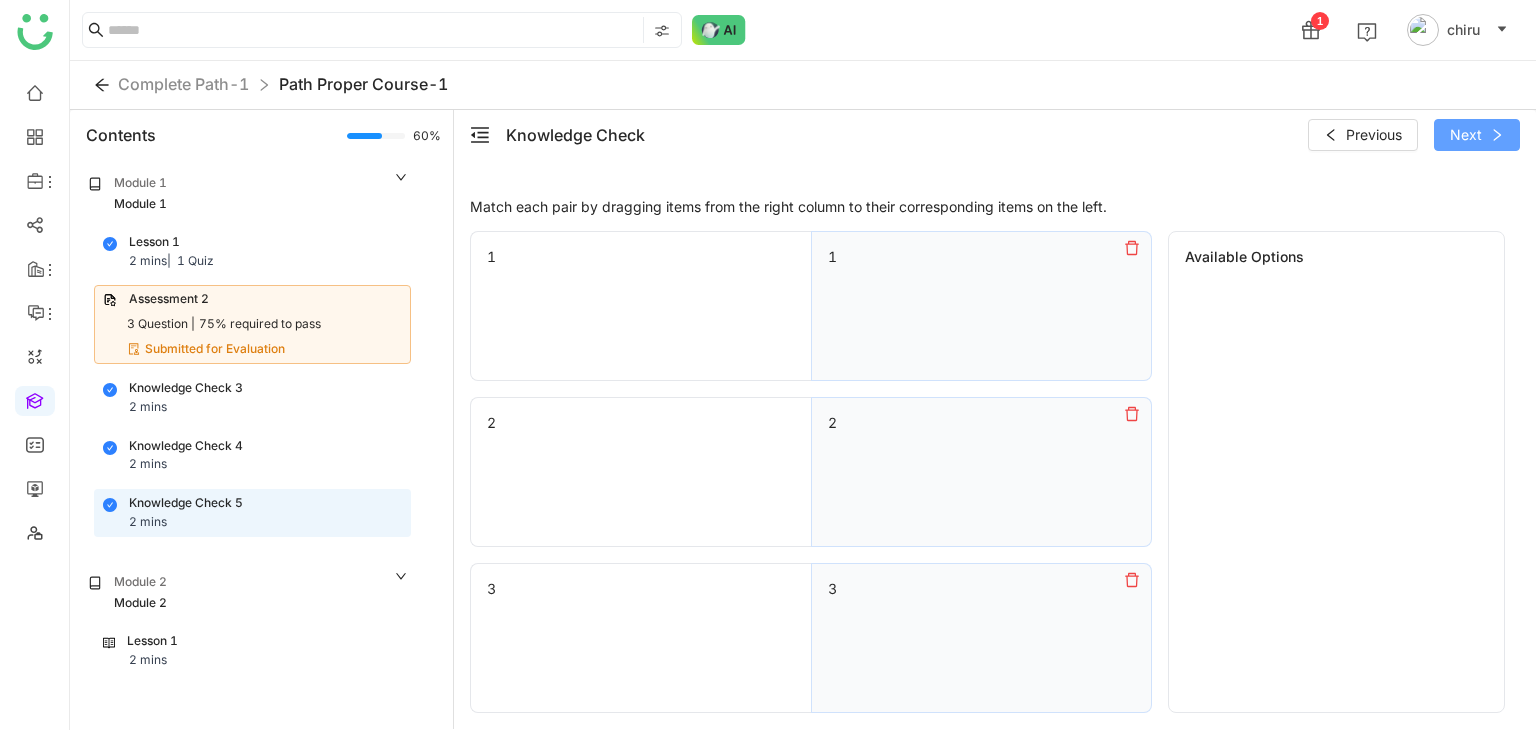 click on "Next" 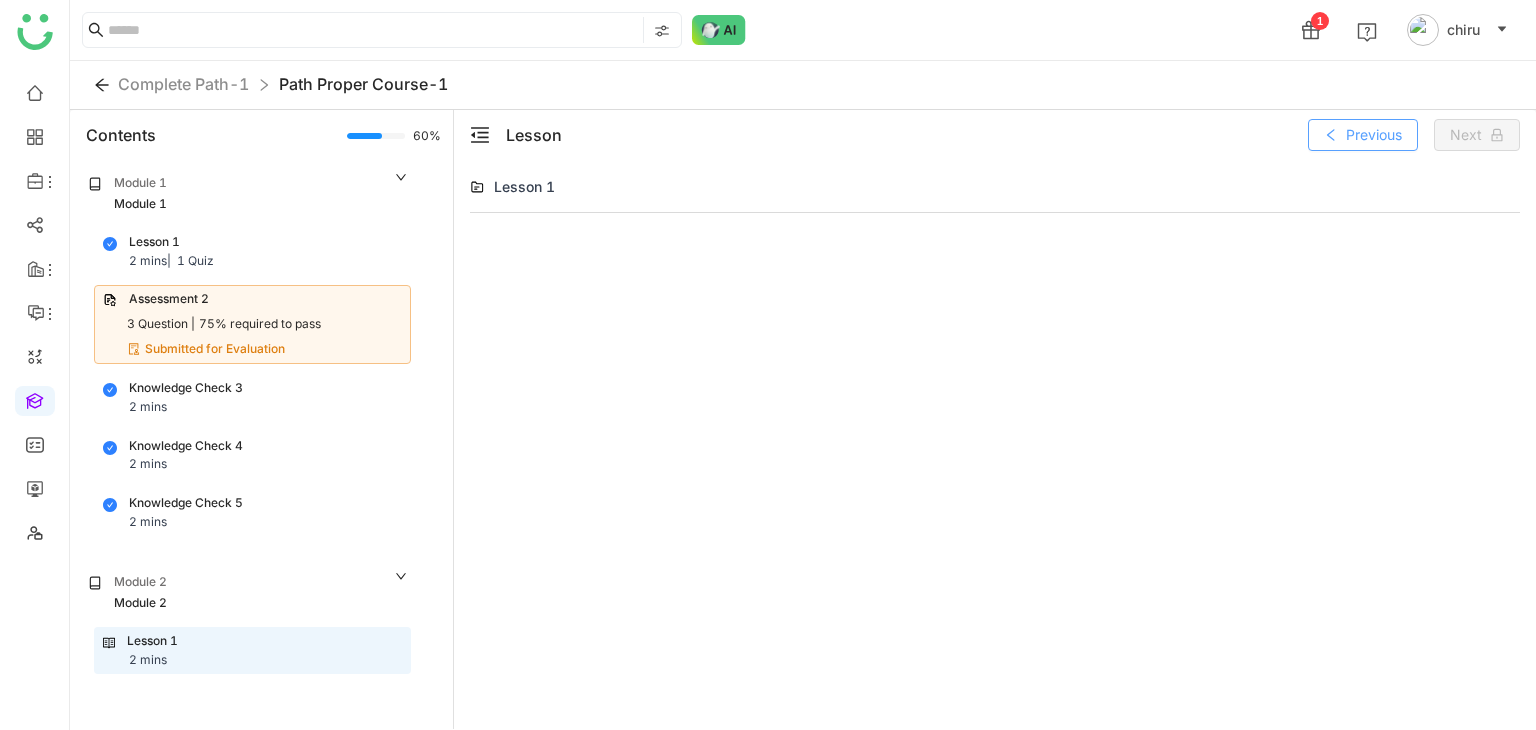 click 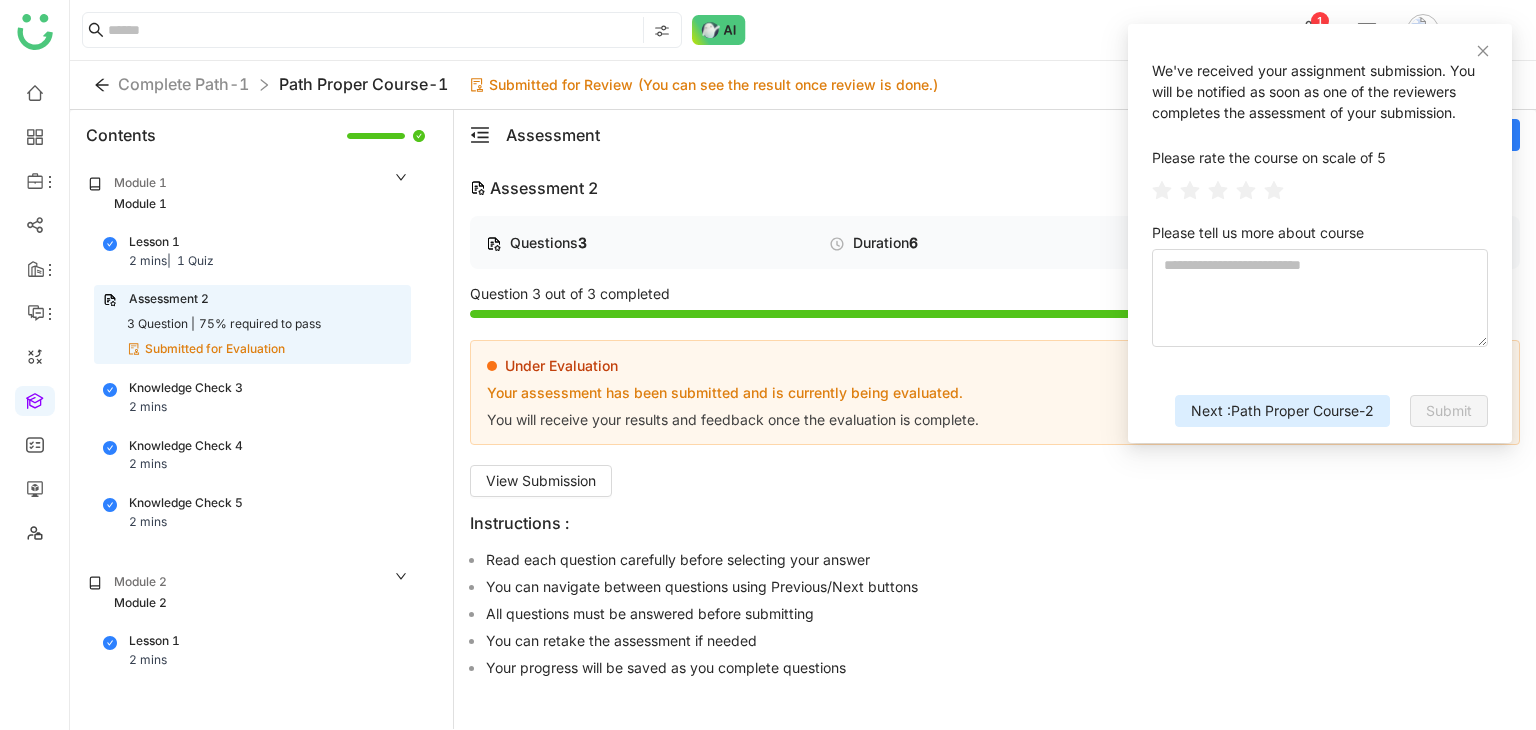 click on "Knowledge Check 5" 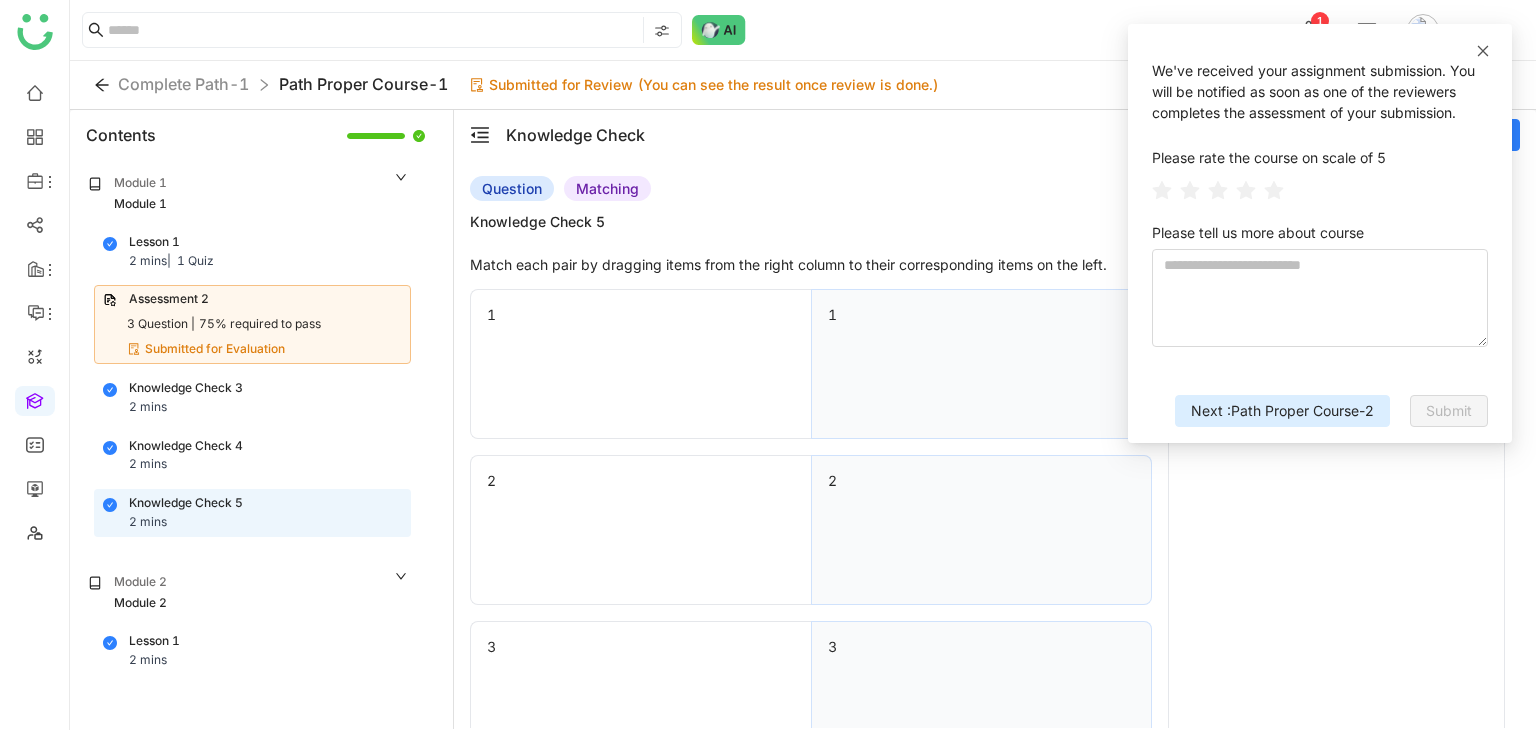 click 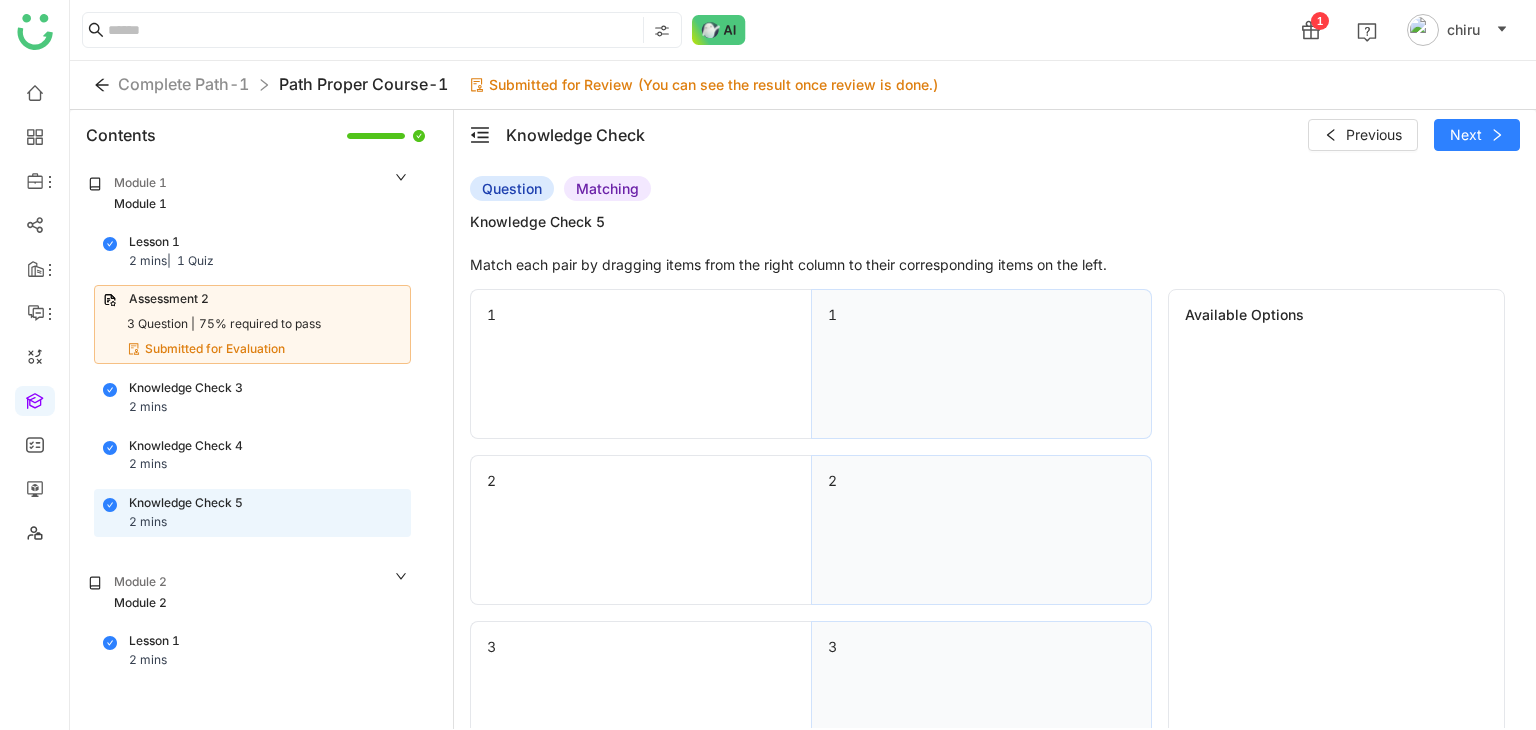 click on "Lesson 1 2 mins" 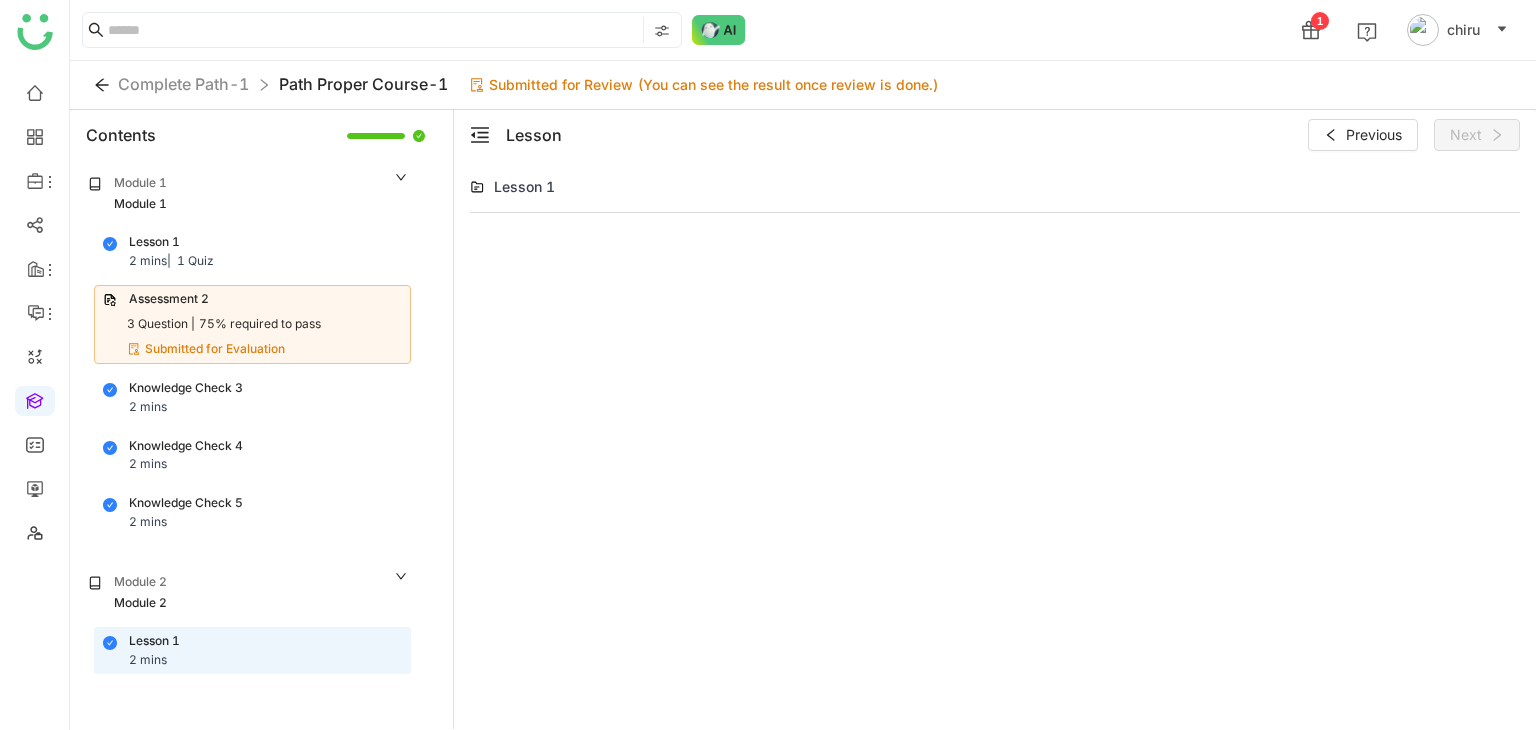 click on "Knowledge Check 5" 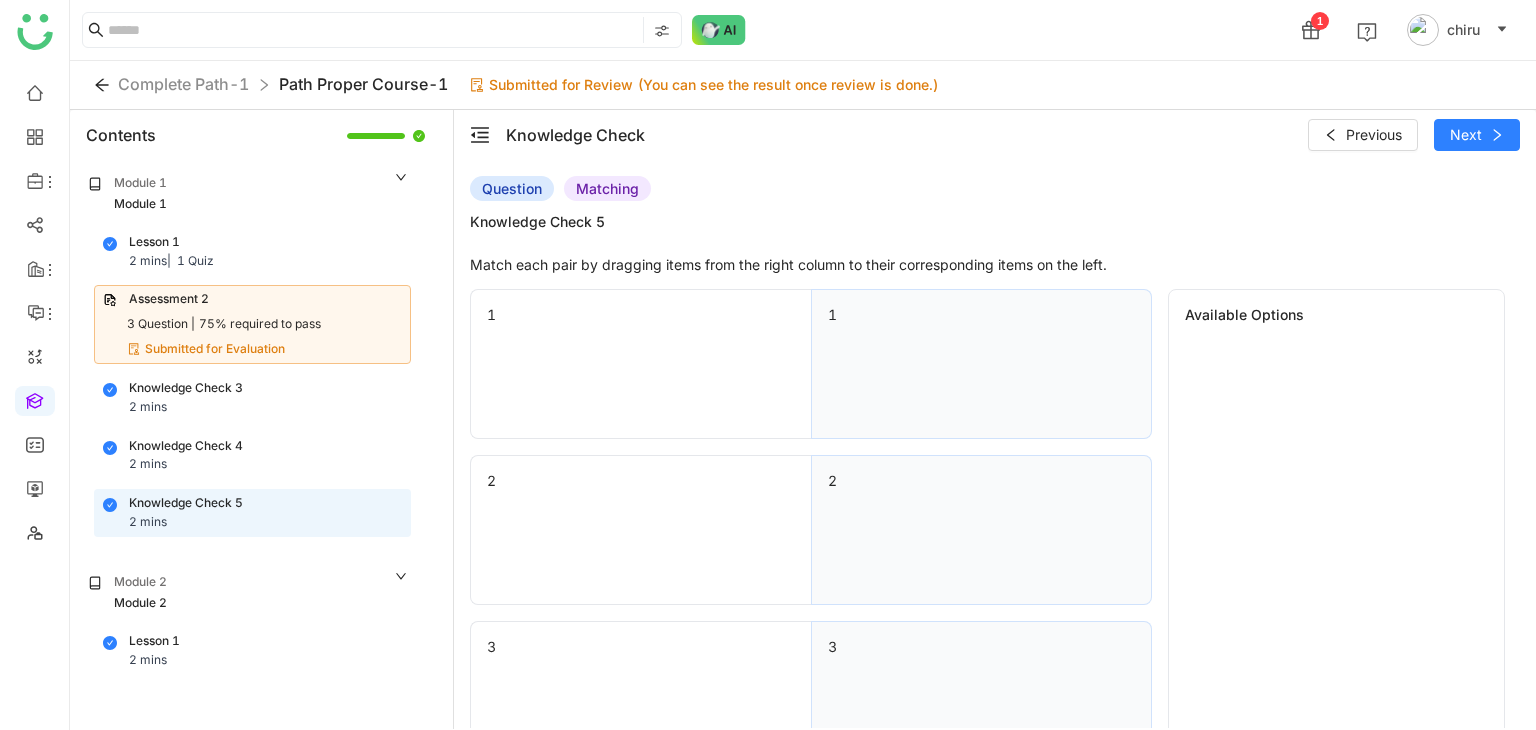 click on "2" at bounding box center [981, 530] 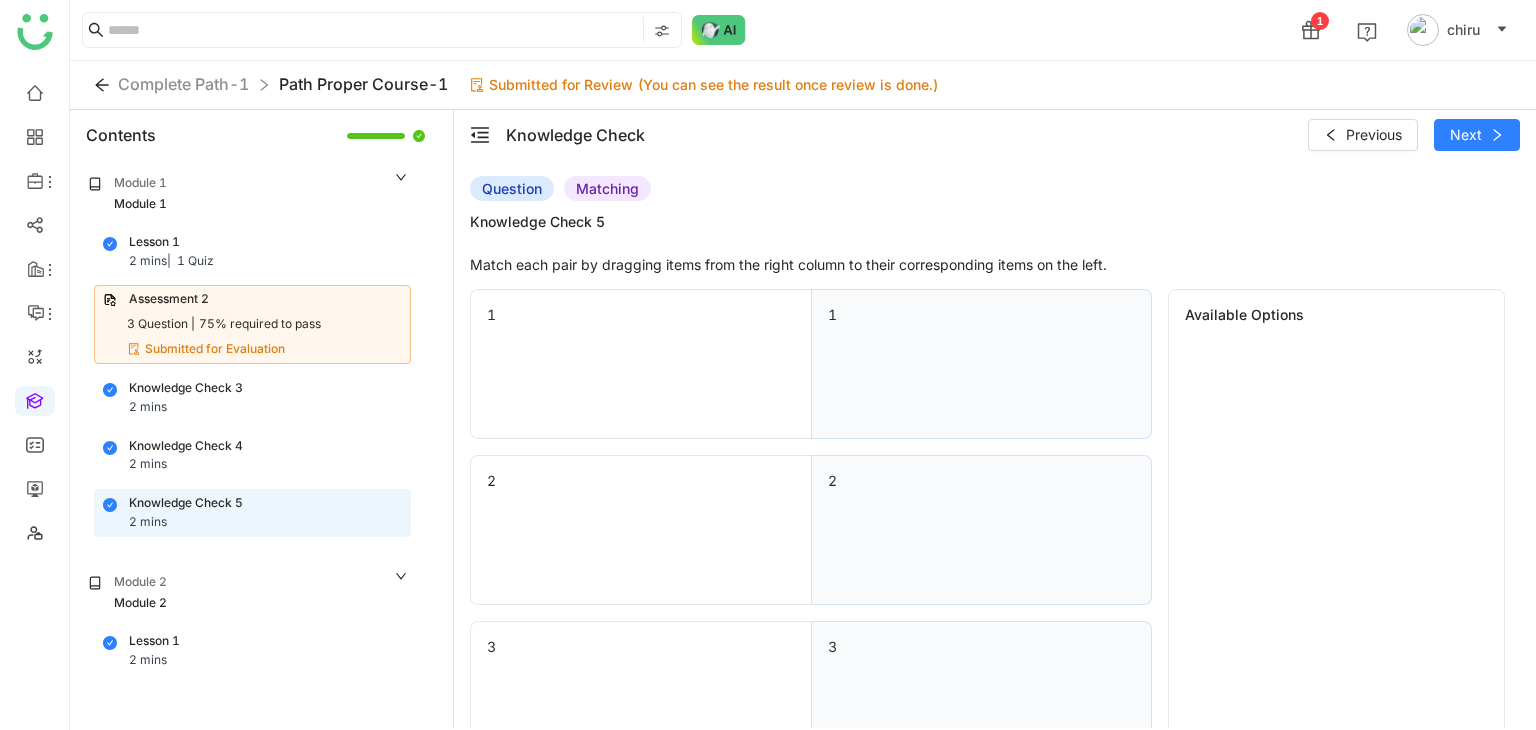 drag, startPoint x: 905, startPoint y: 469, endPoint x: 1132, endPoint y: 471, distance: 227.0088 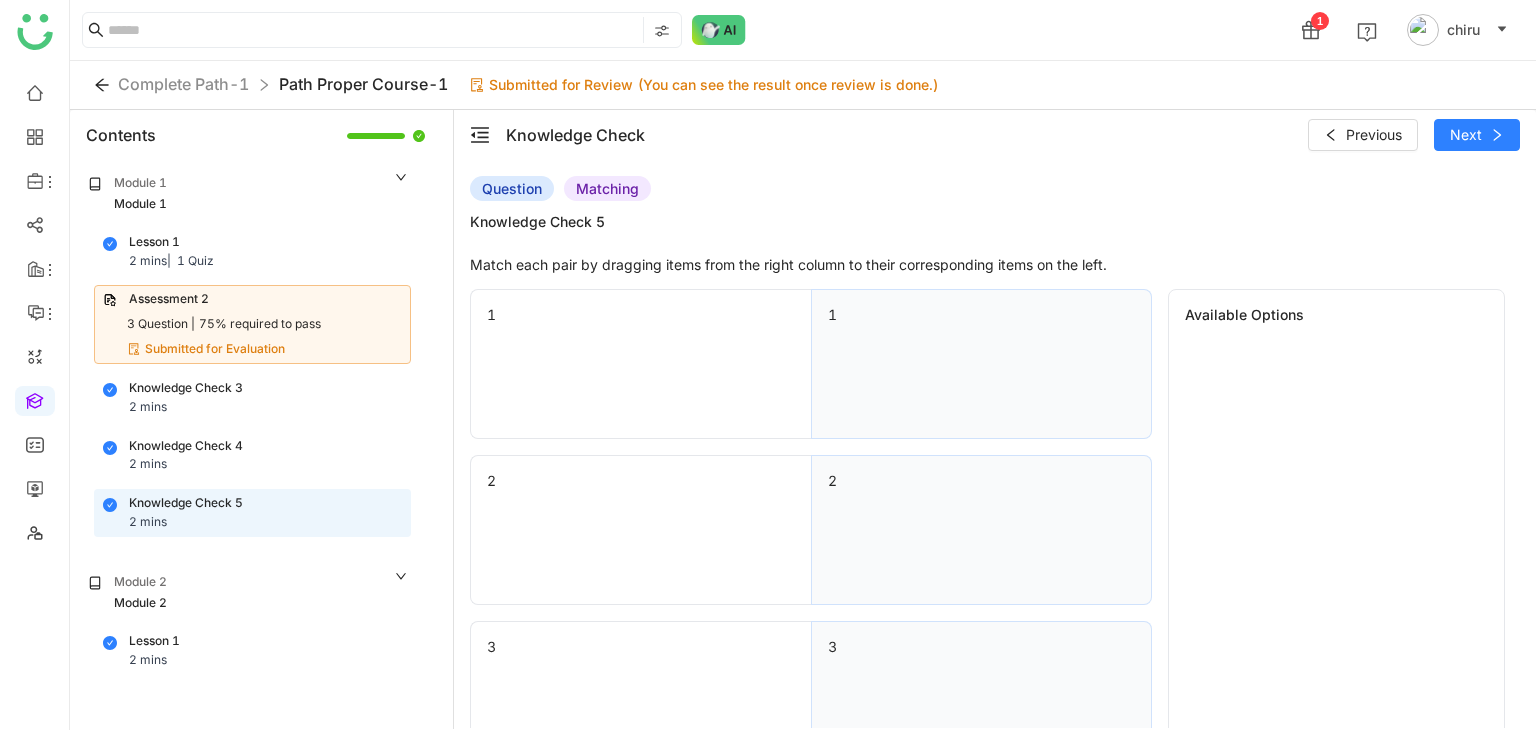 click on "Knowledge Check 4 2 mins" 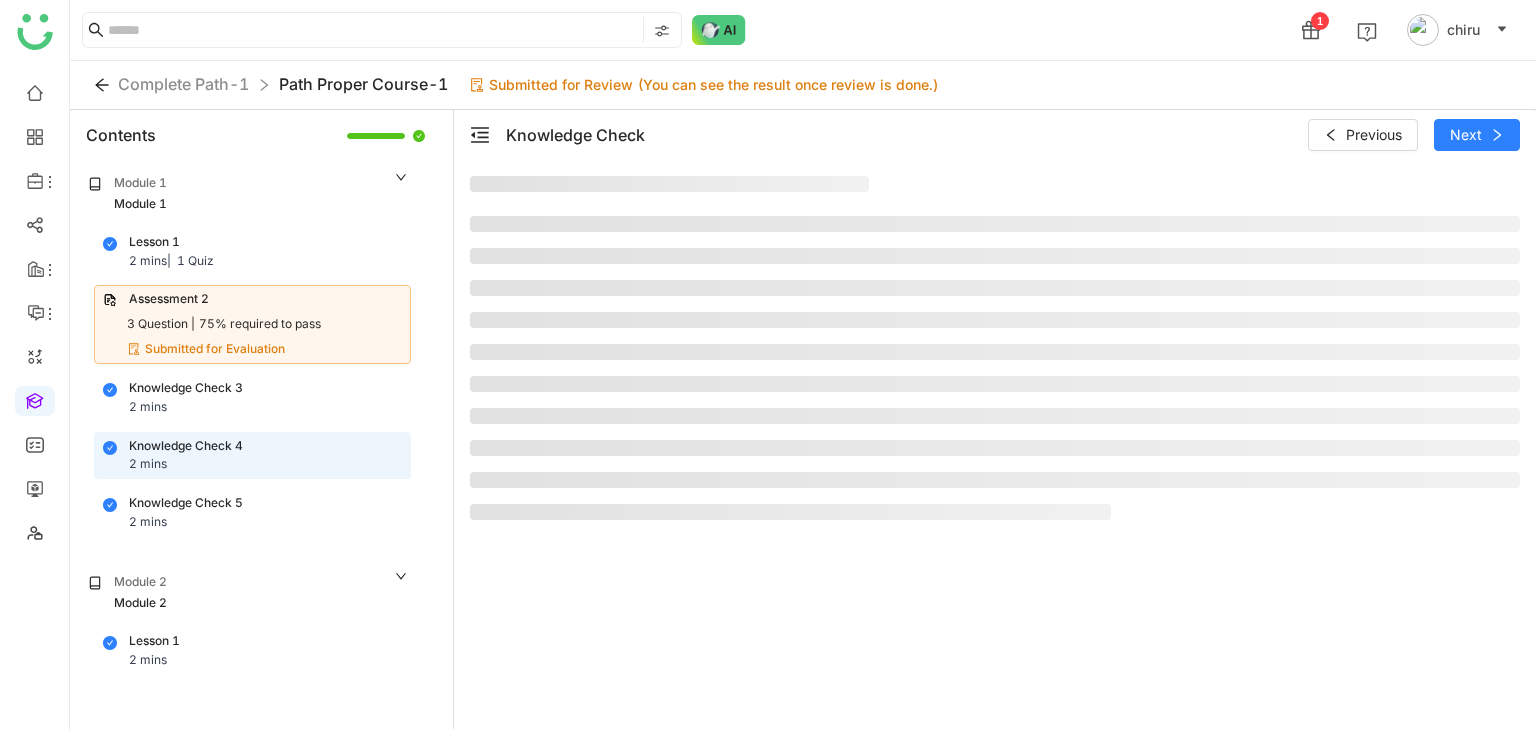click on "Knowledge Check 5" 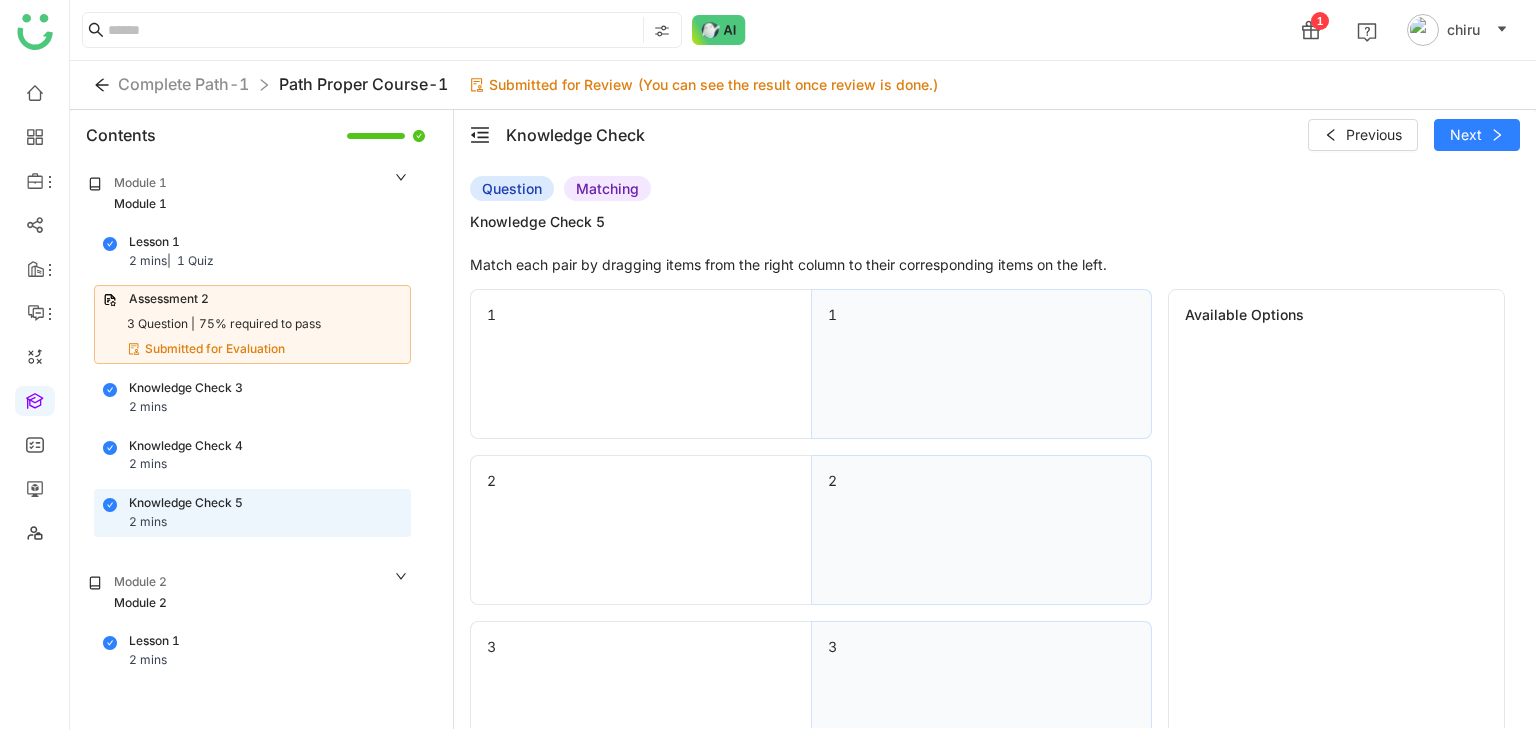 click on "Module 2" 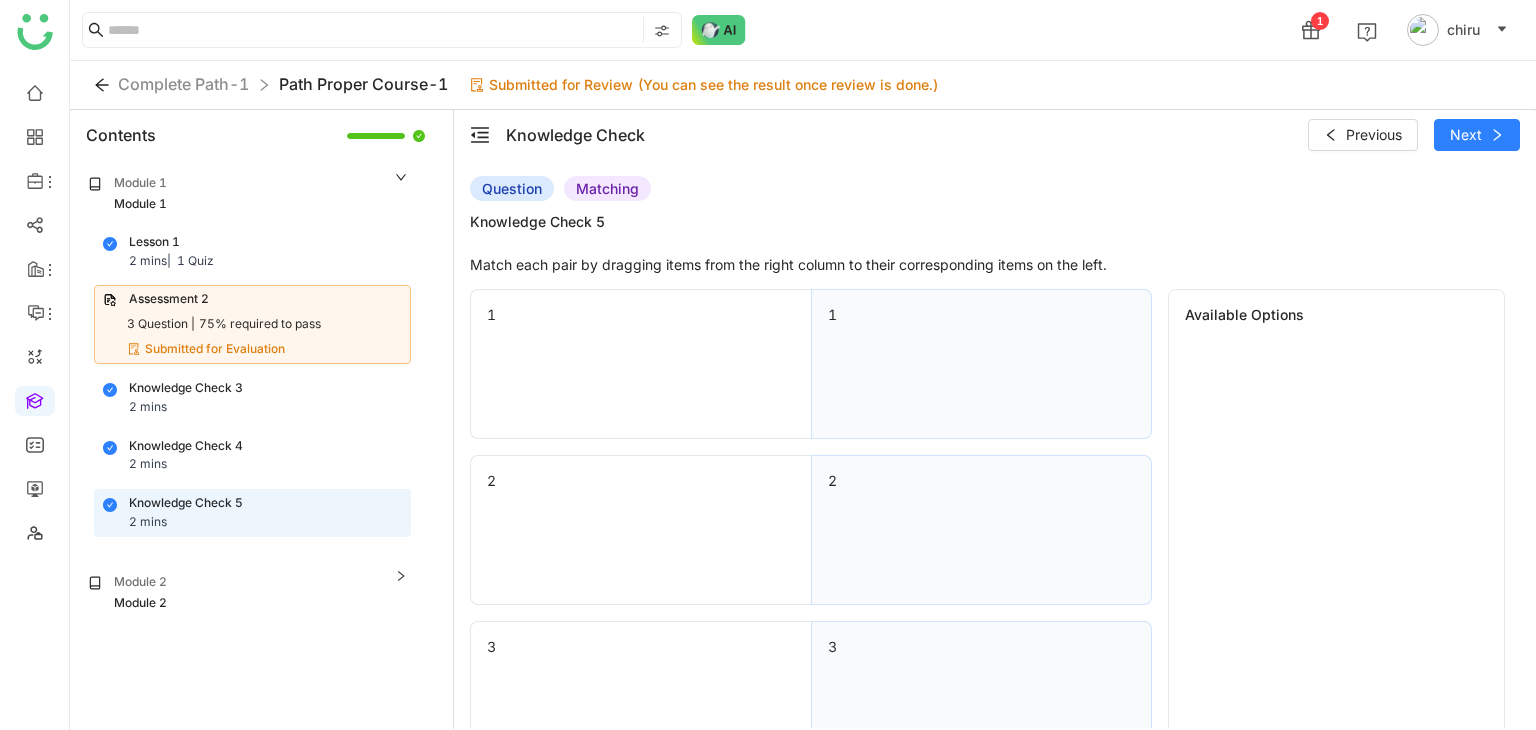 click on "Module 2" 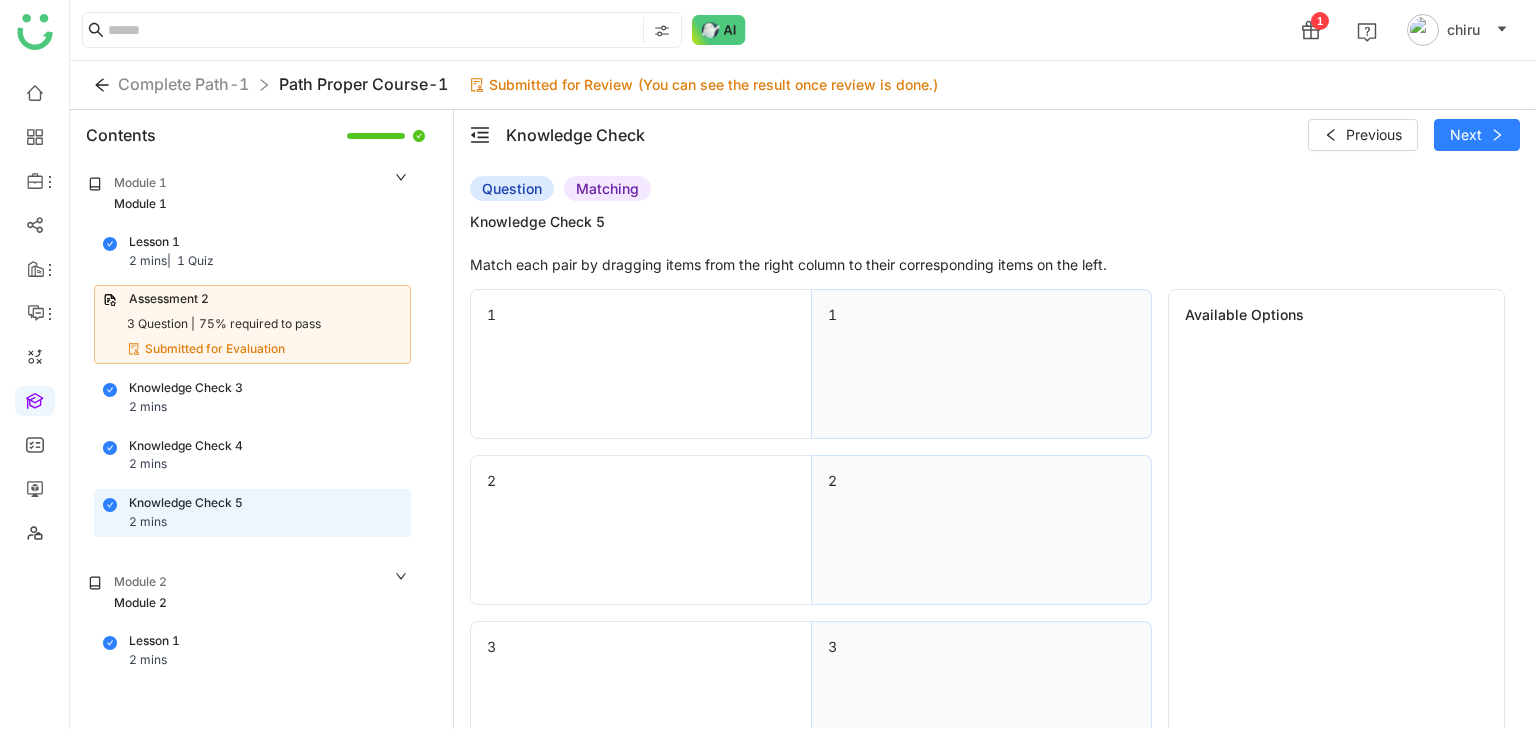 click on "Module 2 Module 2 Lesson 1 2 mins" 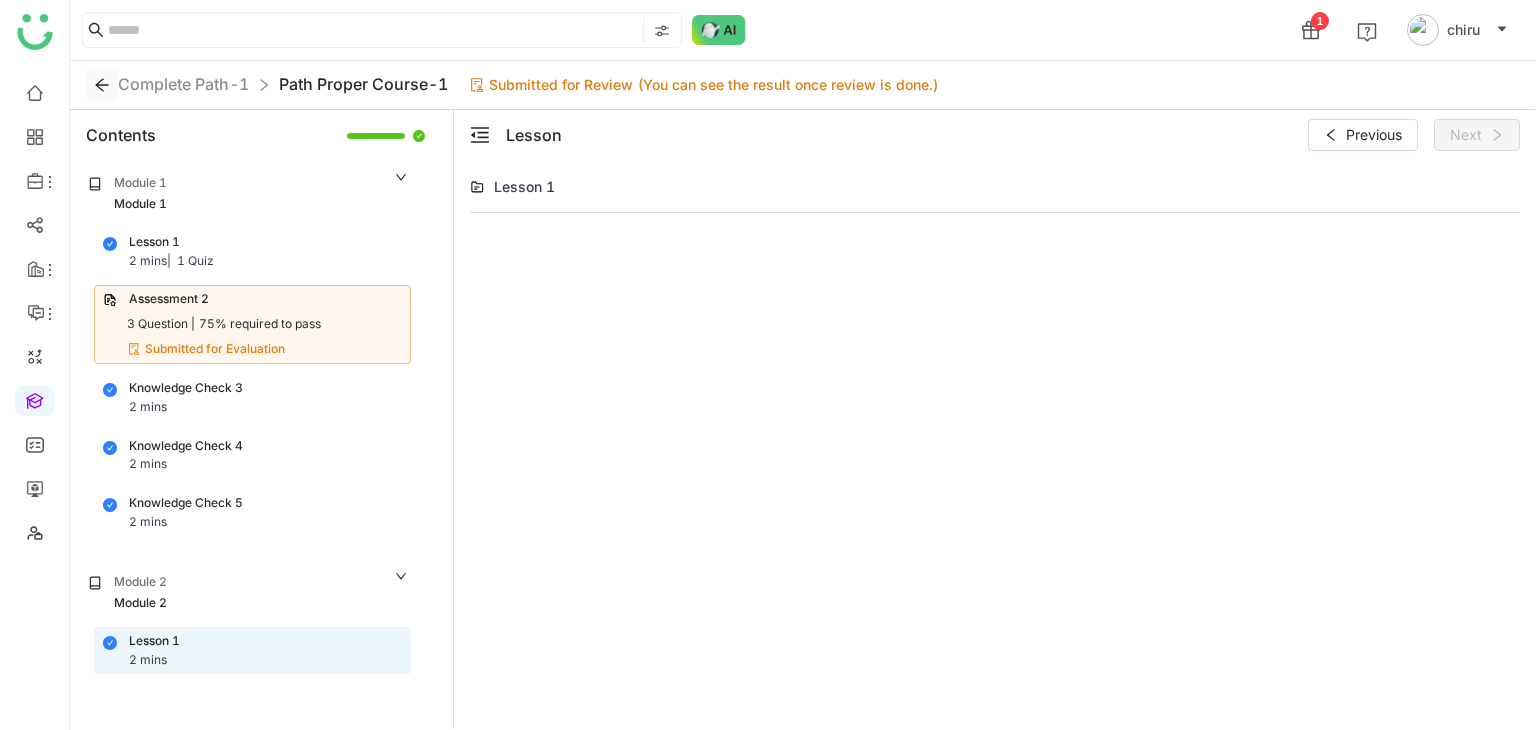 click 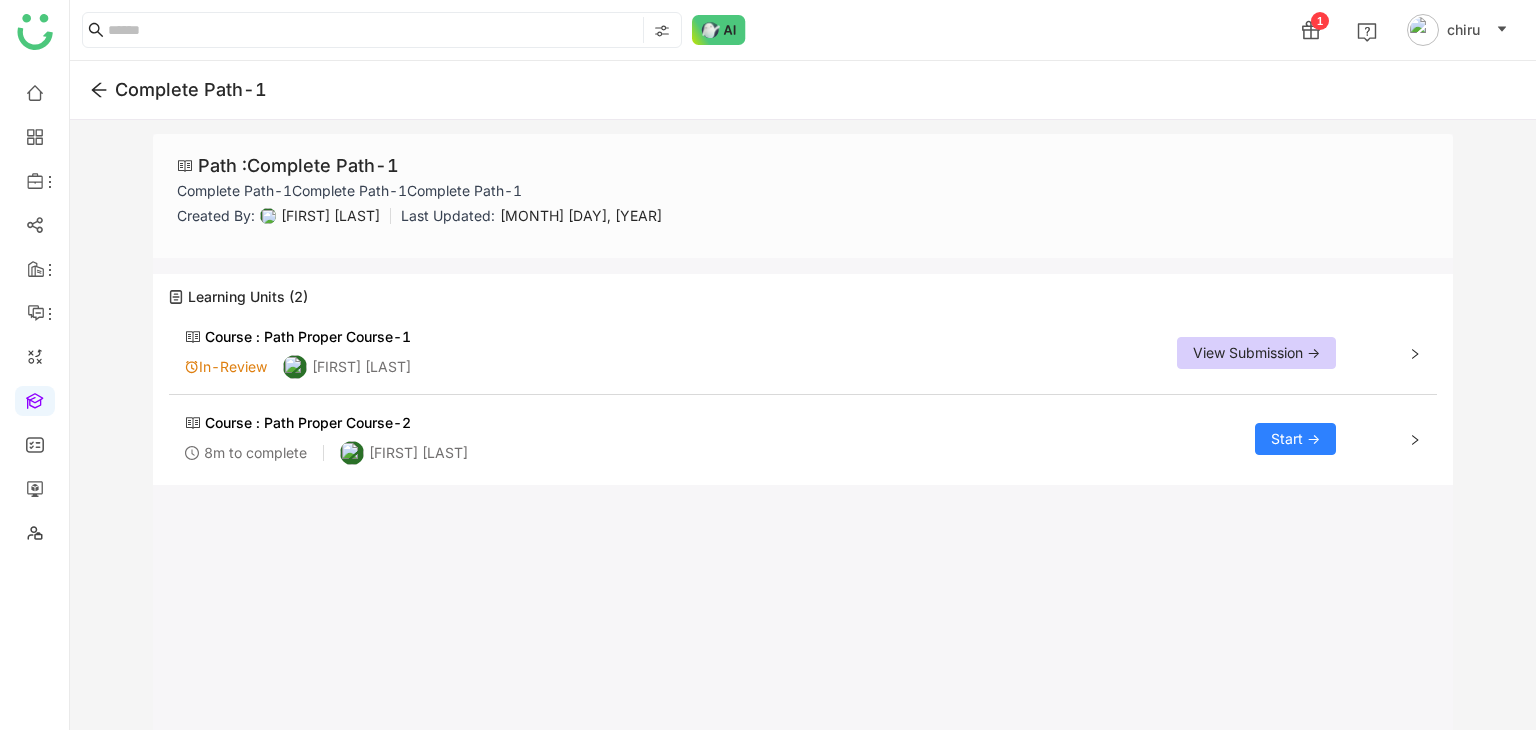 click on "View Submission ->" 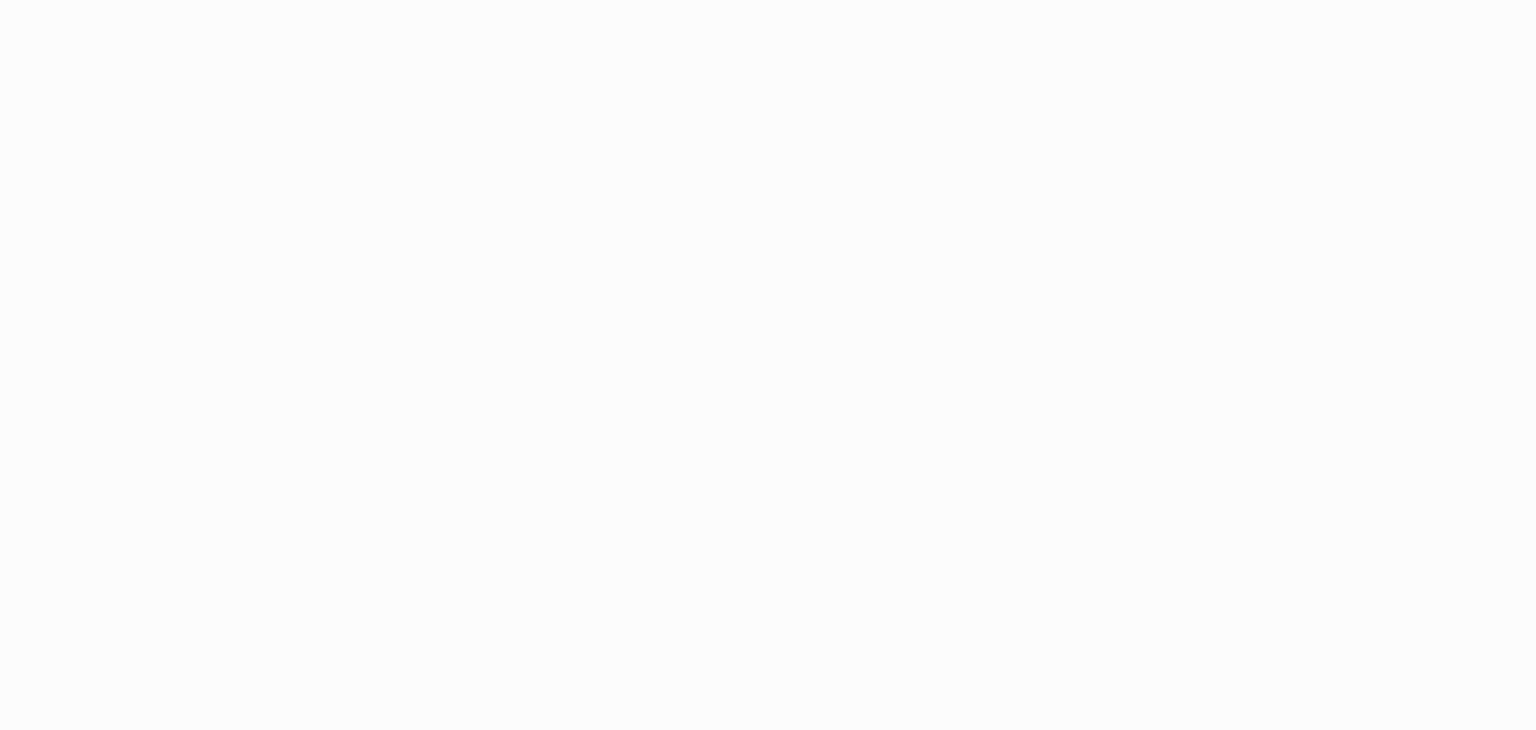 scroll, scrollTop: 0, scrollLeft: 0, axis: both 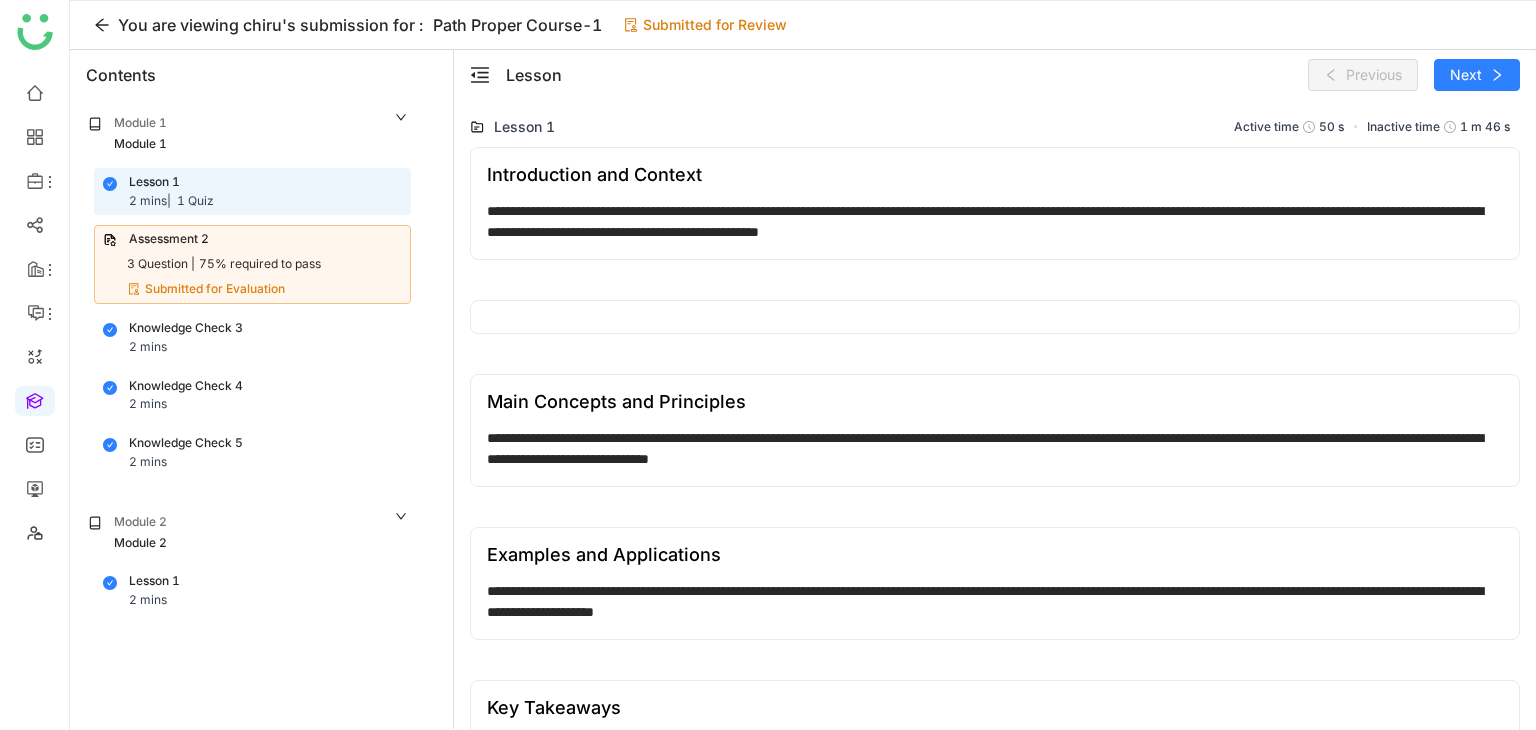 click on "Knowledge Check 5 2 mins" 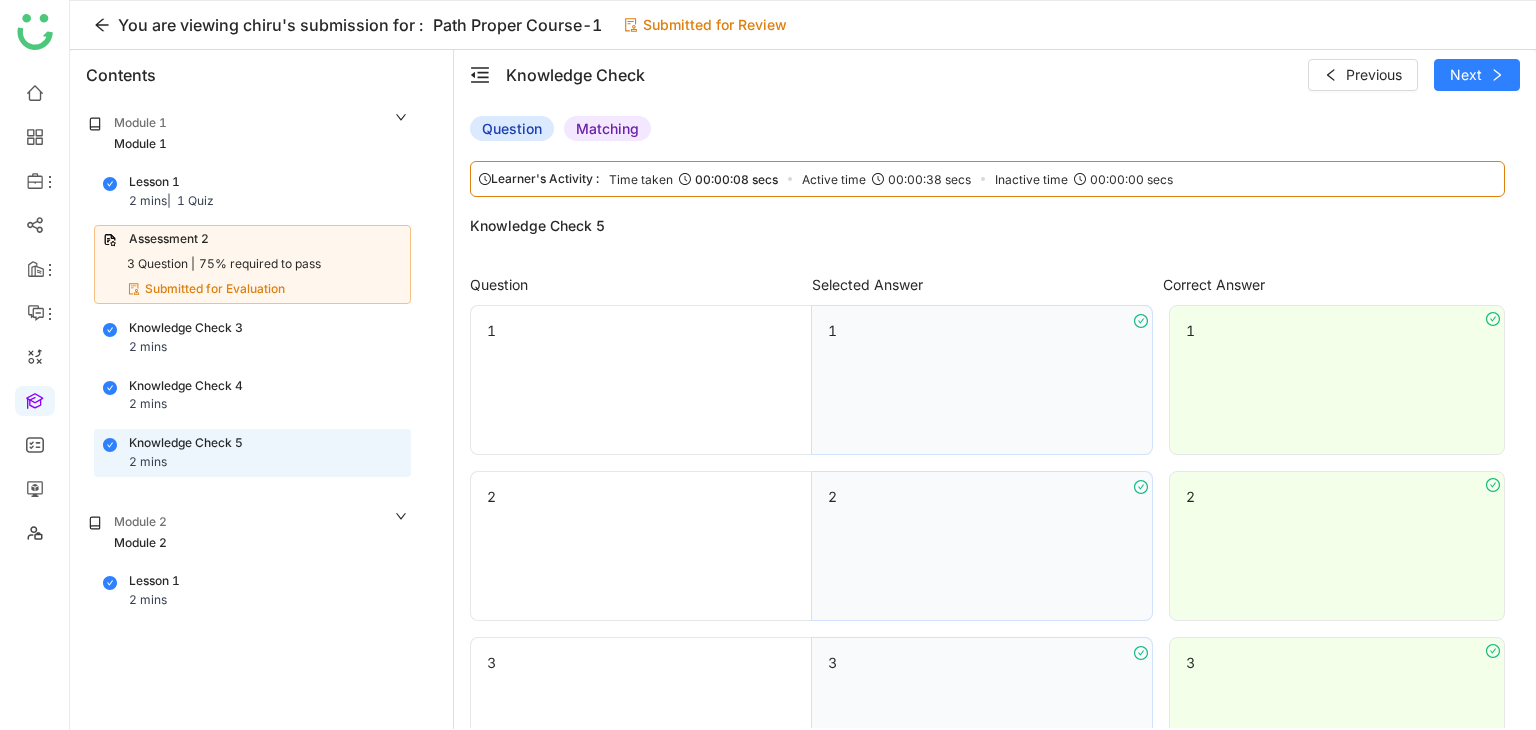click on "Knowledge Check 4" 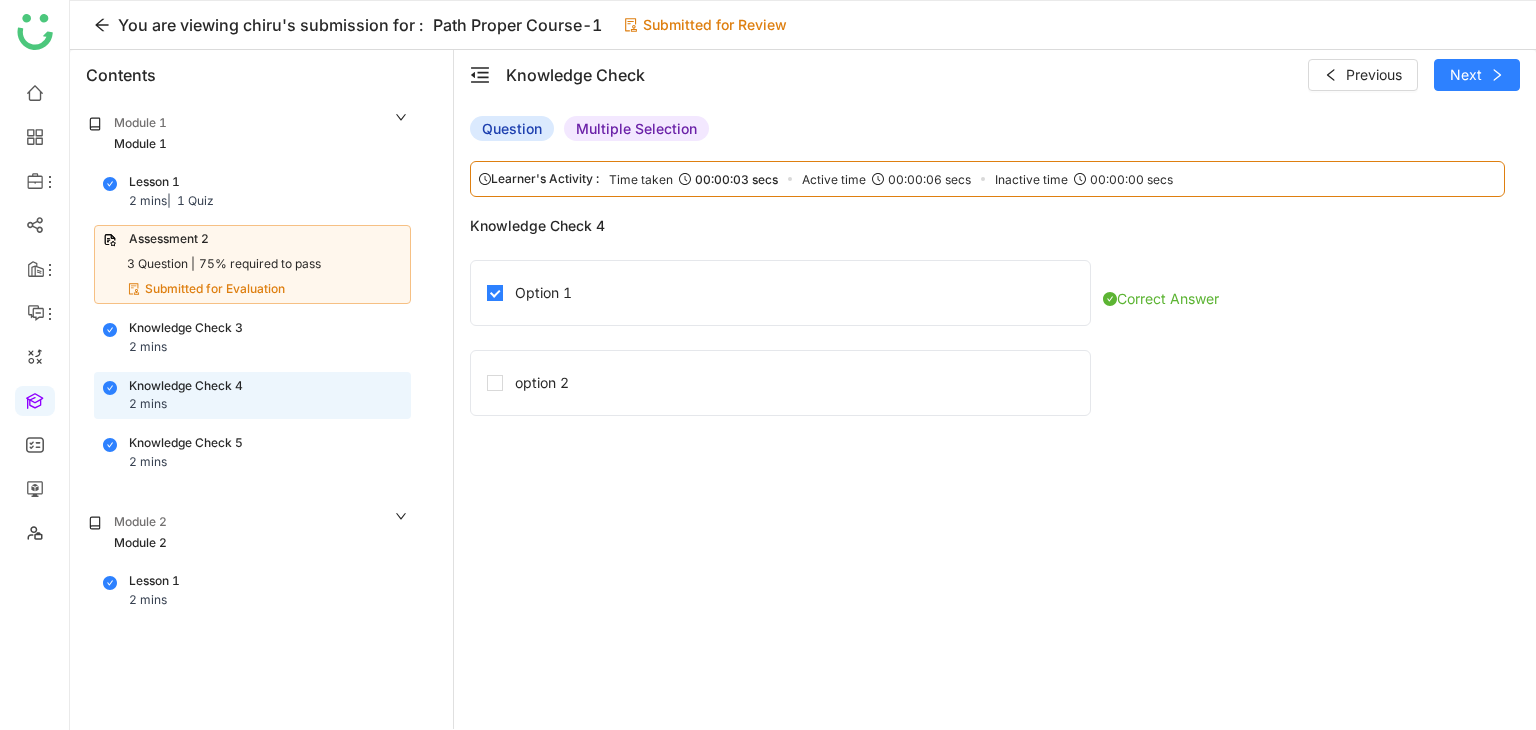 click on "Knowledge Check 3 2 mins" 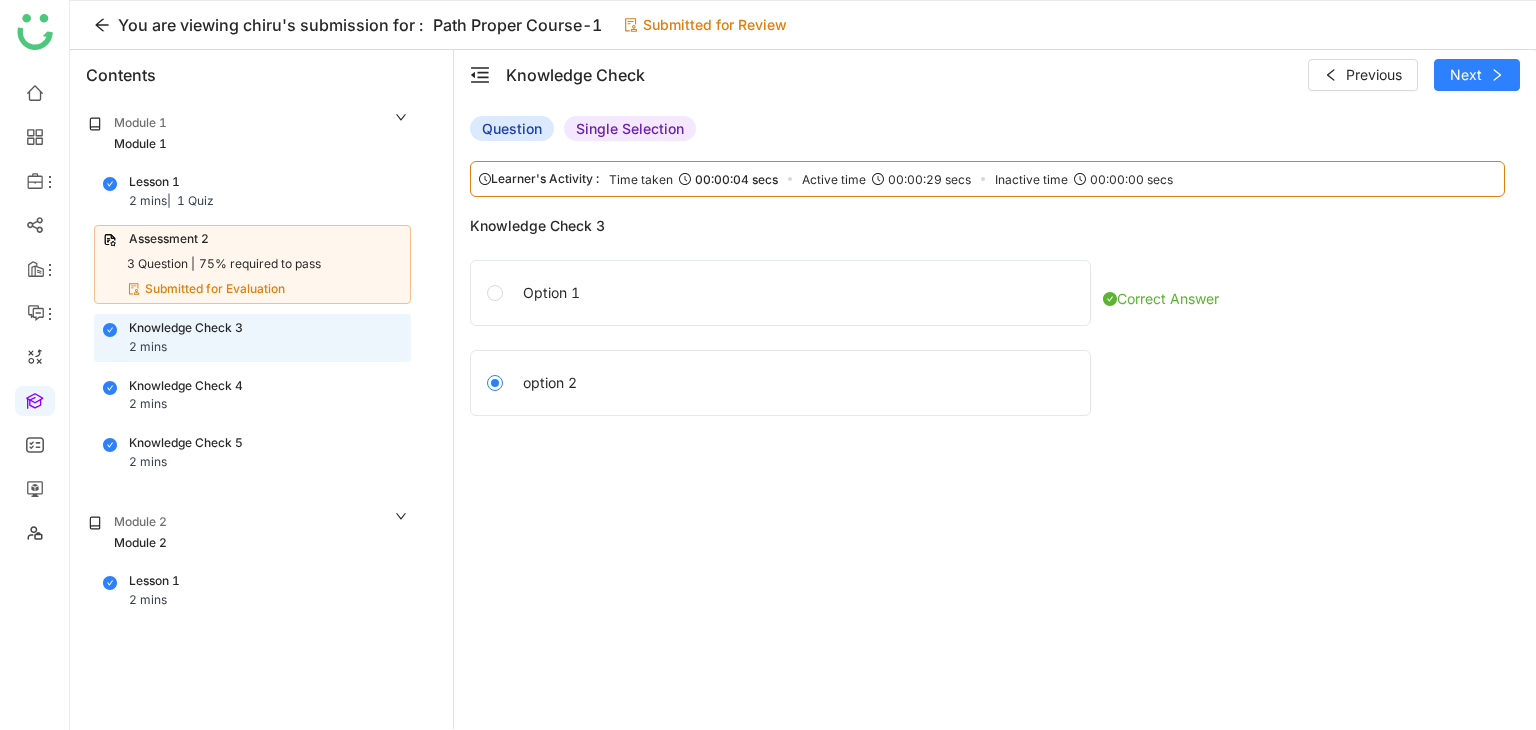 click on "75% required to pass" 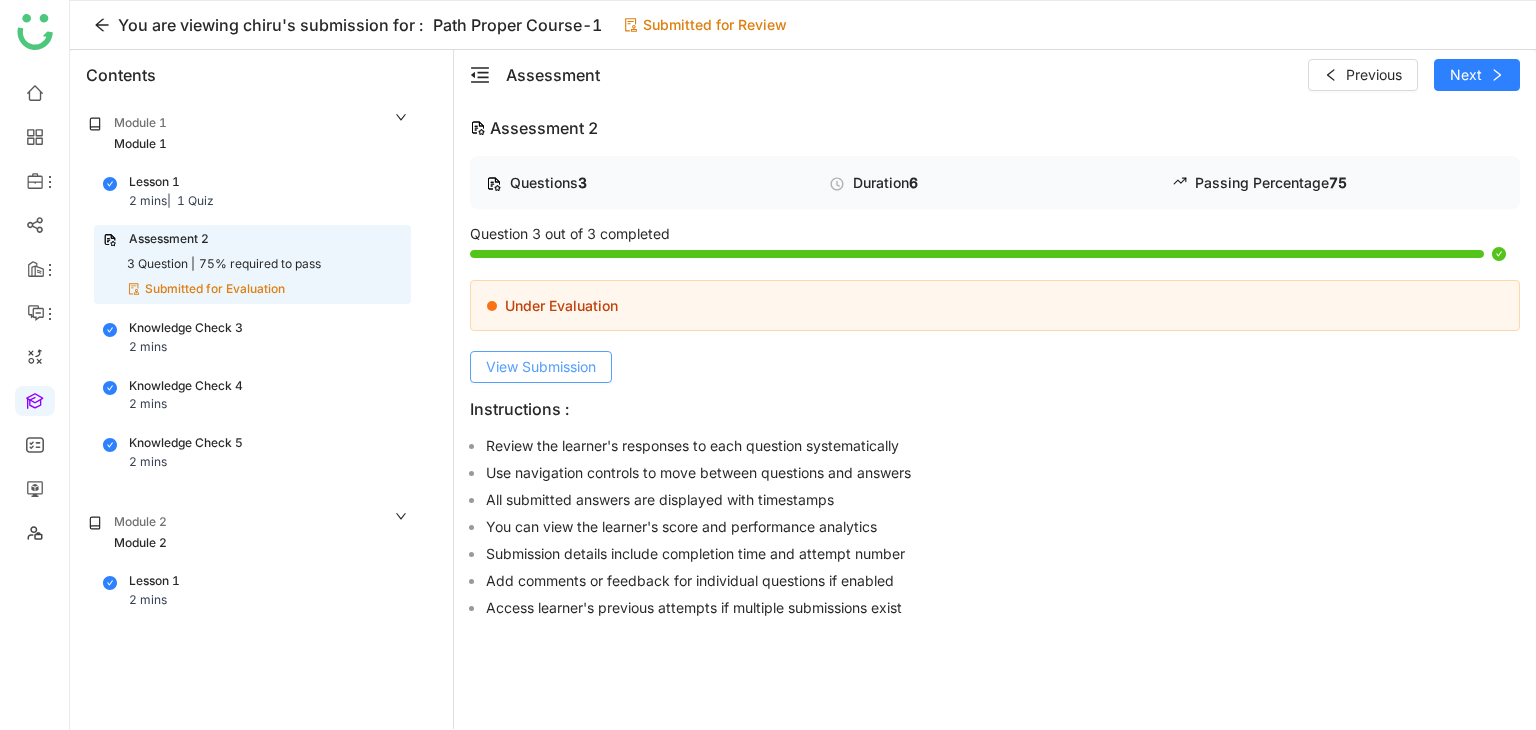 click on "View Submission" 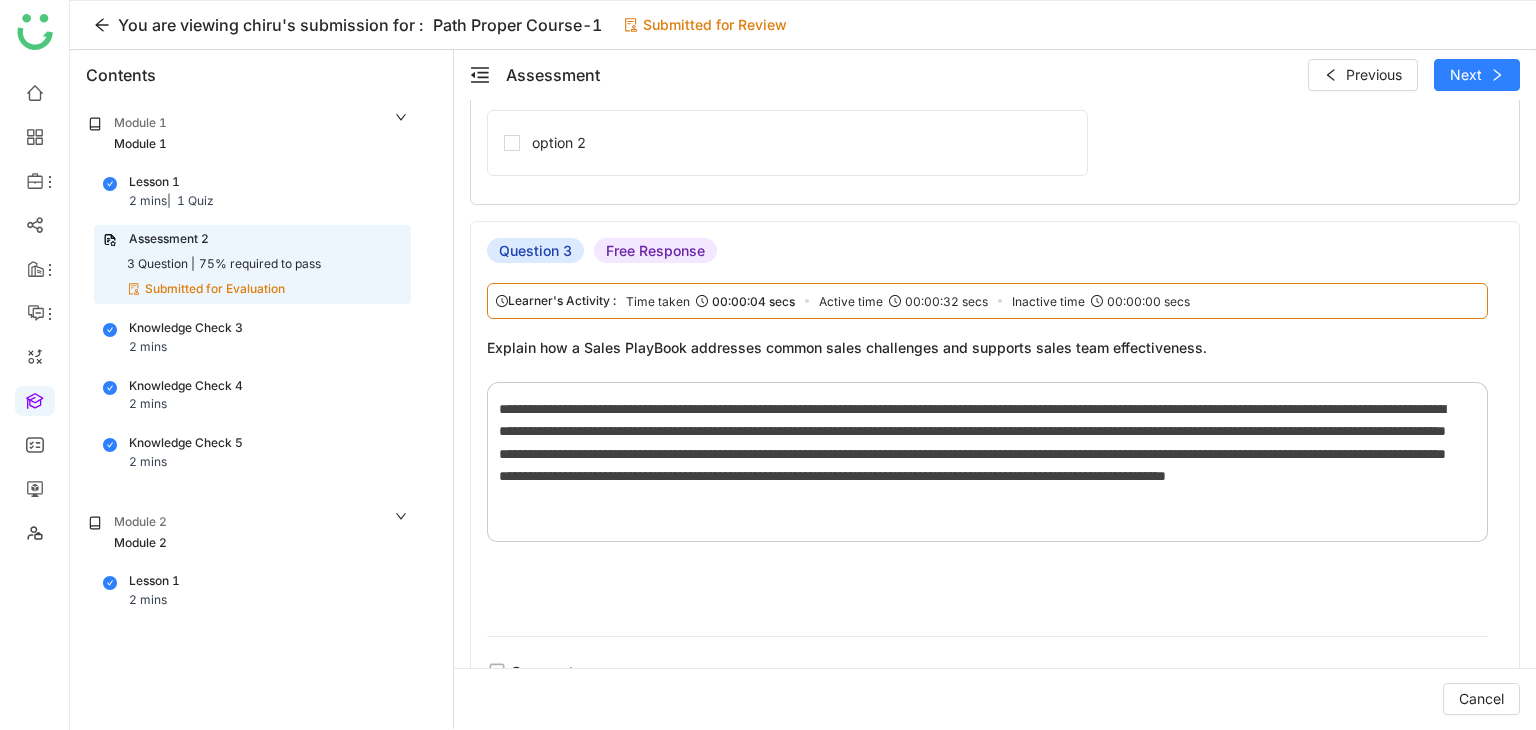 scroll, scrollTop: 800, scrollLeft: 0, axis: vertical 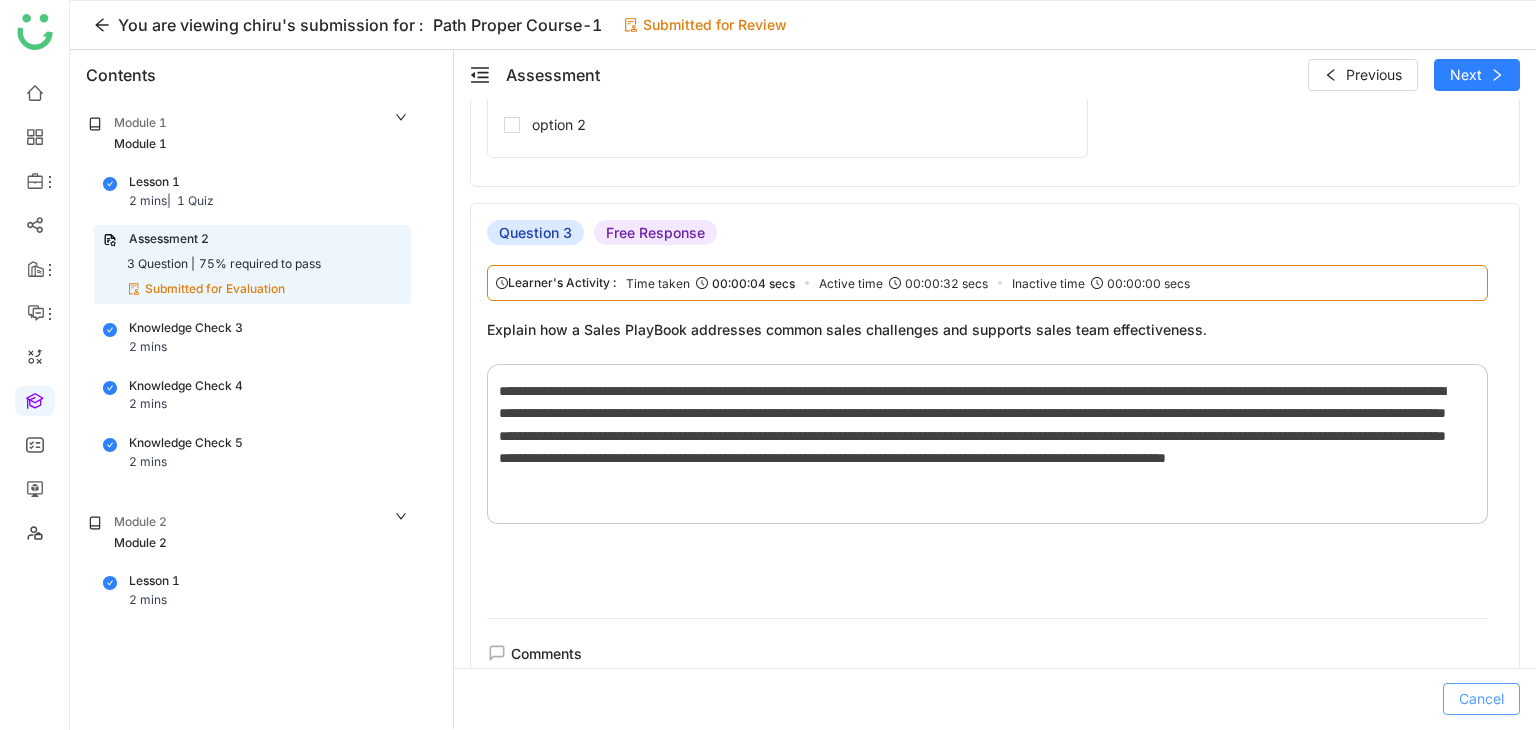 click on "Cancel" 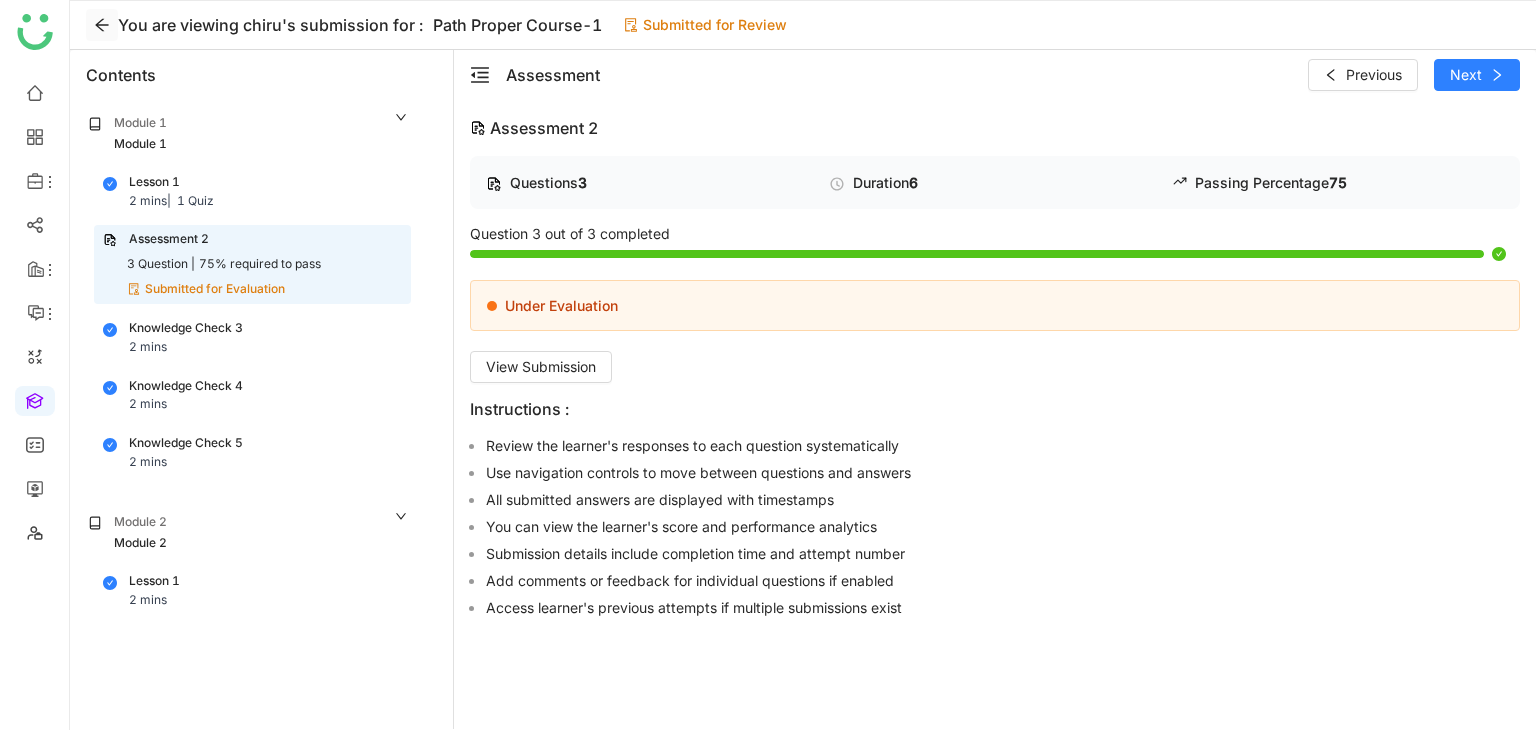 click 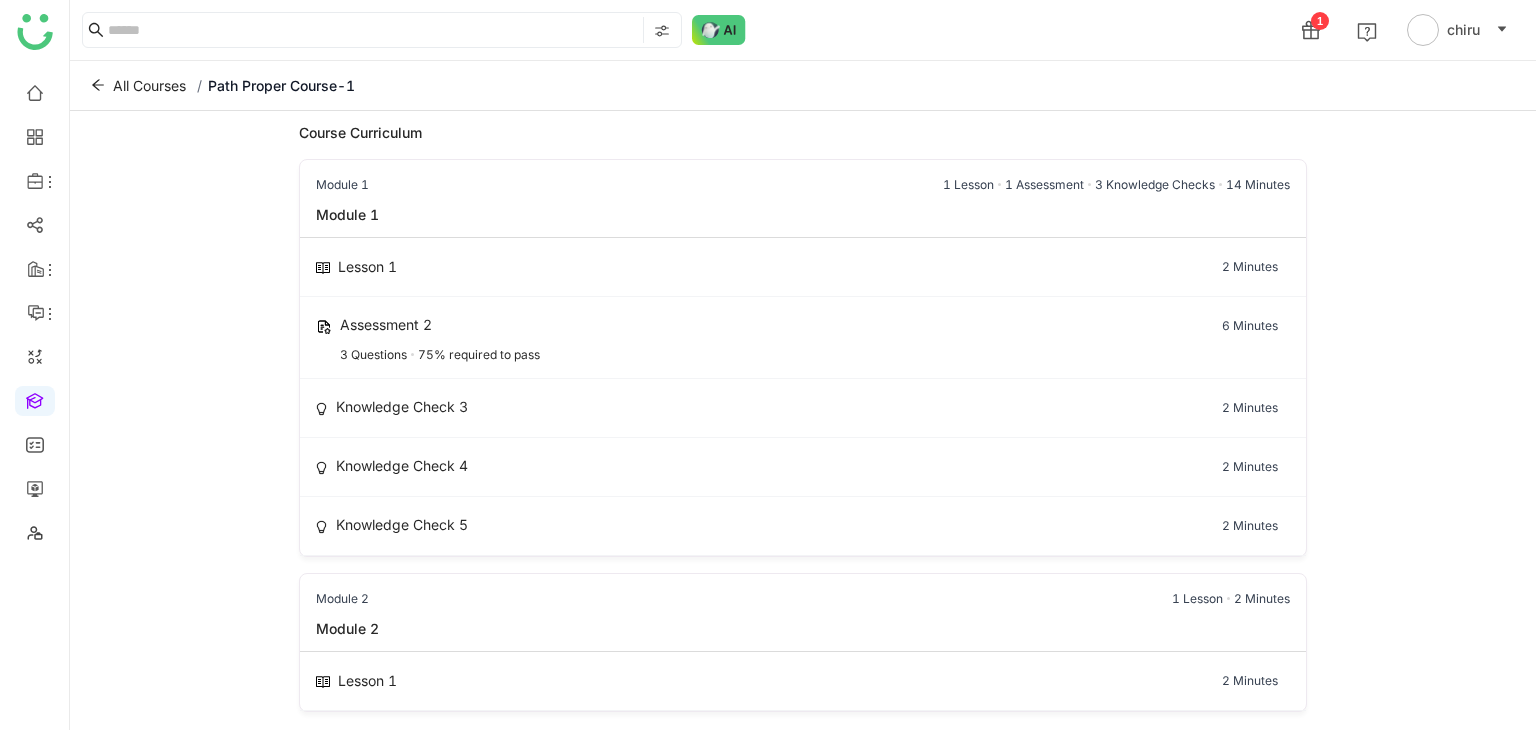 scroll, scrollTop: 0, scrollLeft: 0, axis: both 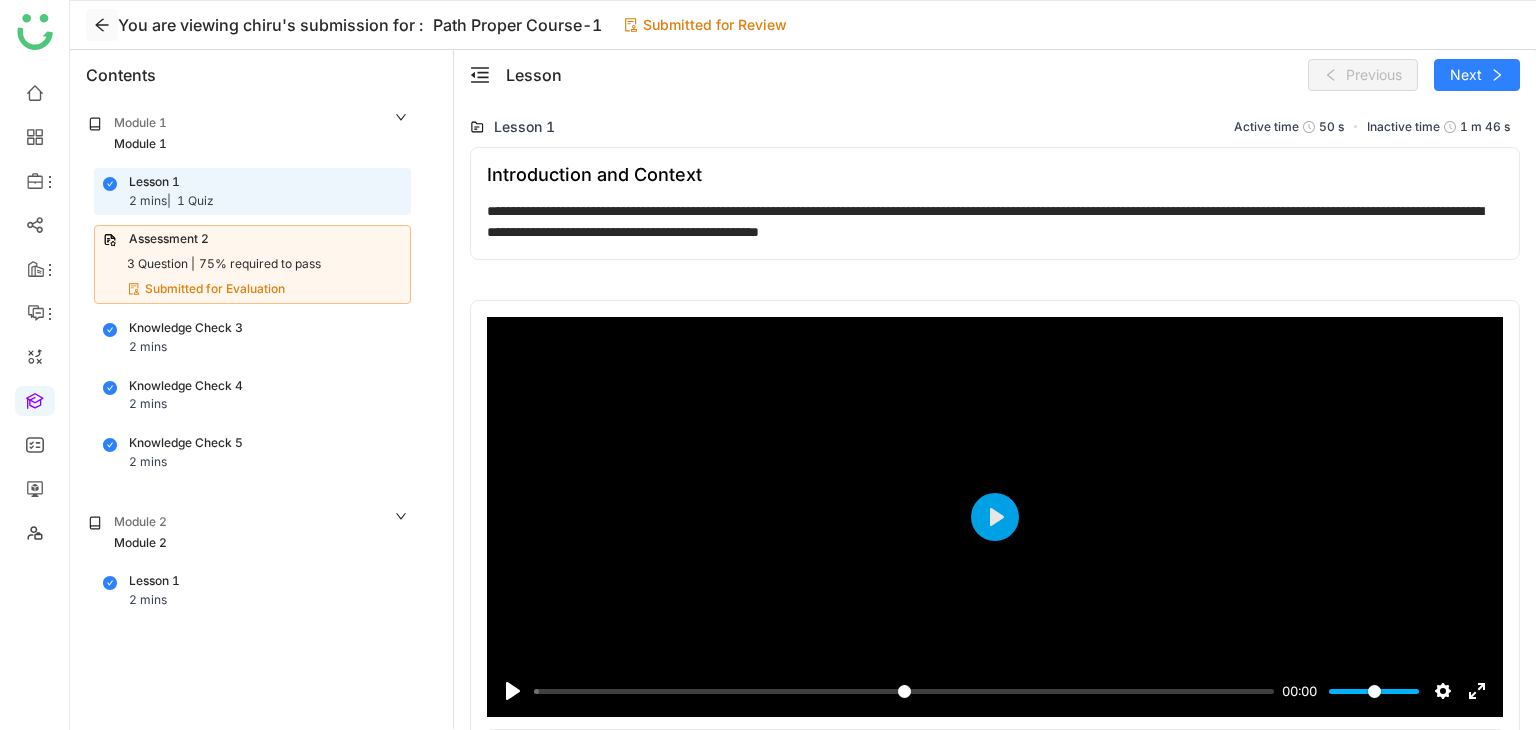 click 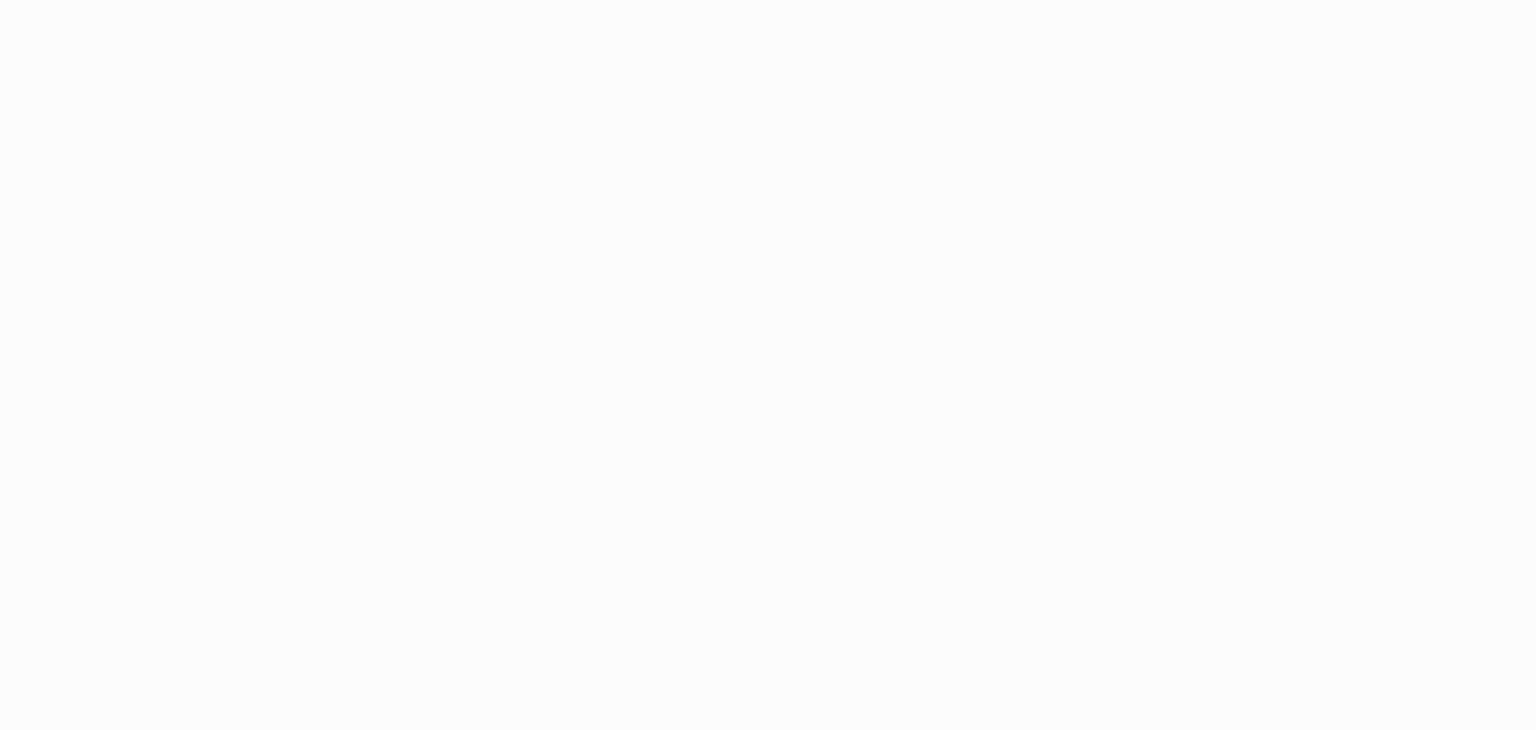 scroll, scrollTop: 0, scrollLeft: 0, axis: both 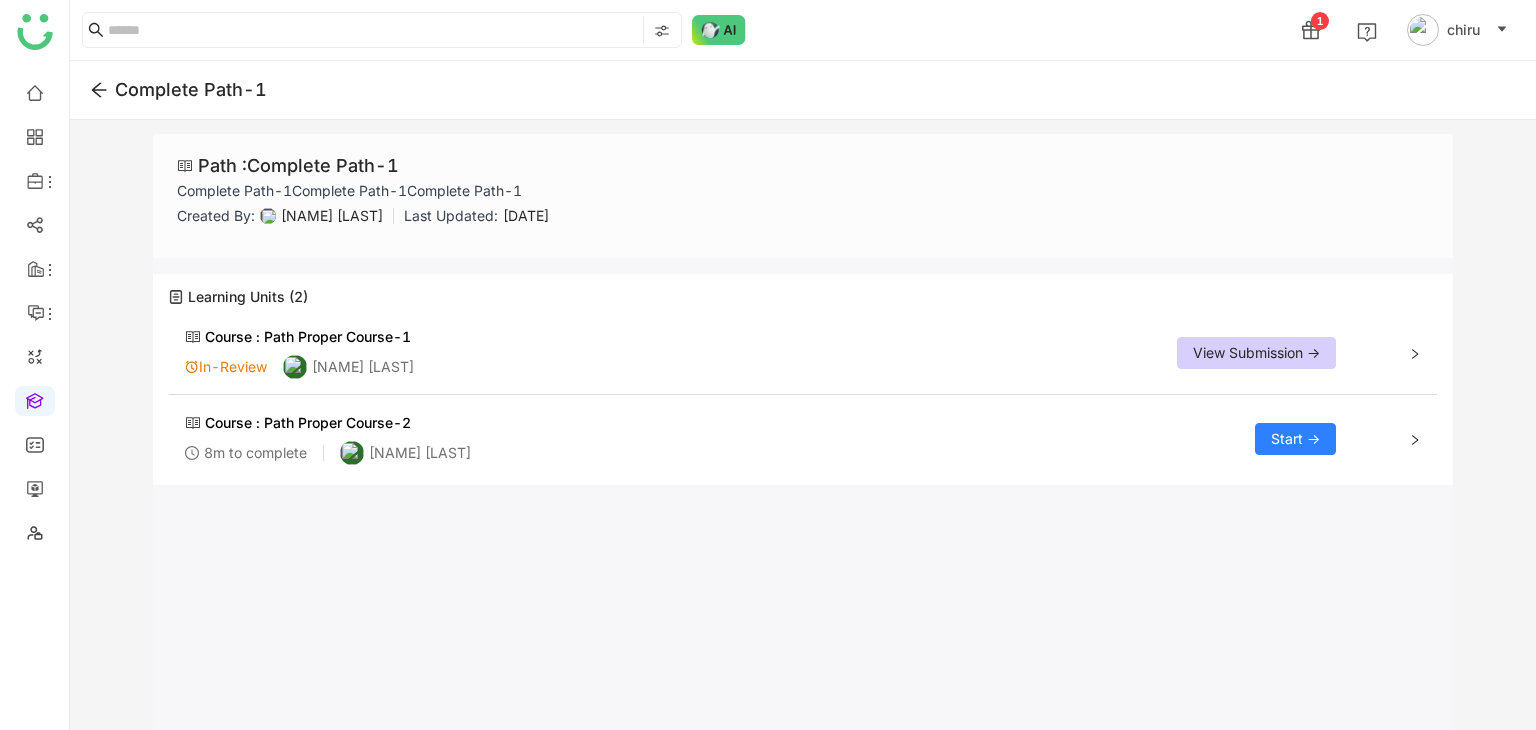 click on "Start ->" 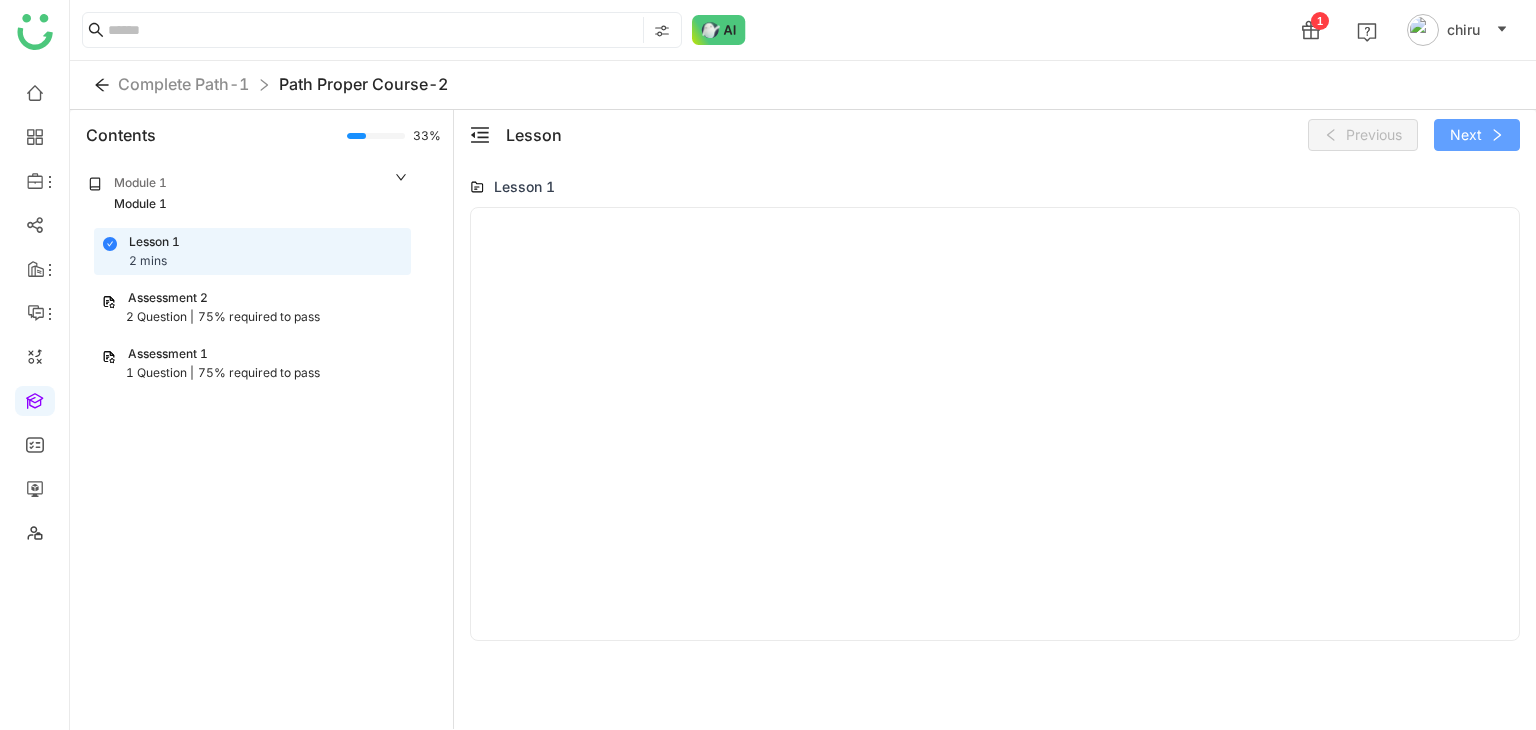 click on "Next" 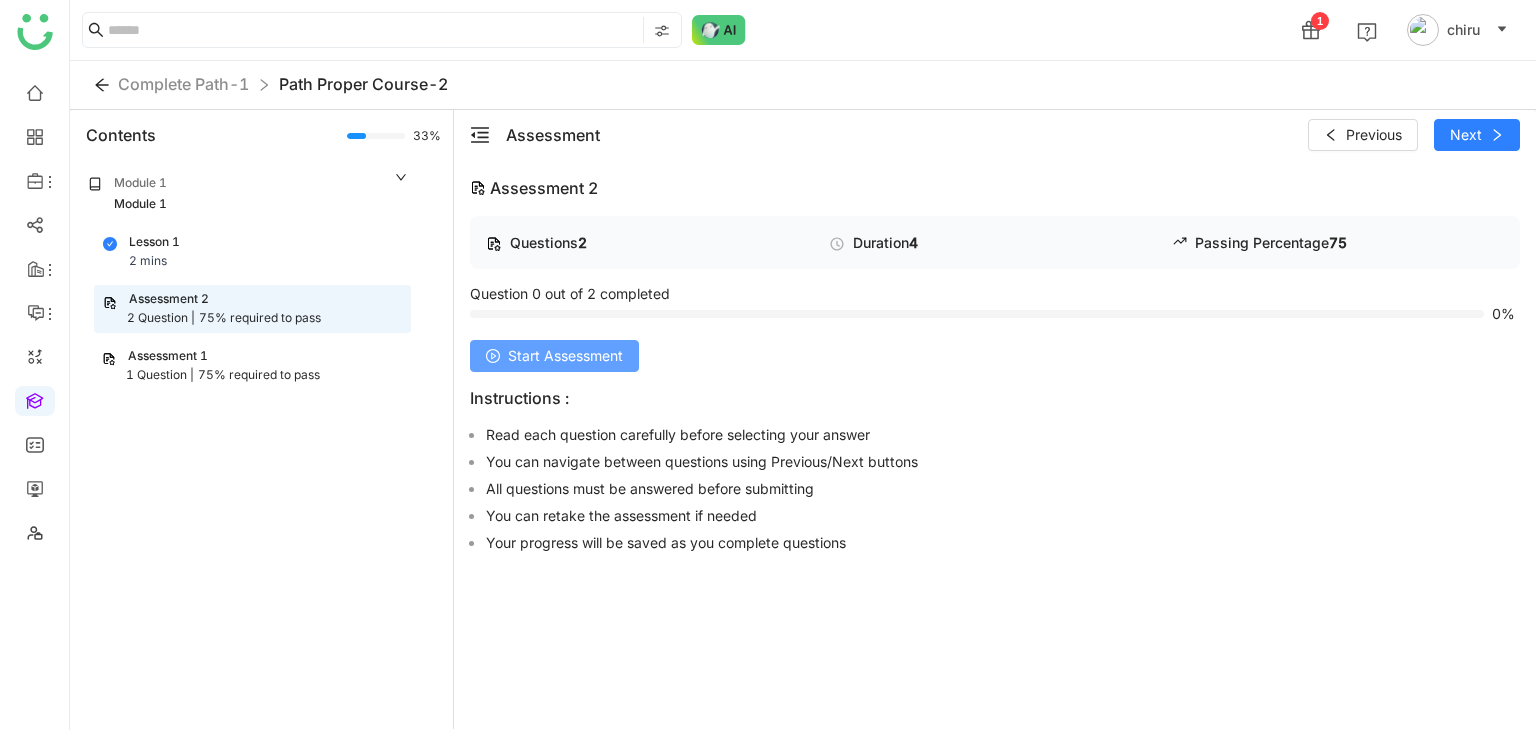 click on "Start Assessment" 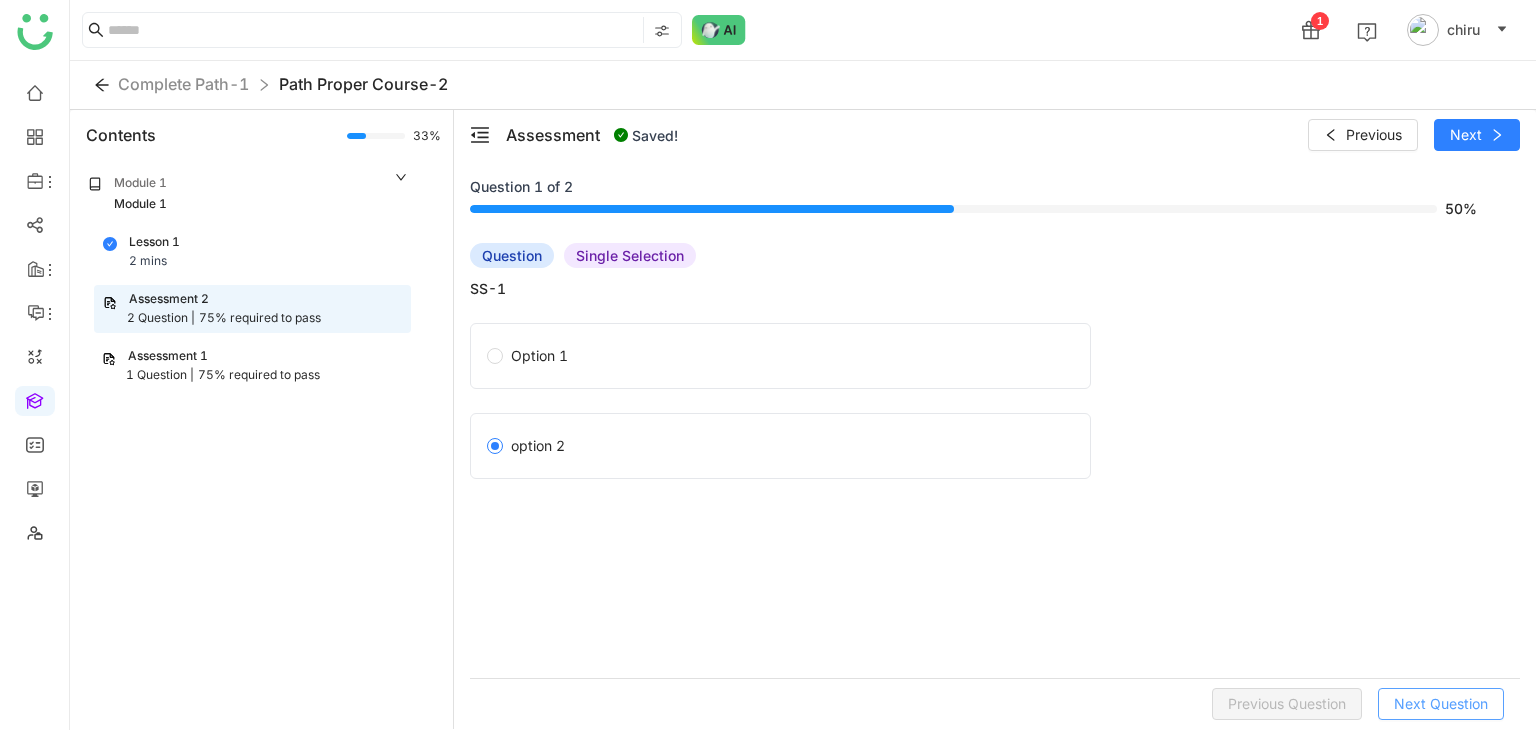 click on "Next Question" 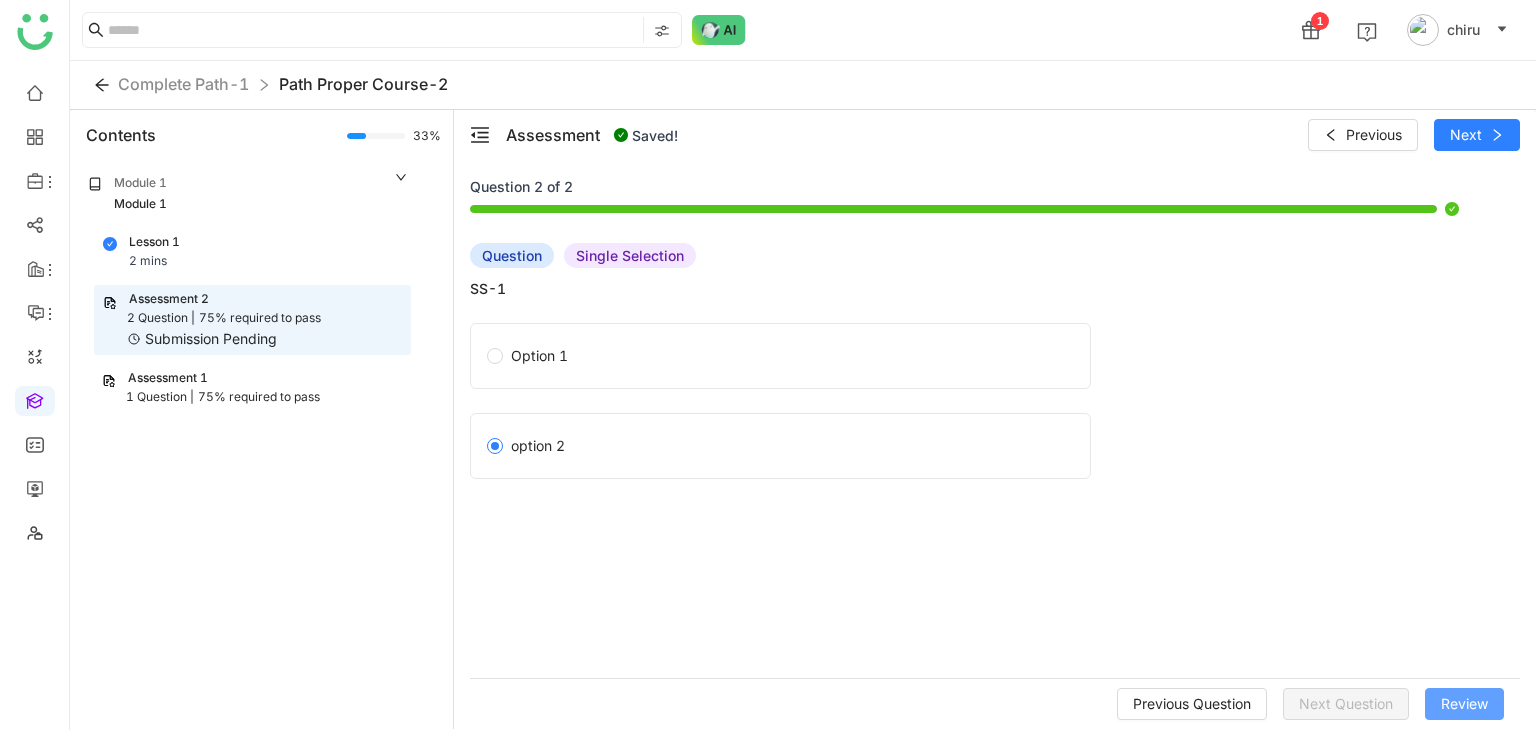 click on "Review" 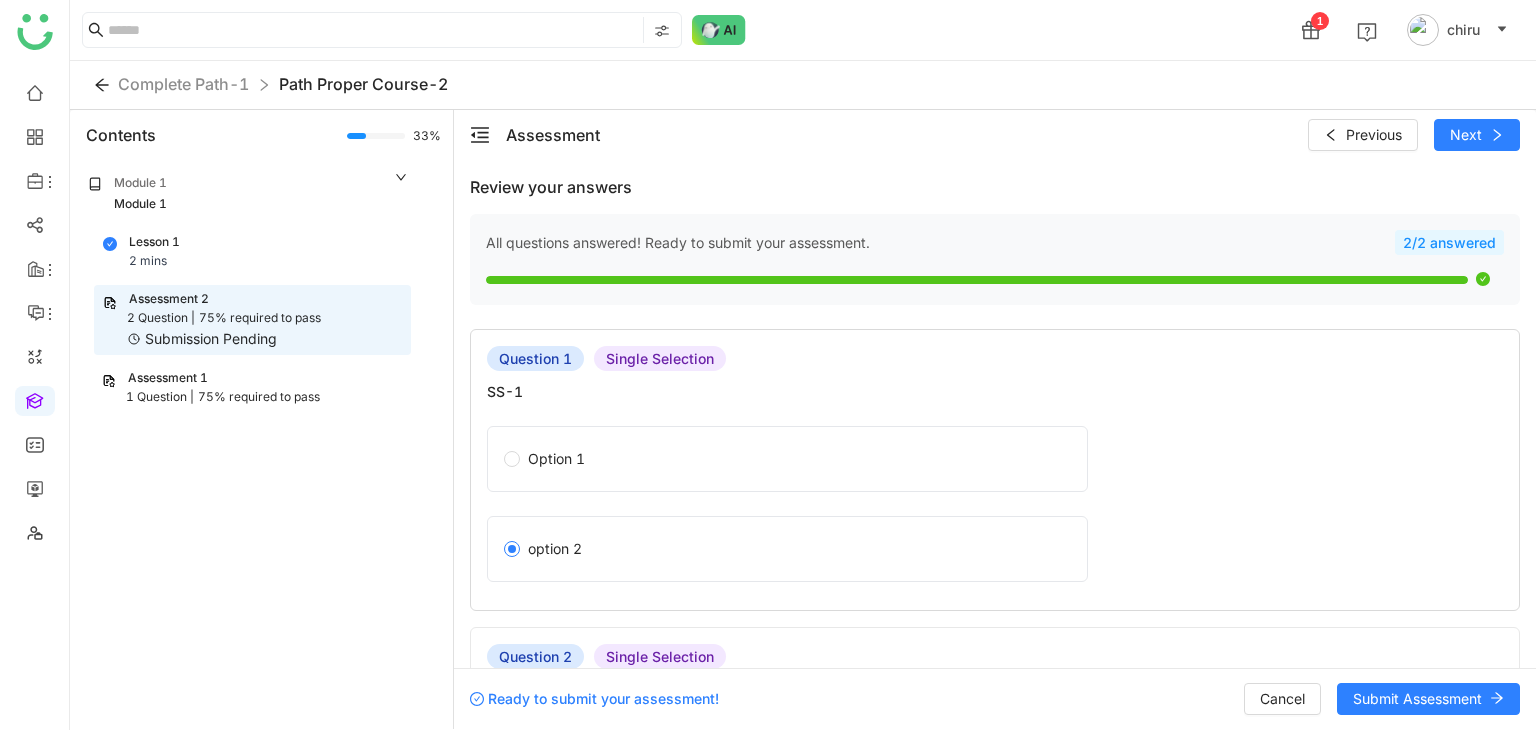 scroll, scrollTop: 256, scrollLeft: 0, axis: vertical 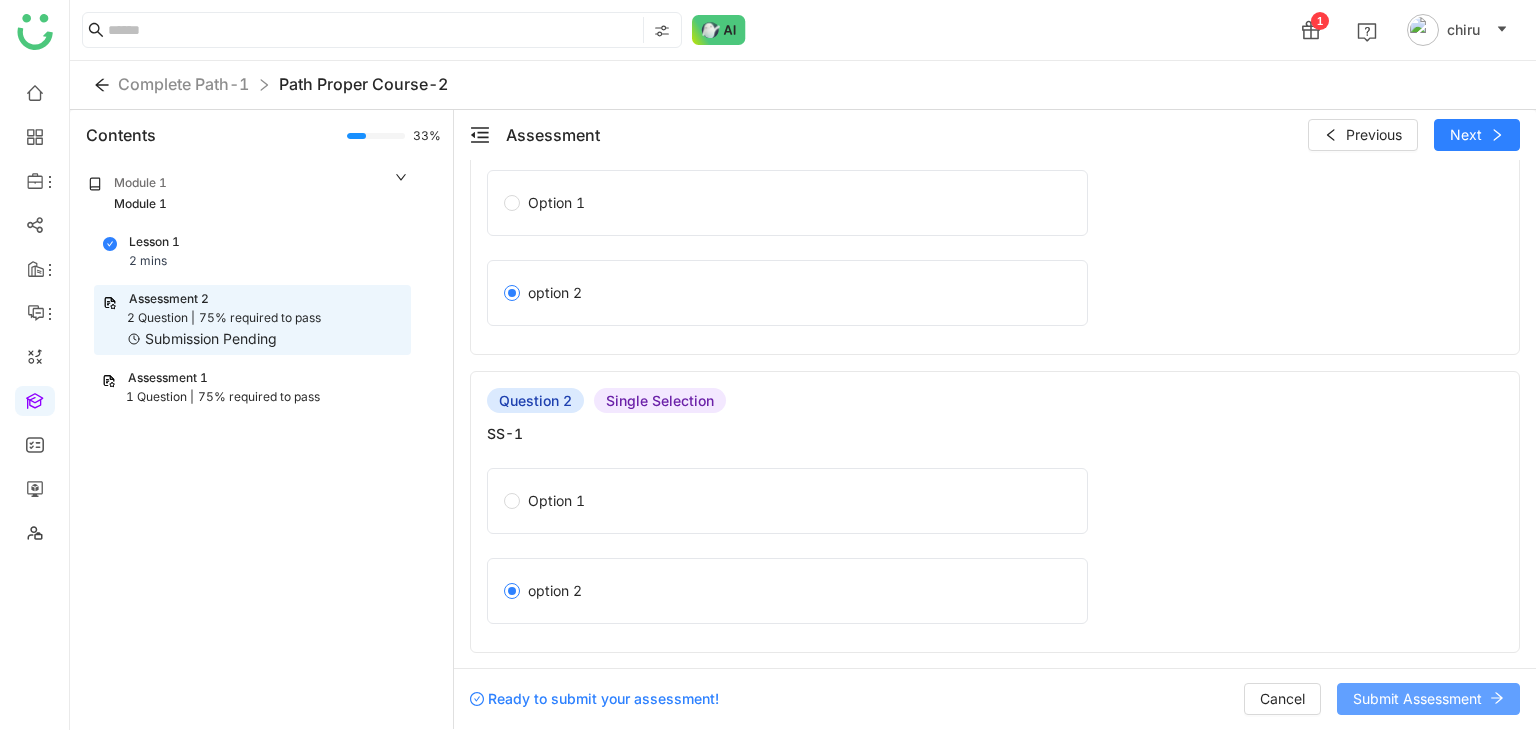 click on "Submit Assessment" 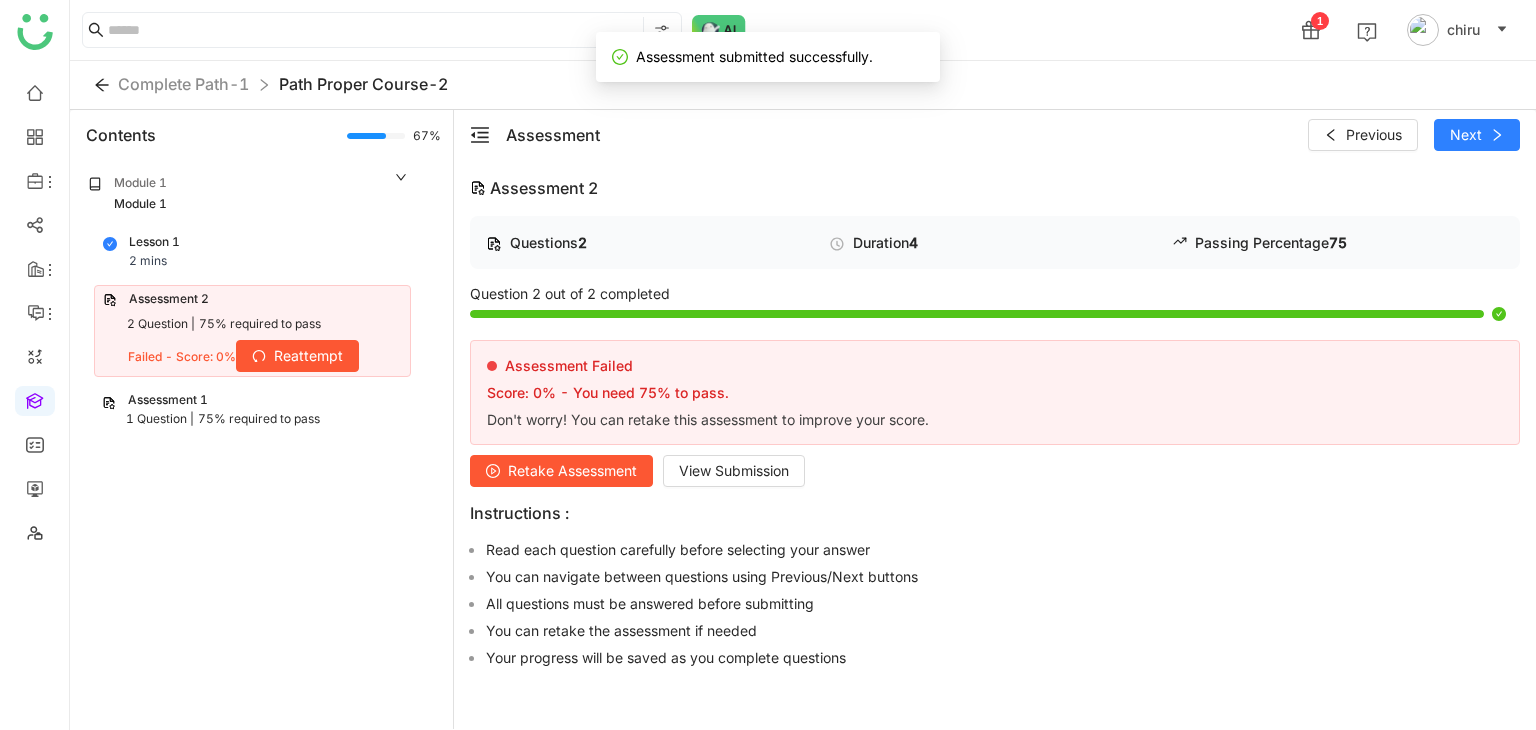 click on "75% required to pass" 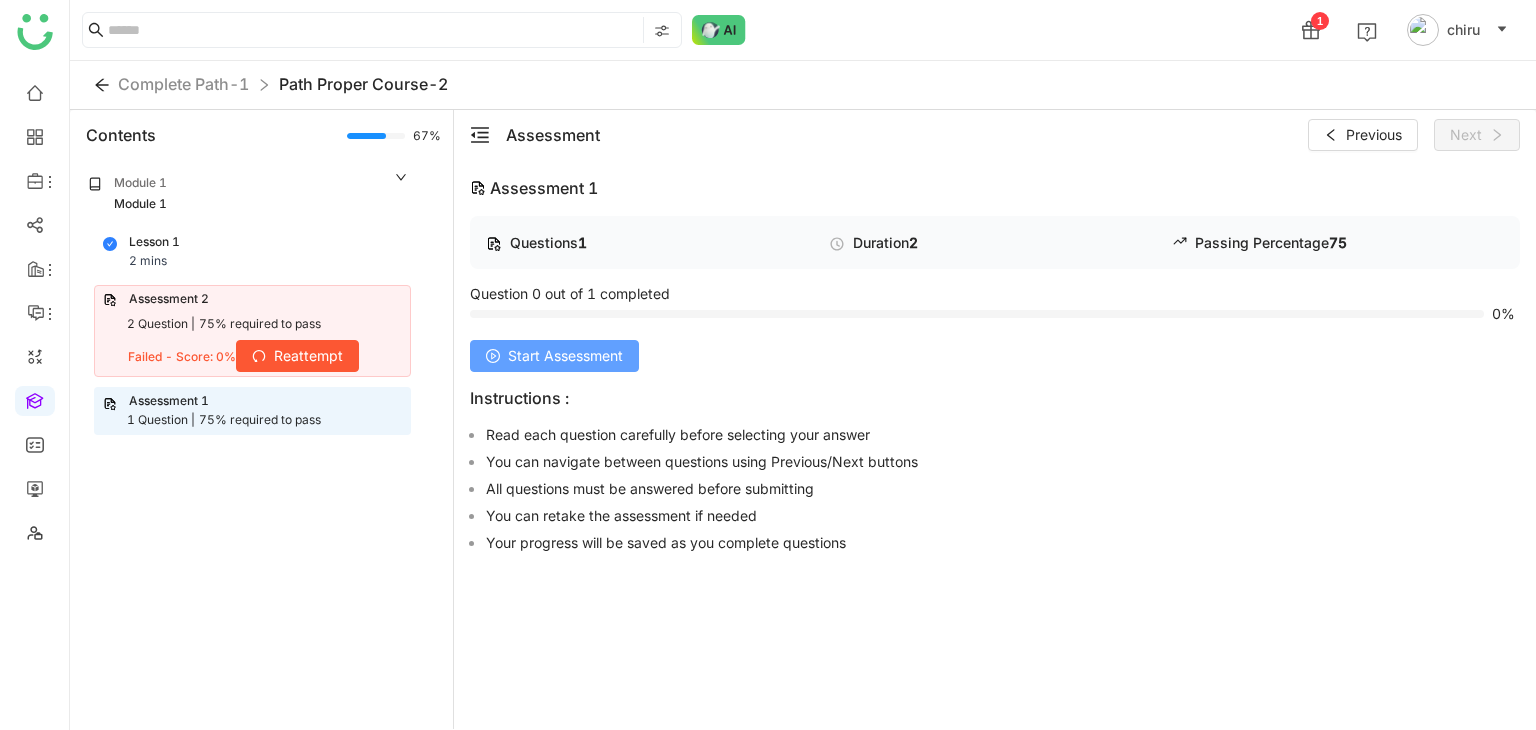 click on "Start Assessment" 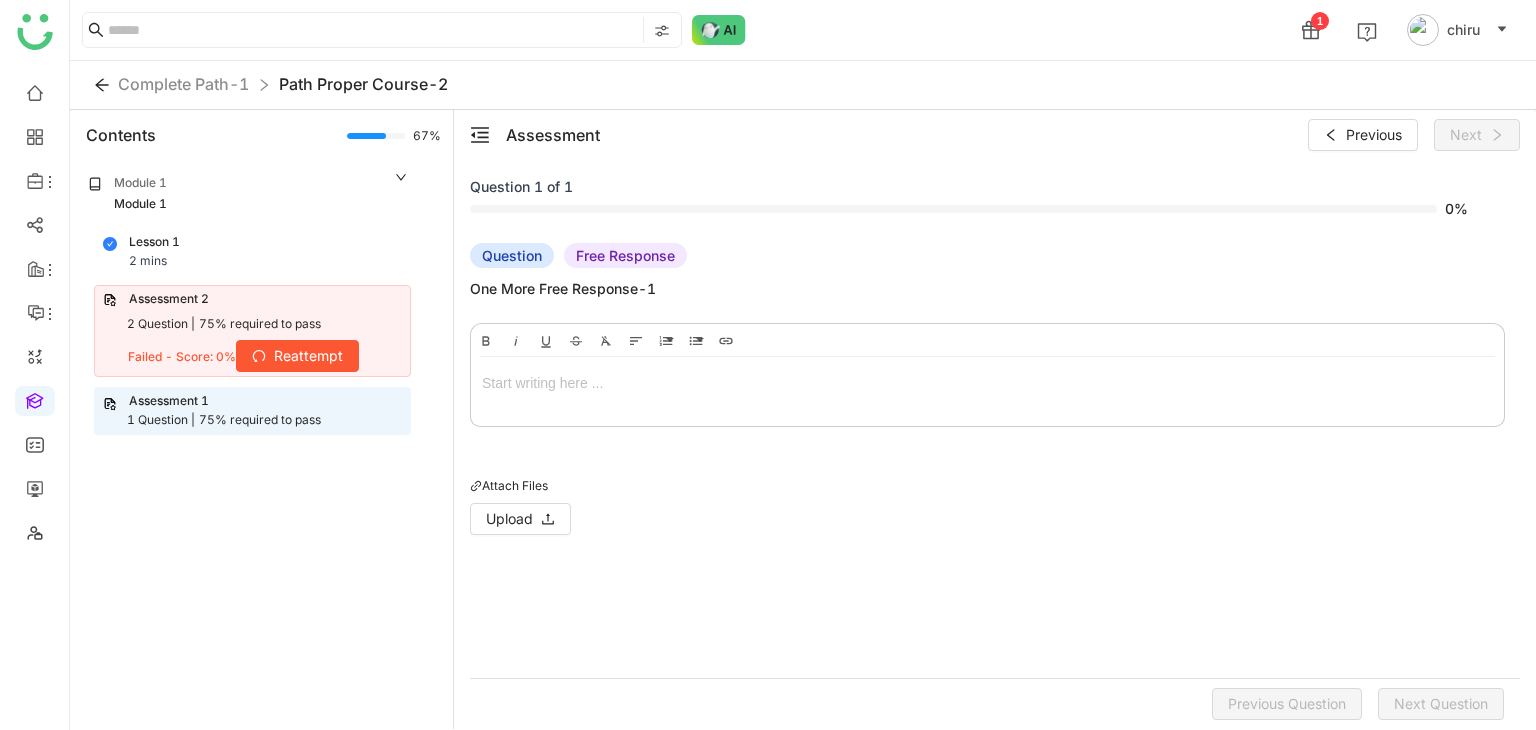 click at bounding box center [987, 383] 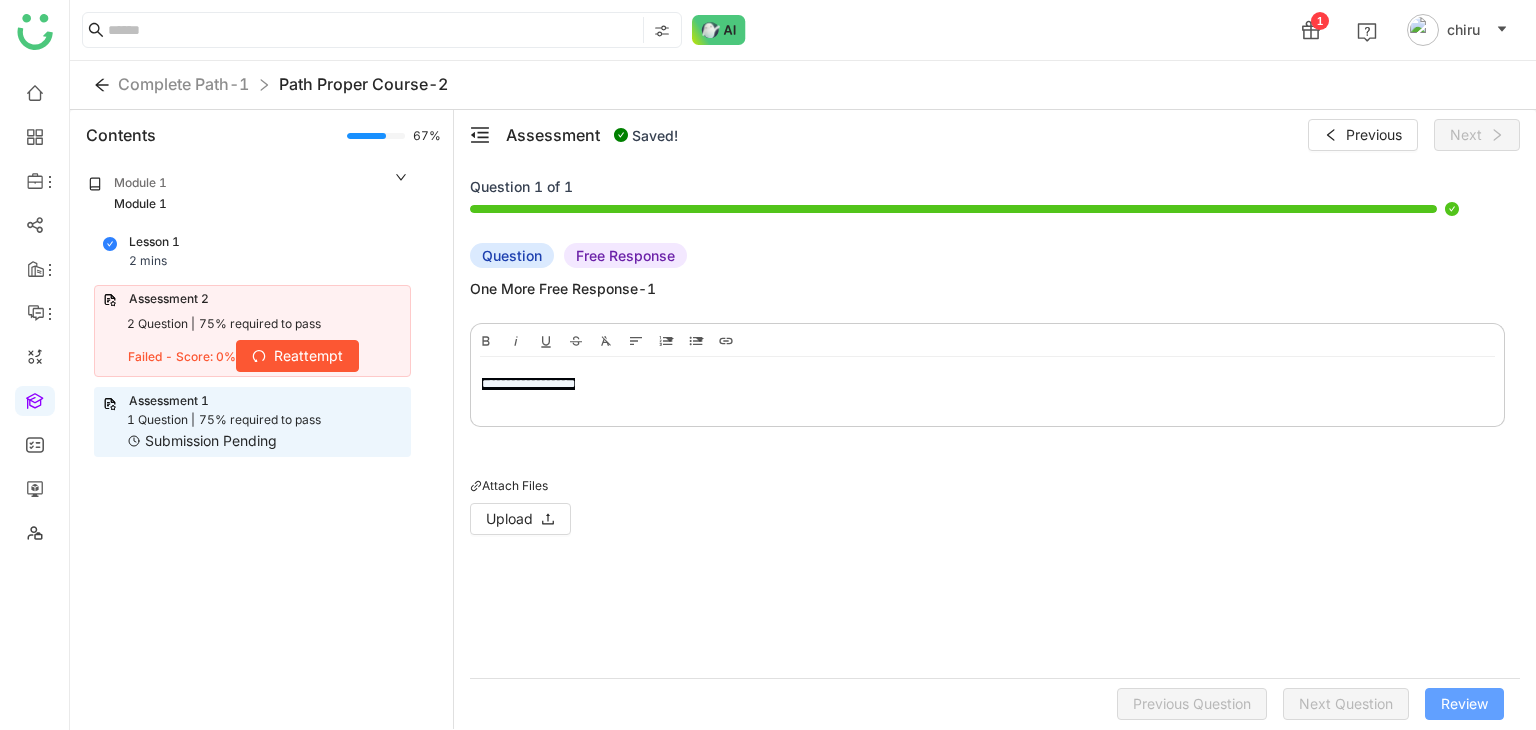 click on "Review" 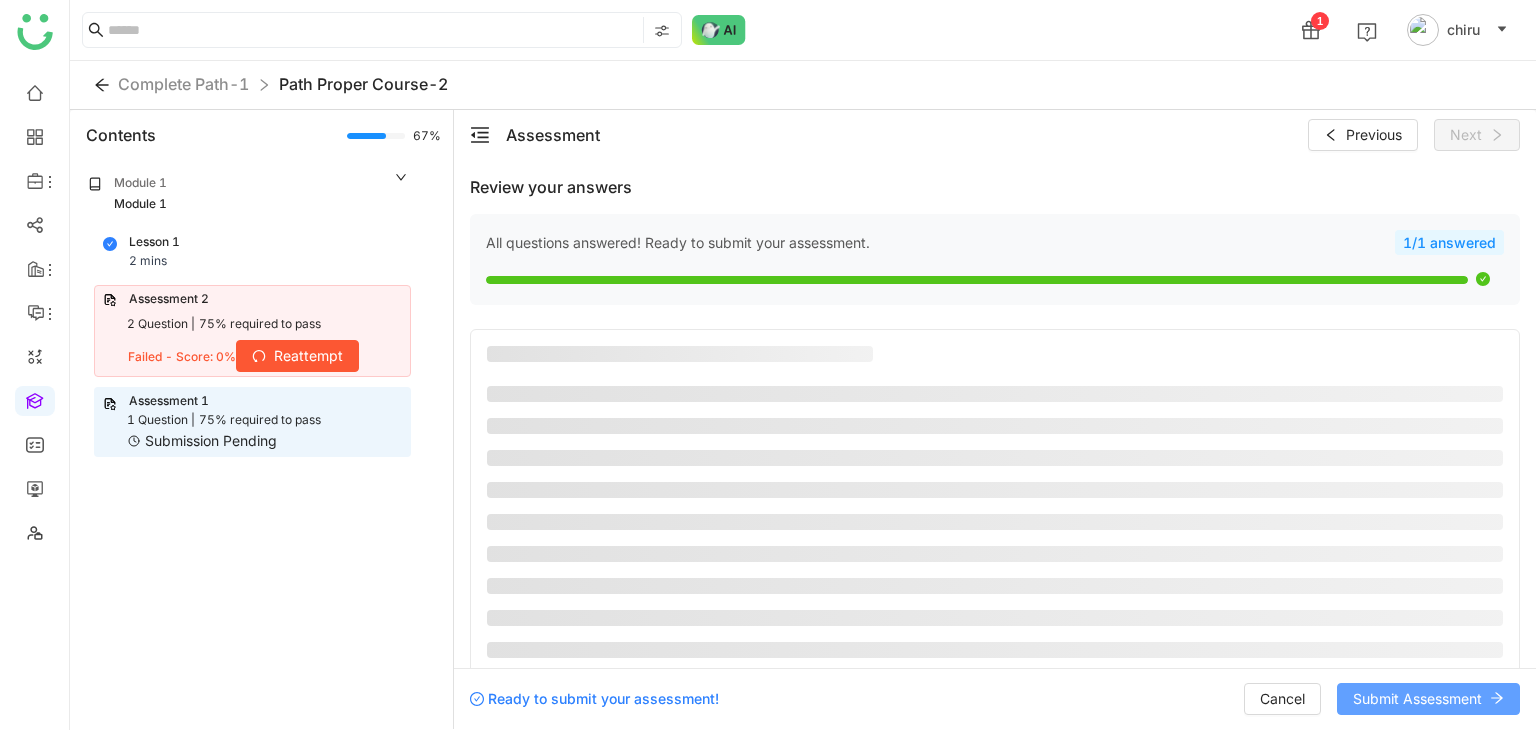 click on "Submit Assessment" 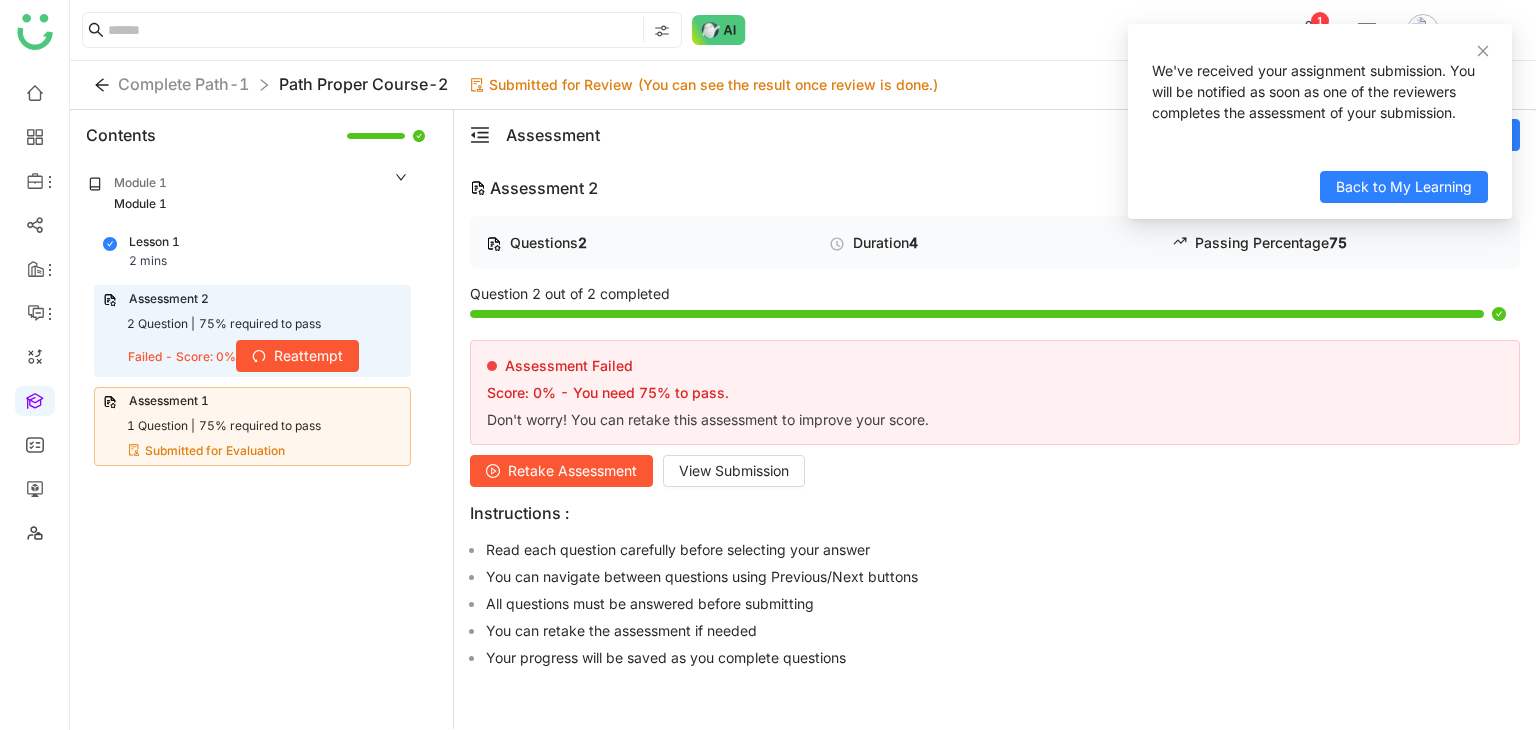 click on "1 Question |   75% required to pass" 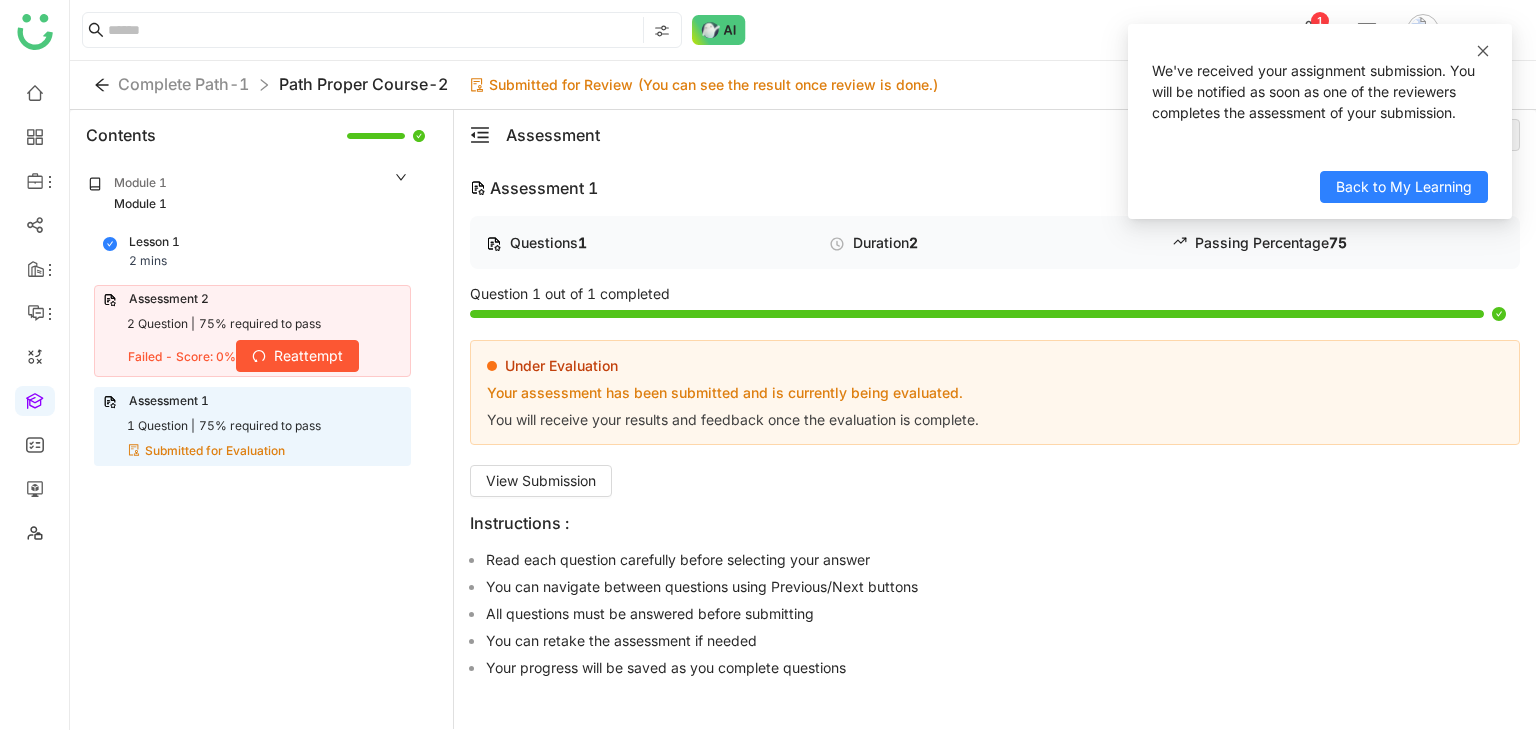 click 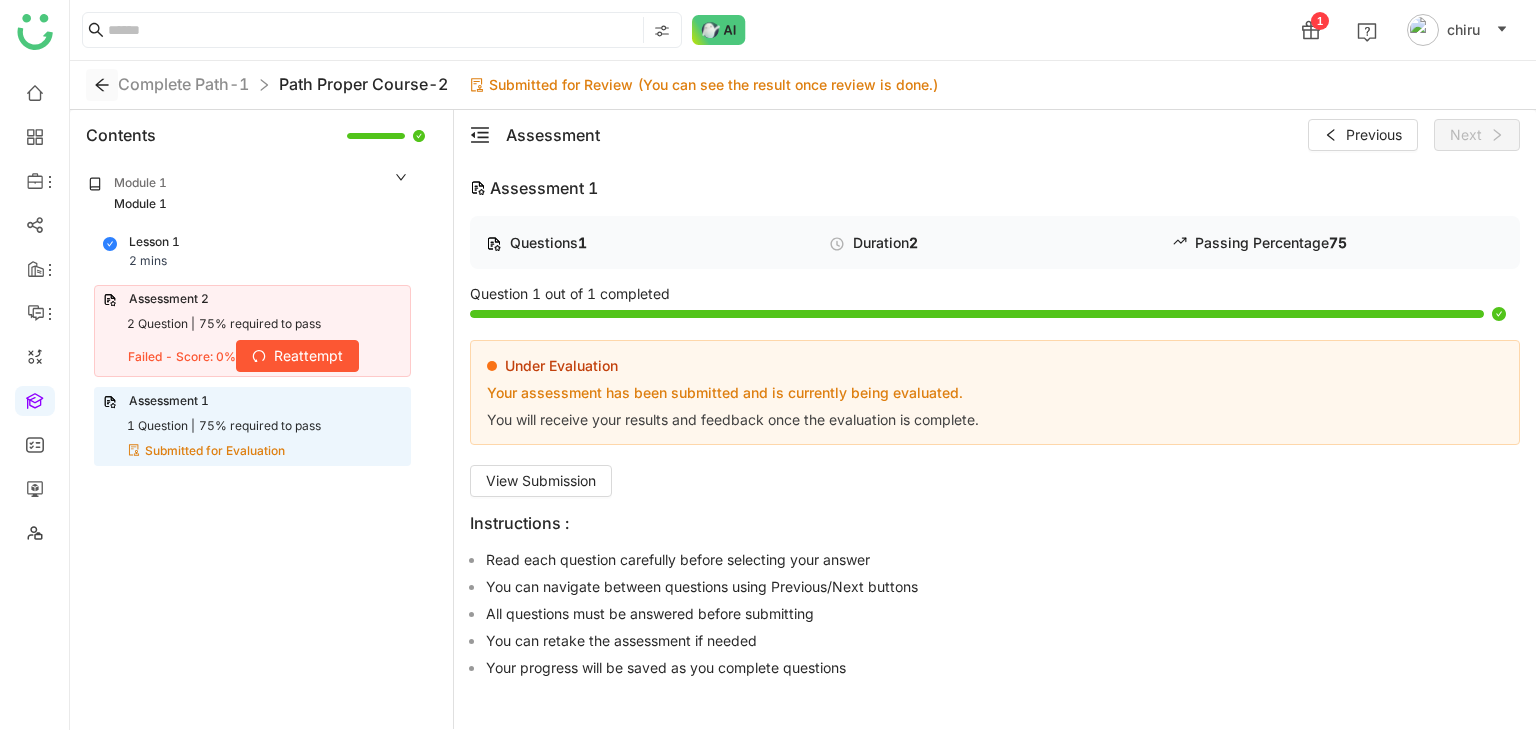 click 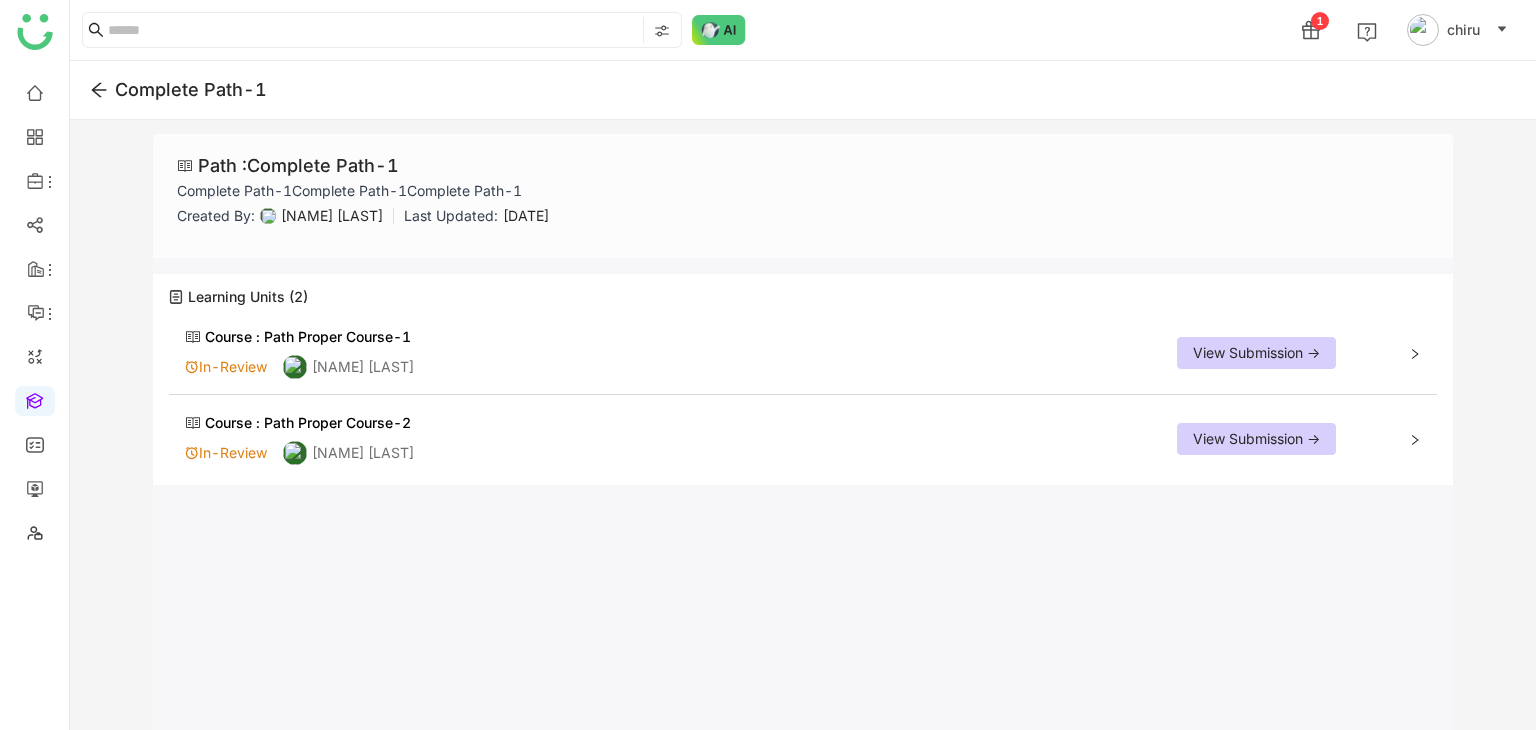 click on "View Submission ->" 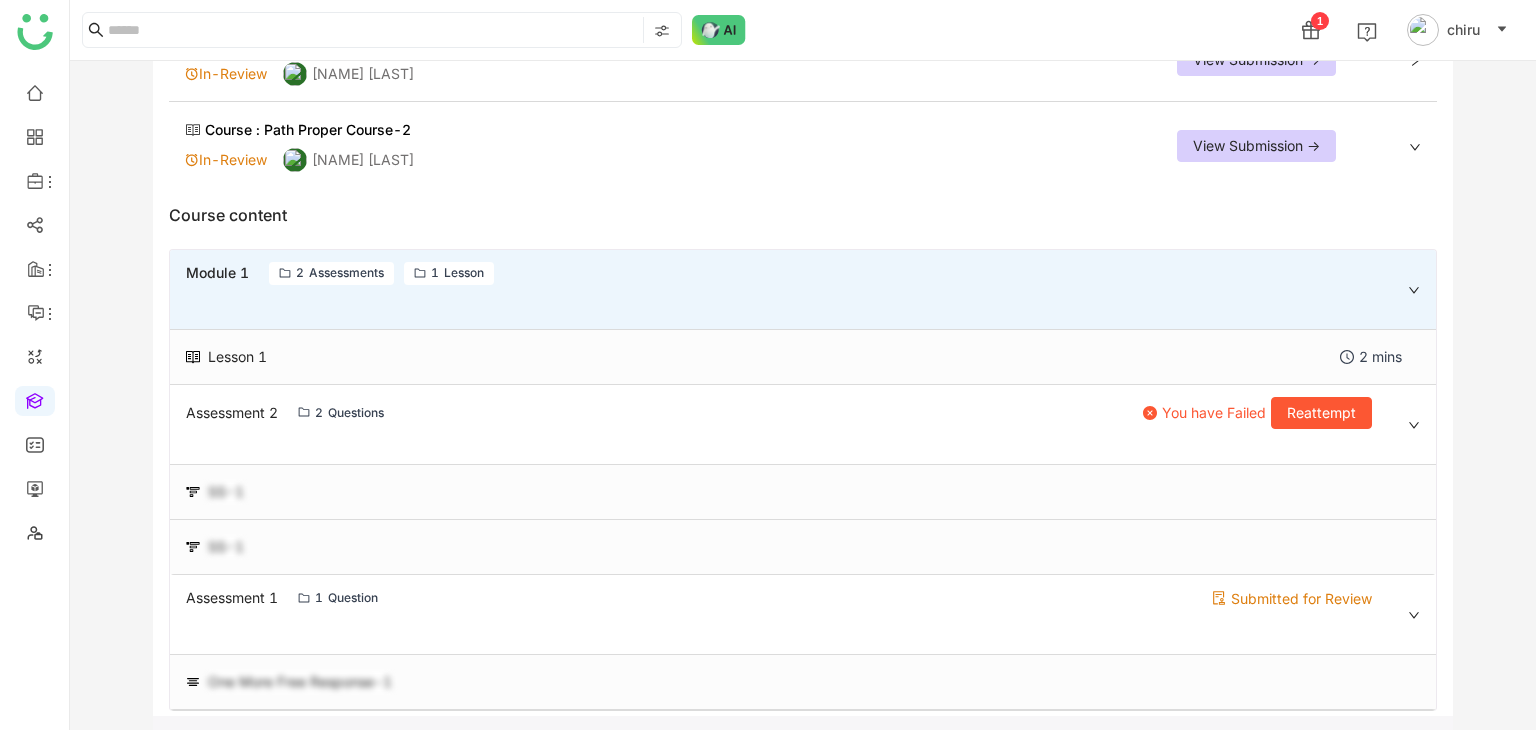 scroll, scrollTop: 0, scrollLeft: 0, axis: both 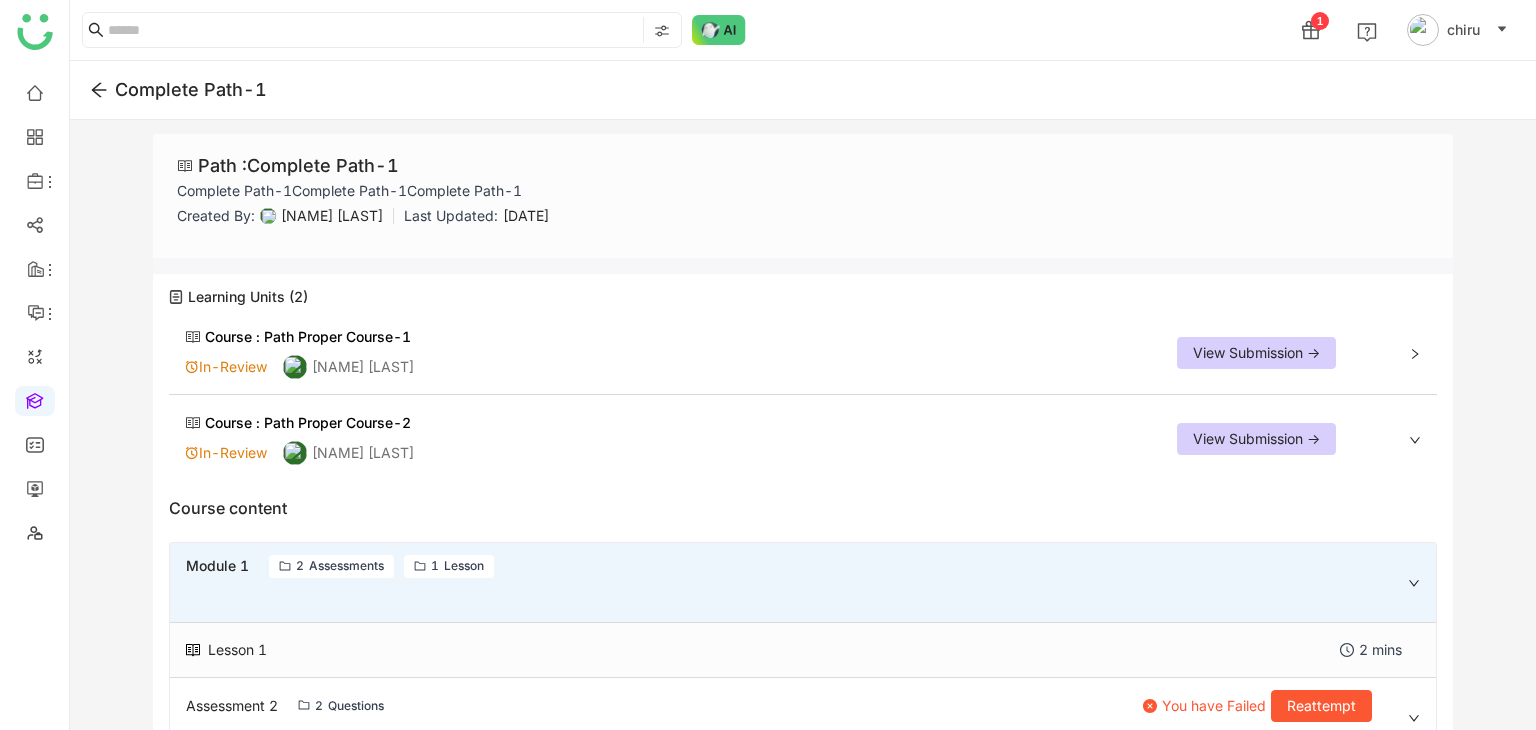 click on "View Submission ->" 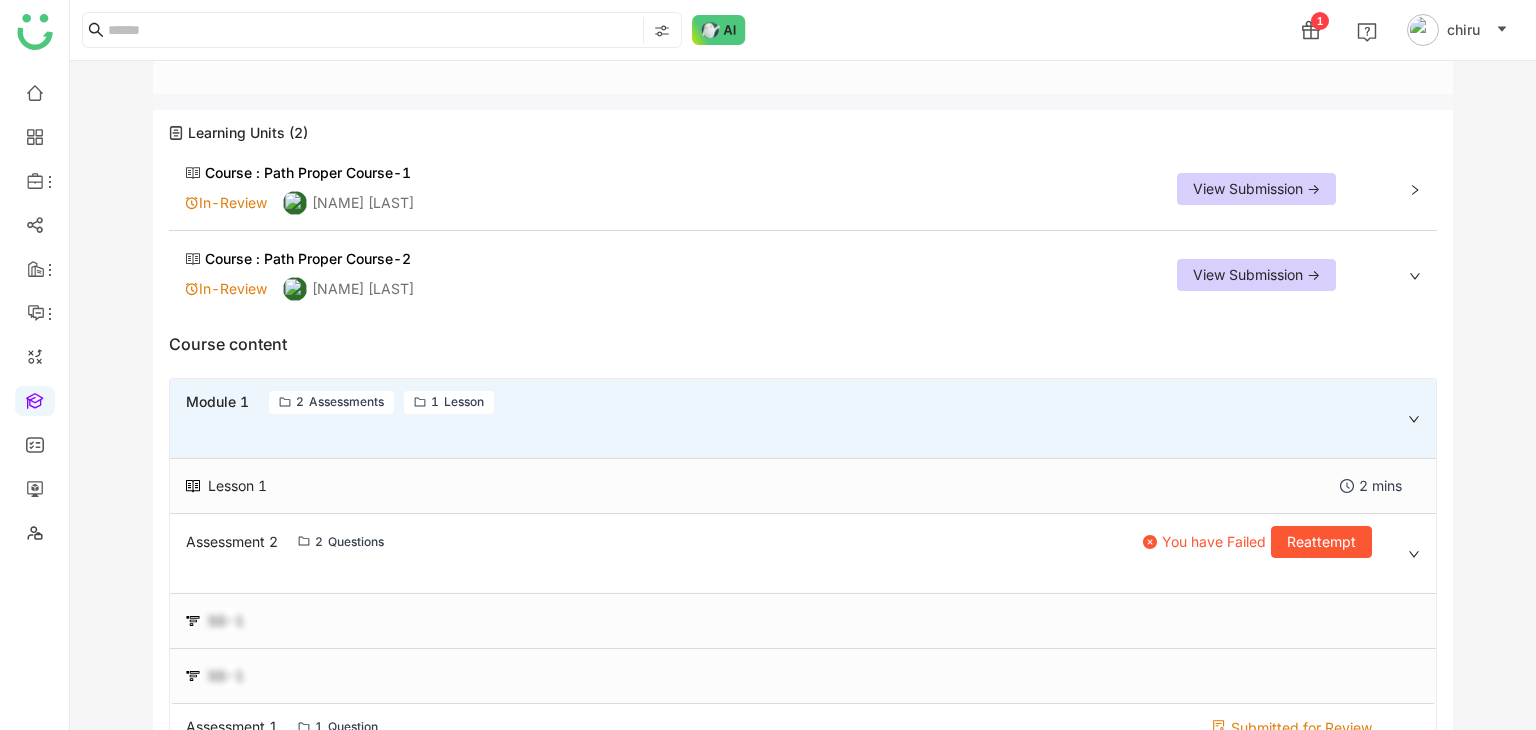 scroll, scrollTop: 200, scrollLeft: 0, axis: vertical 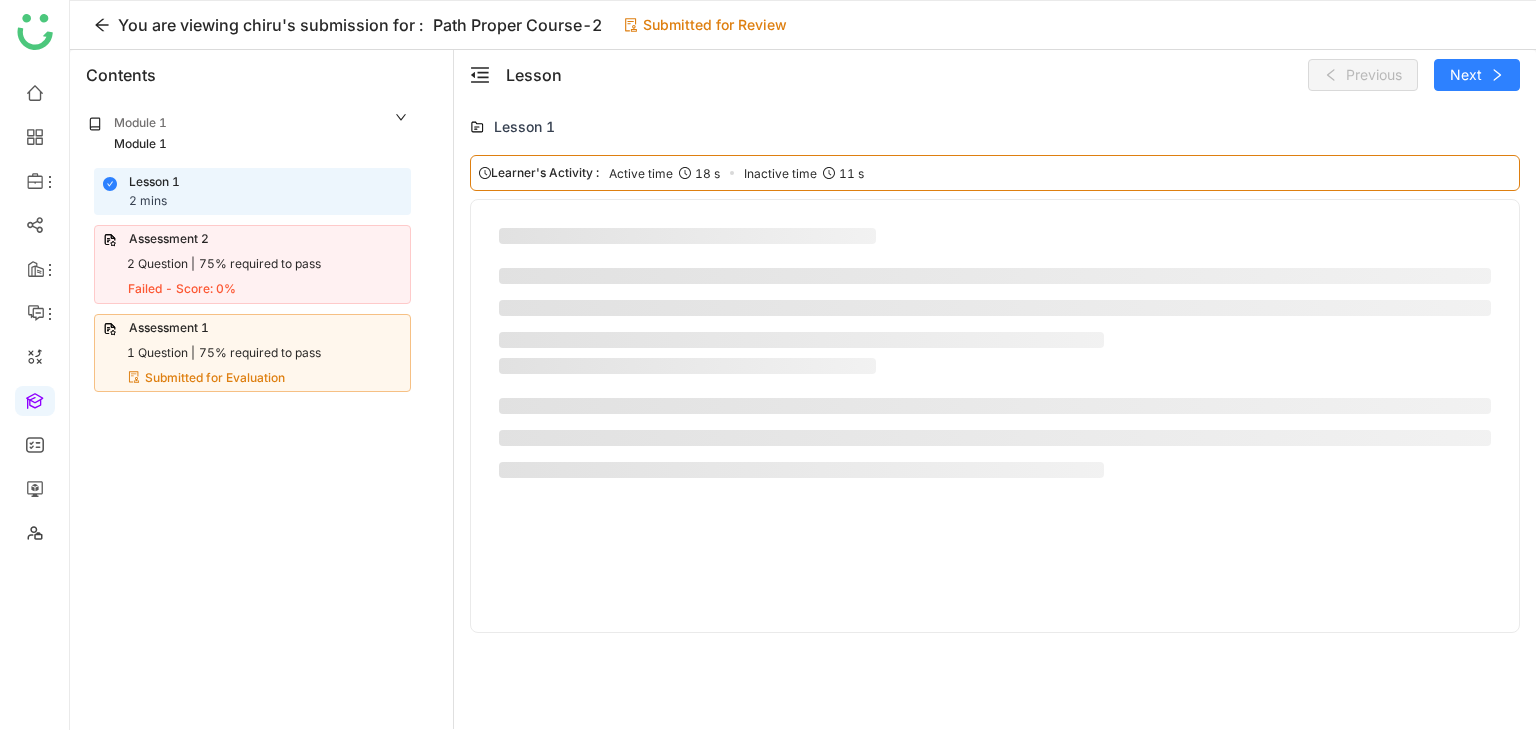 click on "75% required to pass" 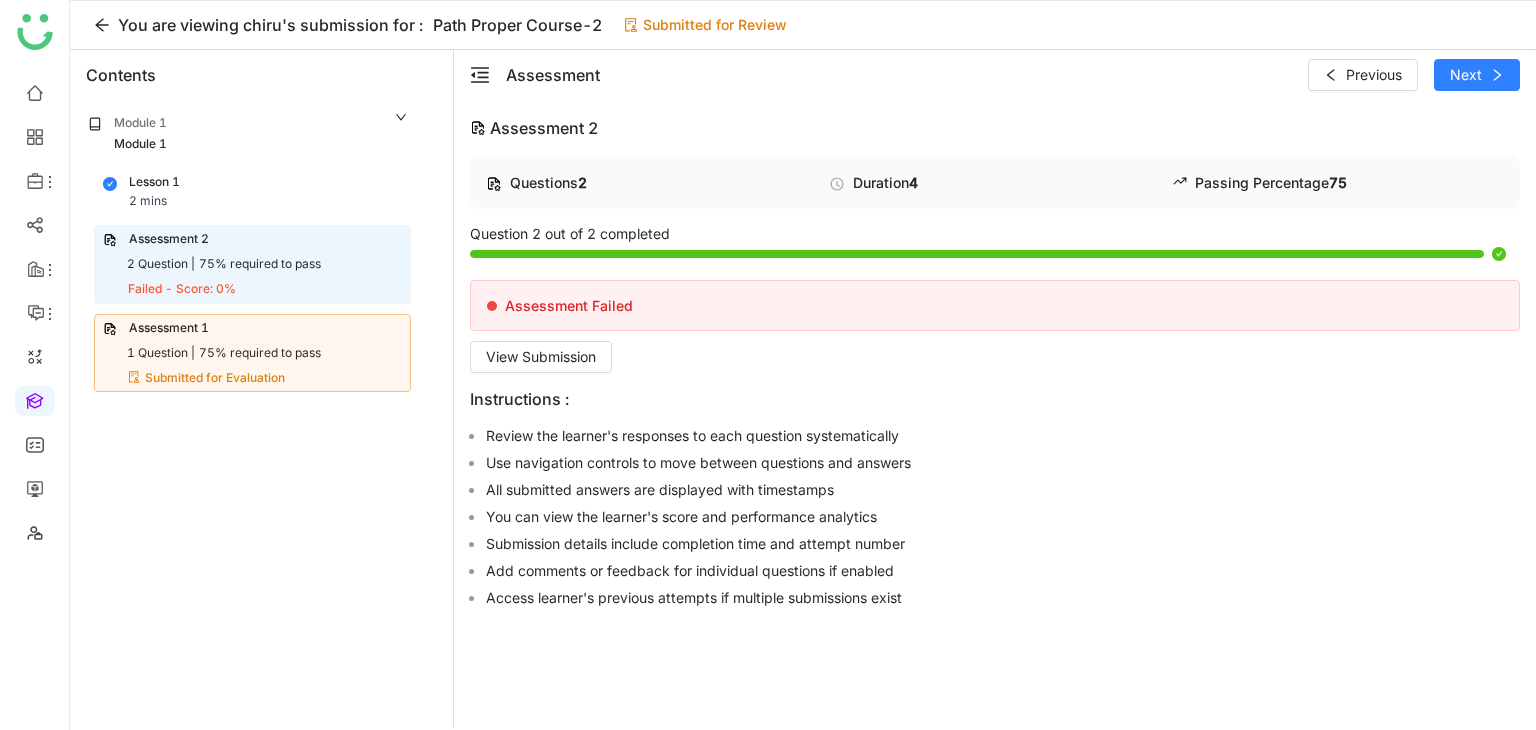 click on "Assessment 2   2 Question |   75% required to pass   Failed - Score: 0%" 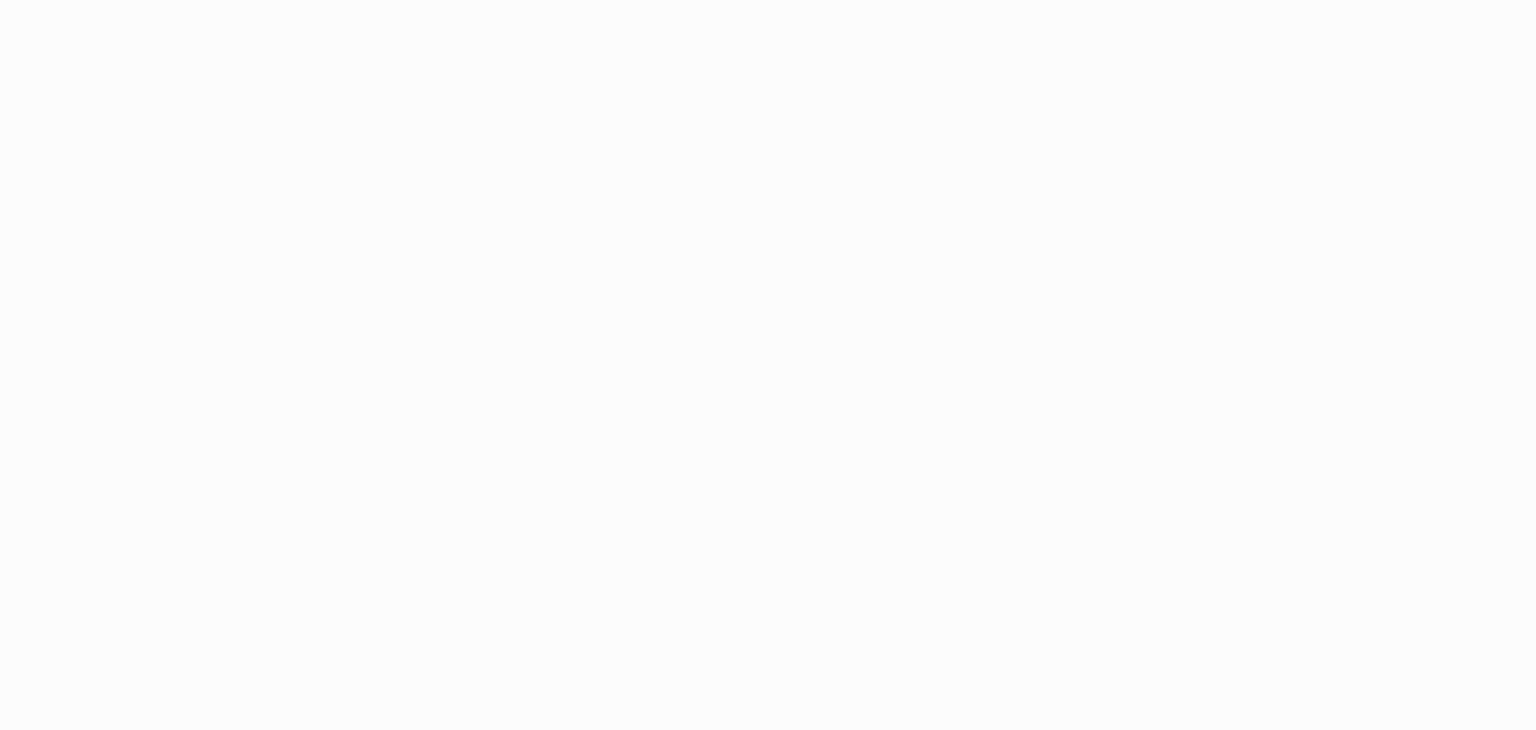 scroll, scrollTop: 0, scrollLeft: 0, axis: both 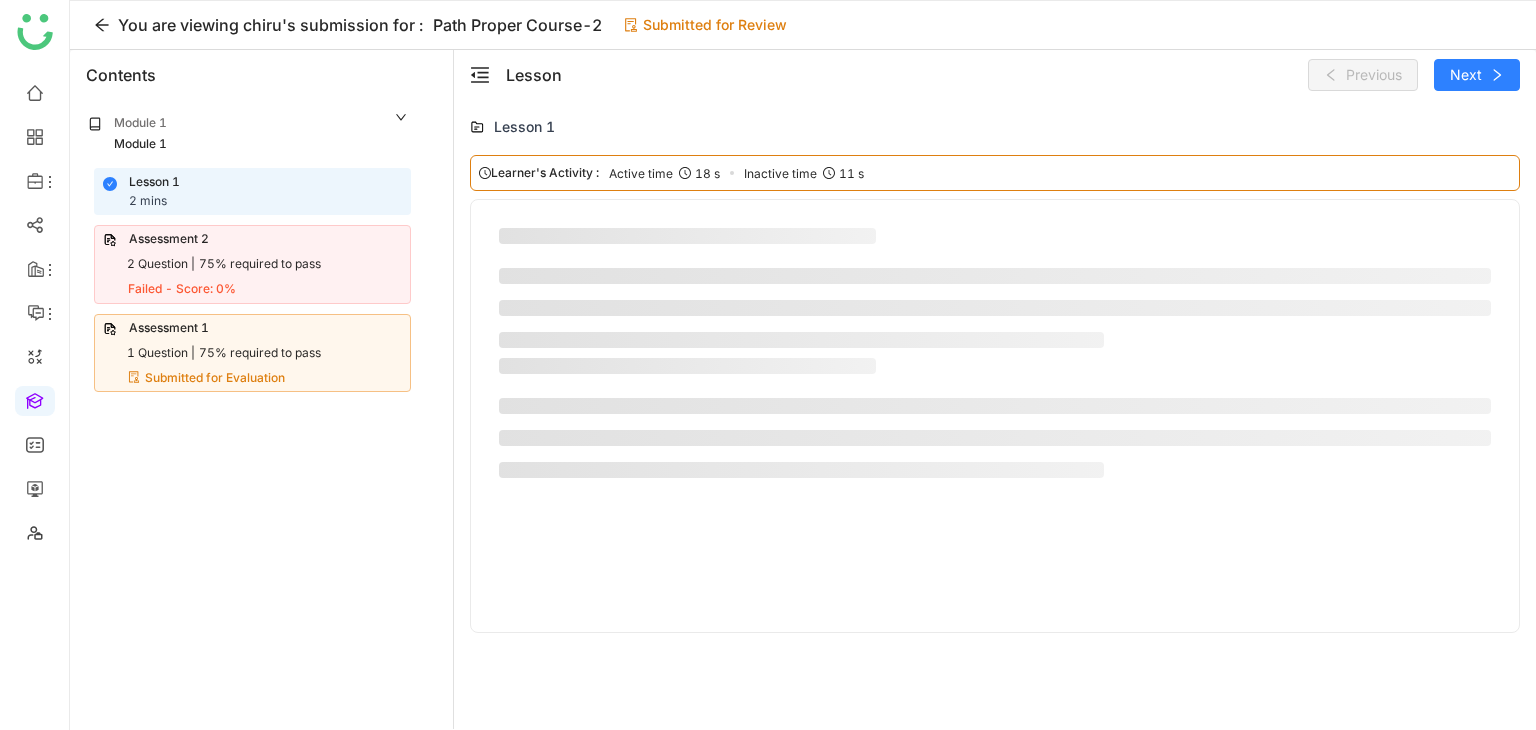 click on "Assessment 2" 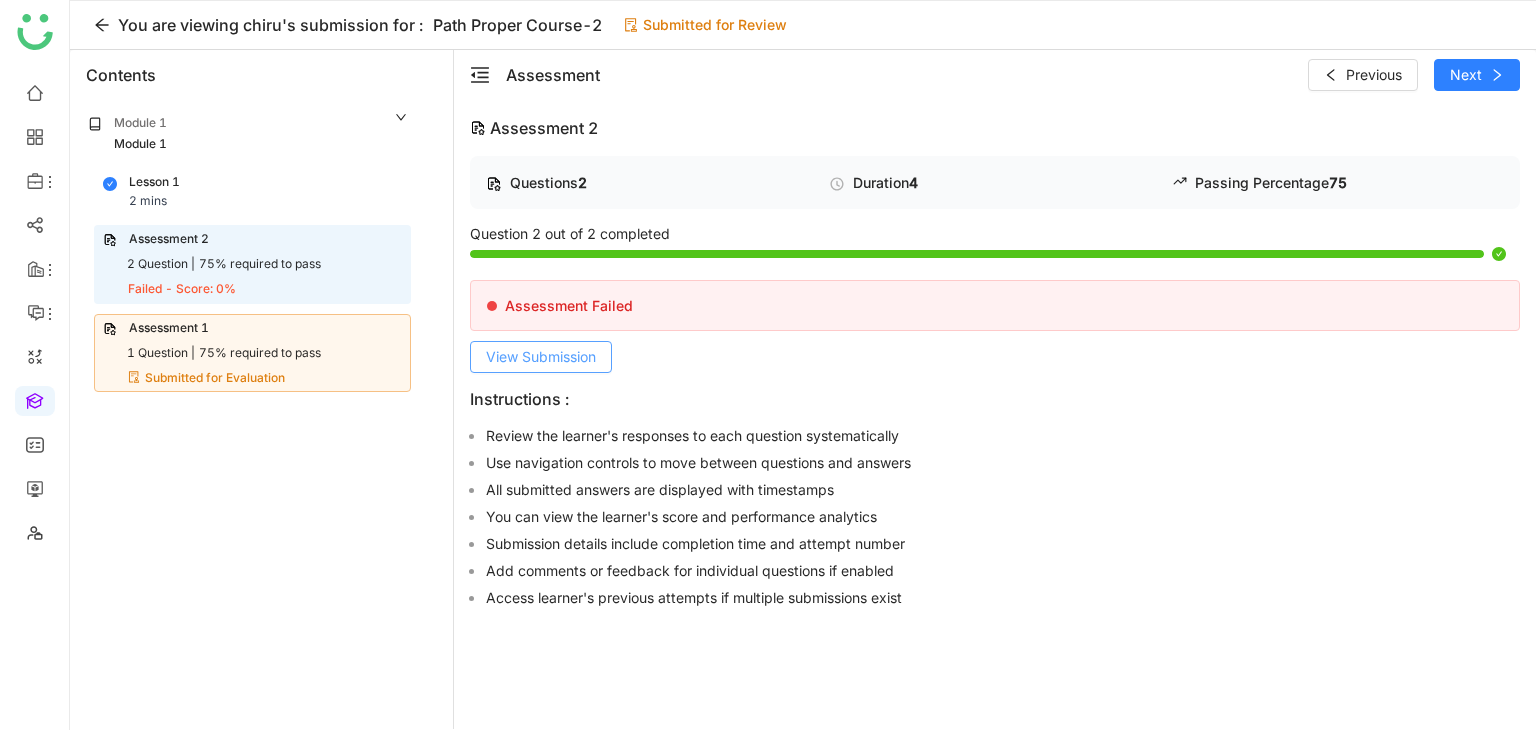 click on "View Submission" 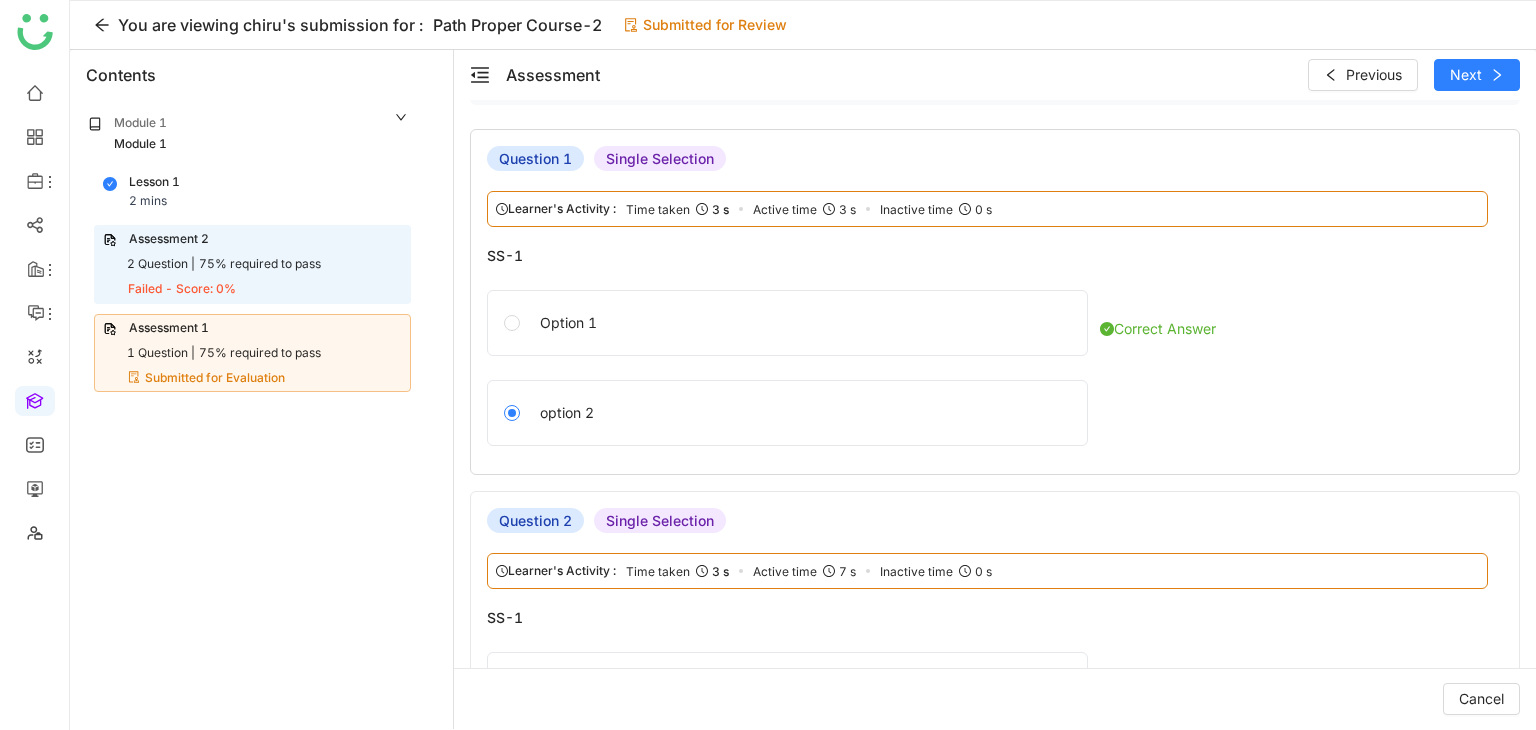 scroll, scrollTop: 332, scrollLeft: 0, axis: vertical 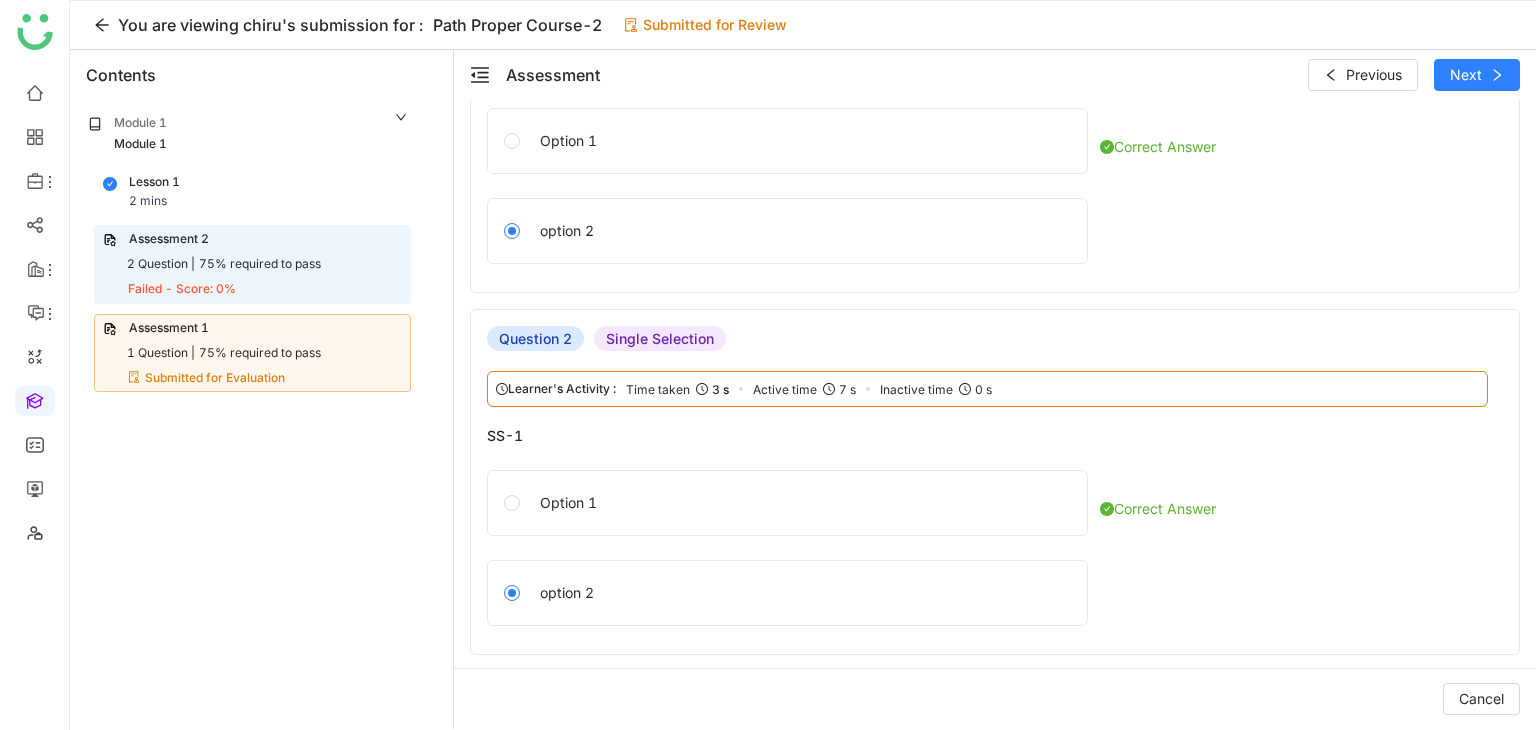 click on "Assessment 2   2 Question |   75% required to pass   Failed - Score: 0%" 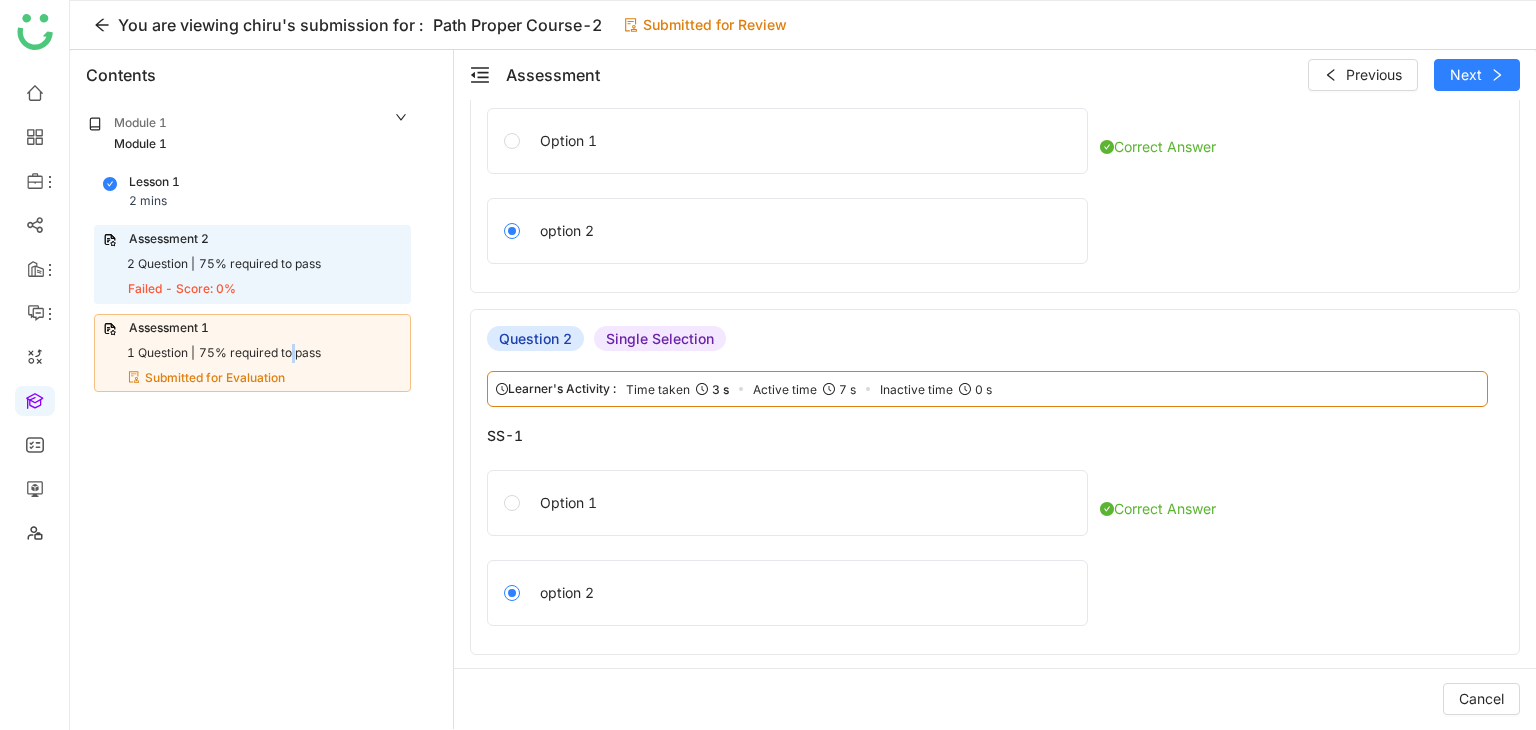 click on "75% required to pass" 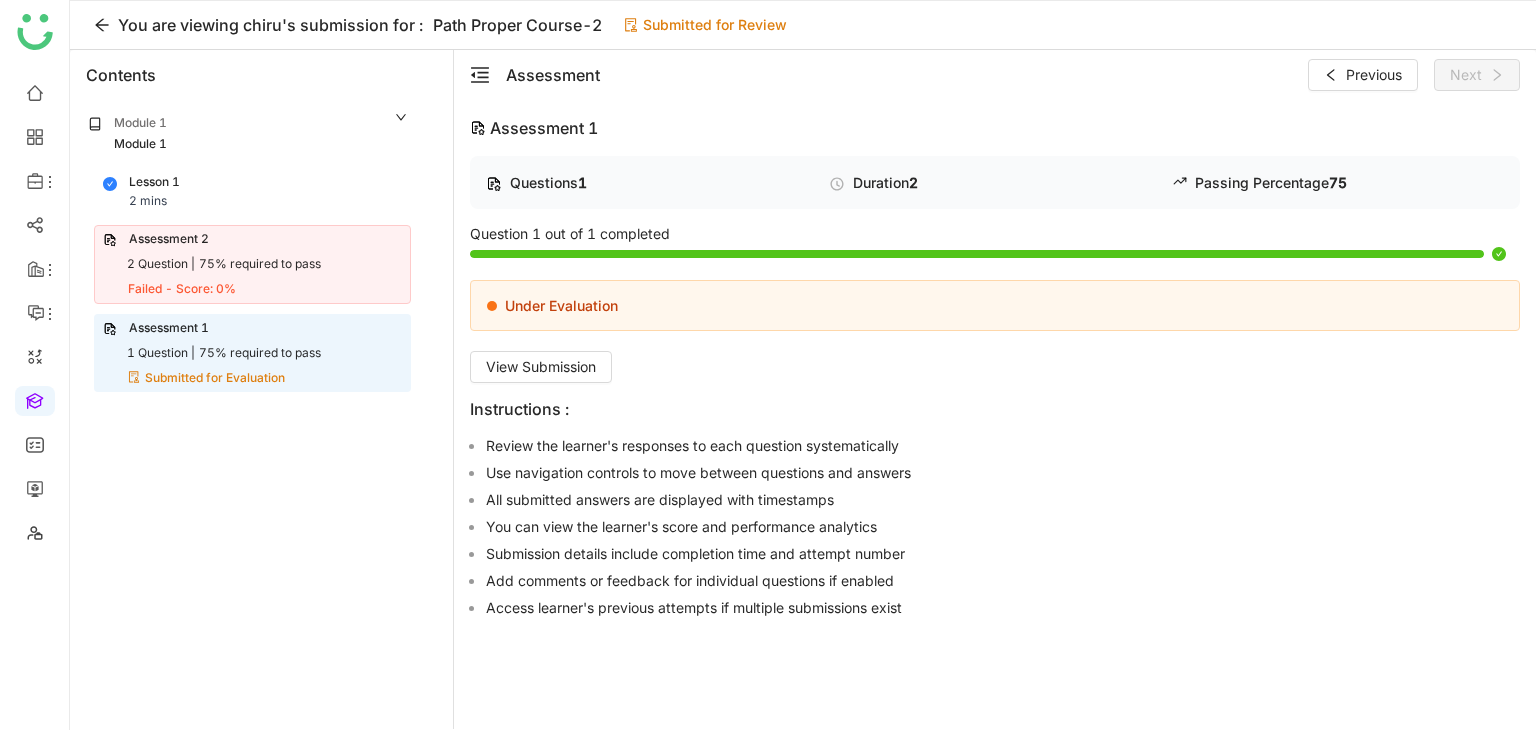 click on "Failed - Score: 0%" 